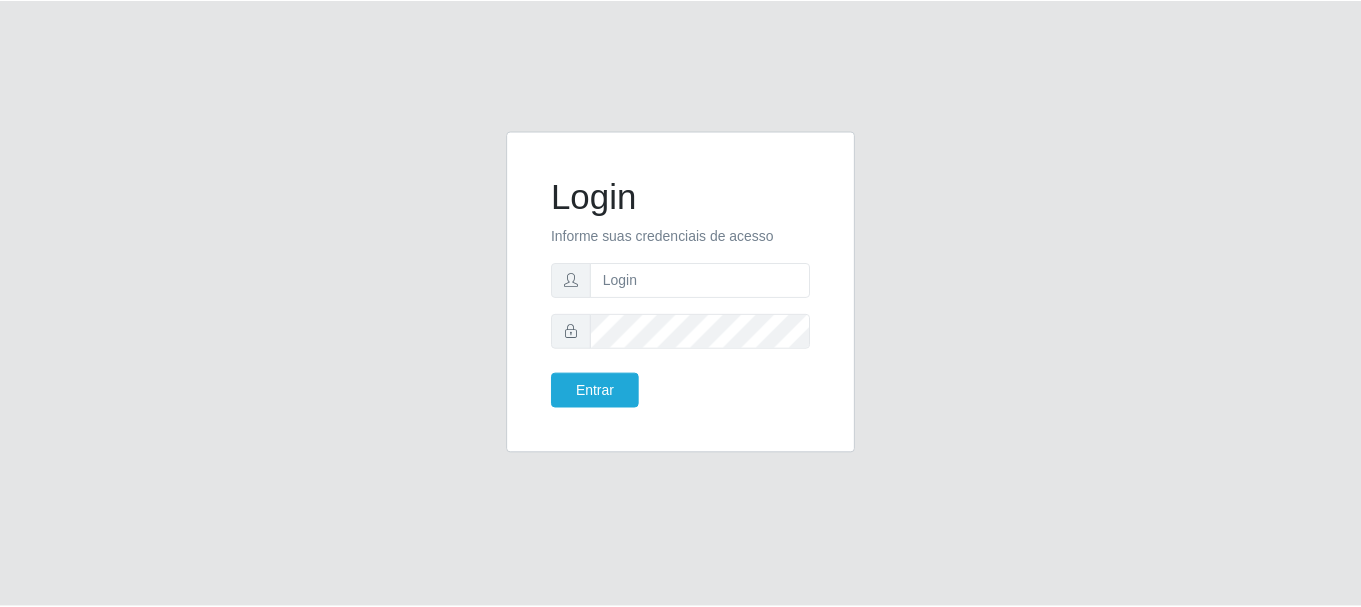 scroll, scrollTop: 0, scrollLeft: 0, axis: both 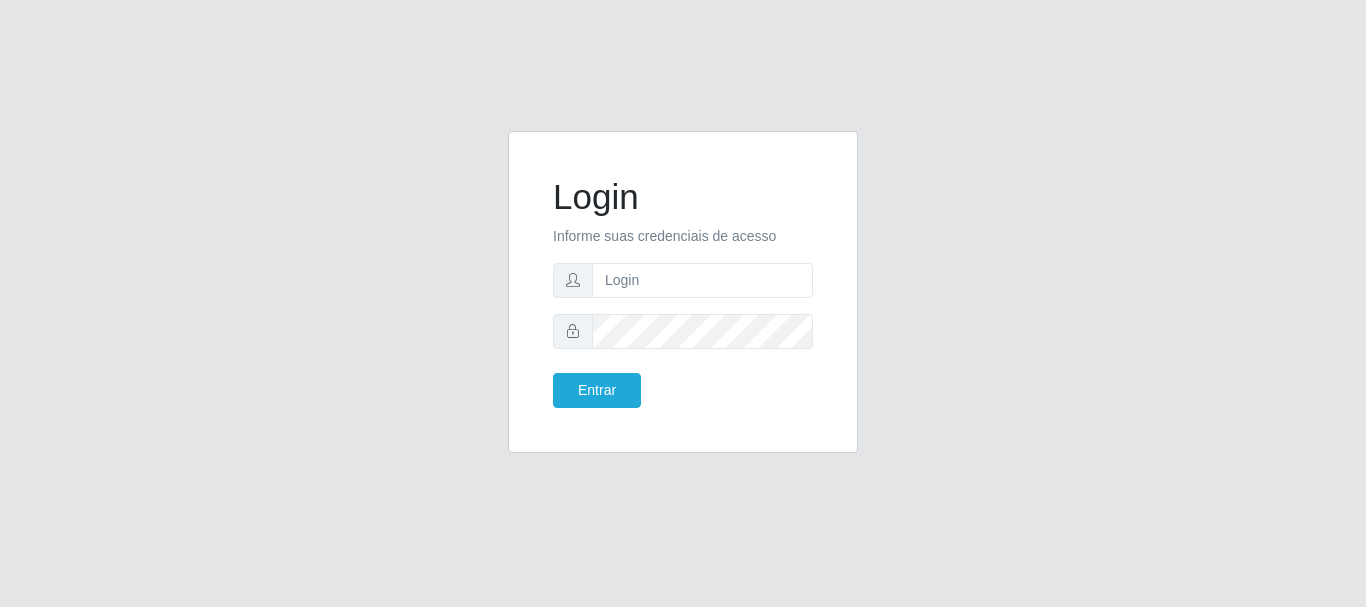 click at bounding box center [702, 280] 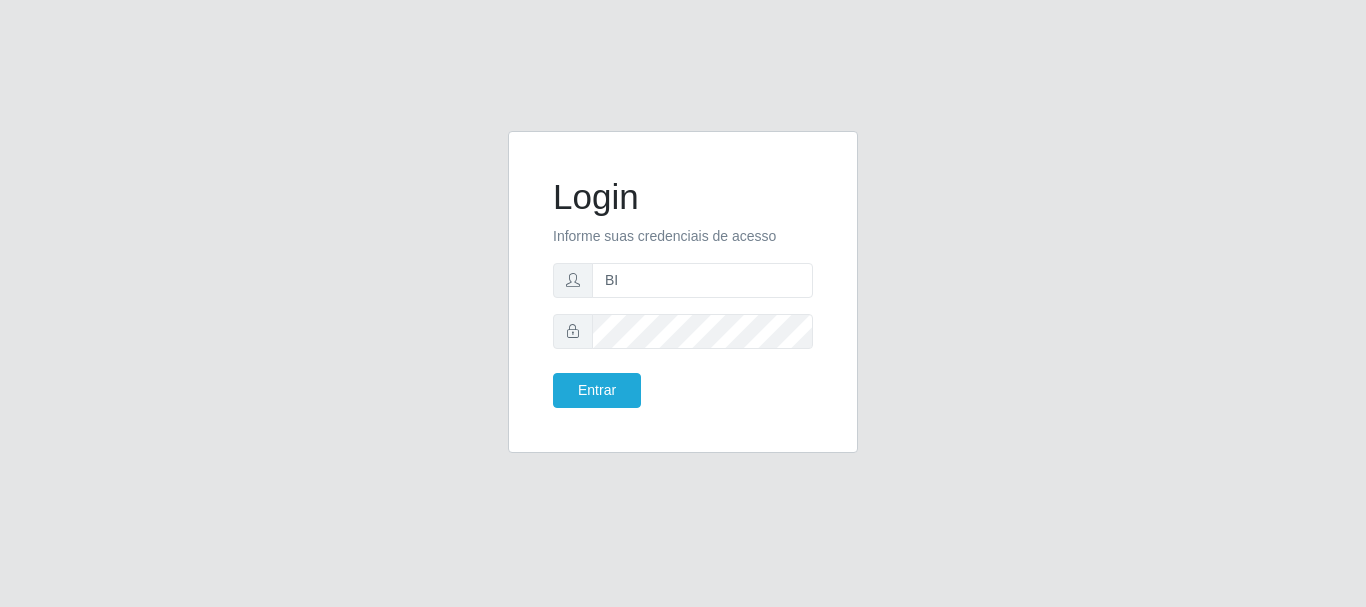 type on "B" 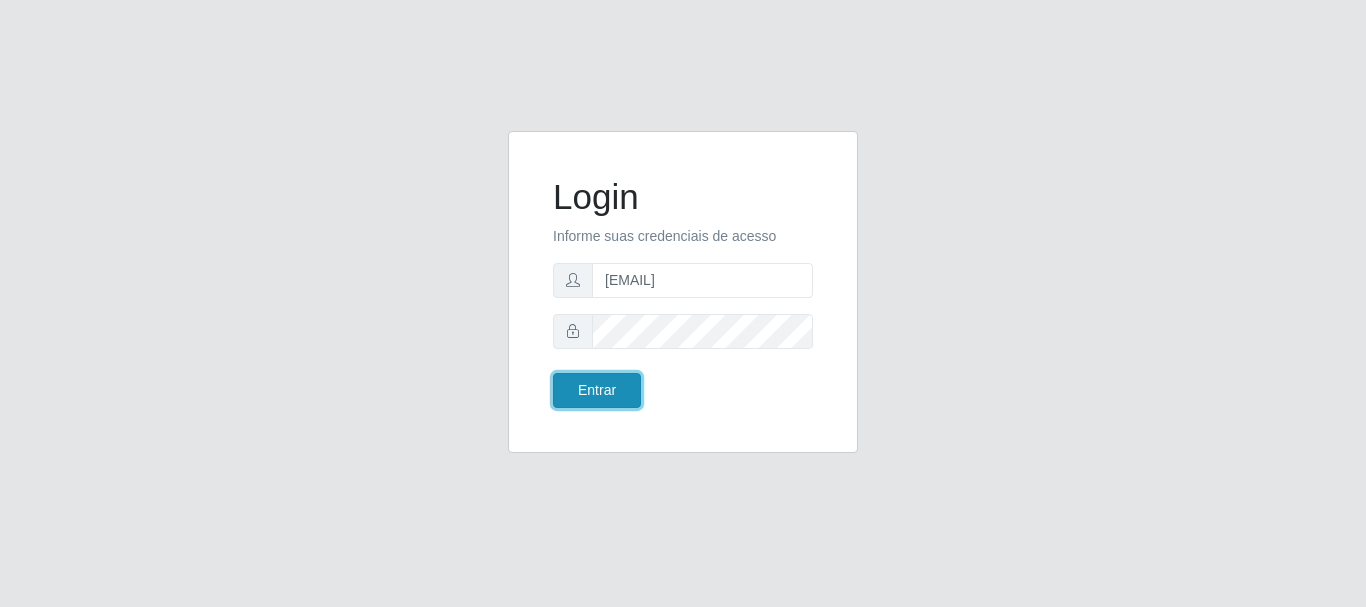 click on "Entrar" at bounding box center (597, 390) 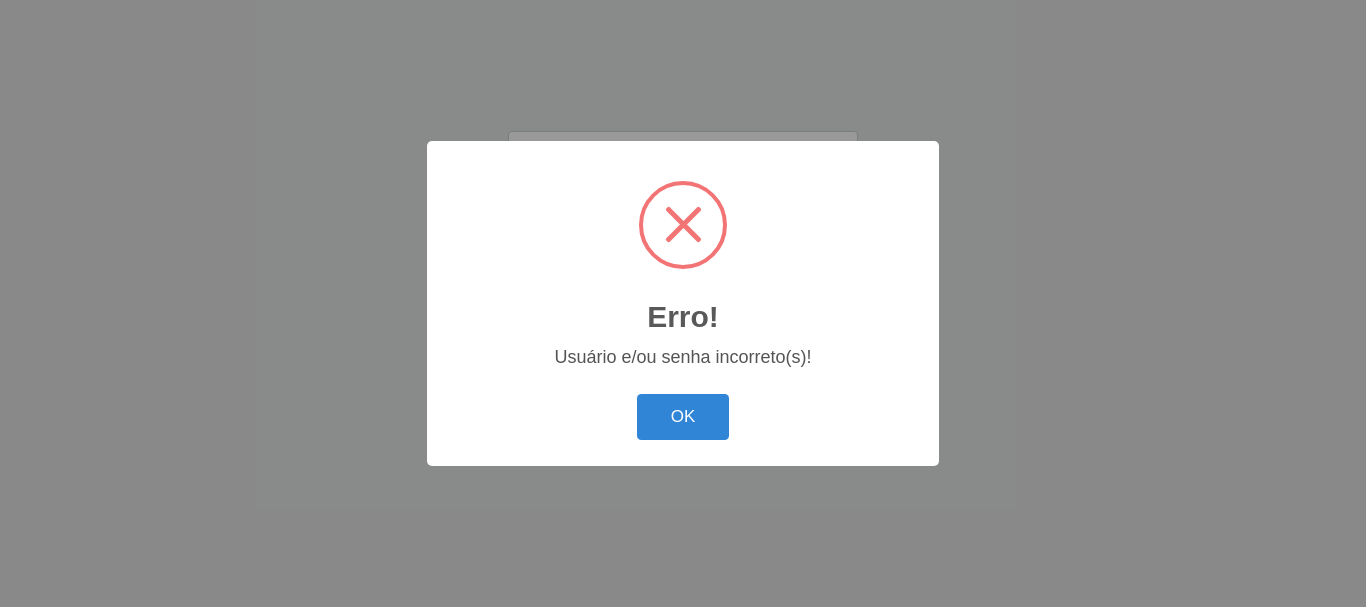 click on "OK" at bounding box center (683, 417) 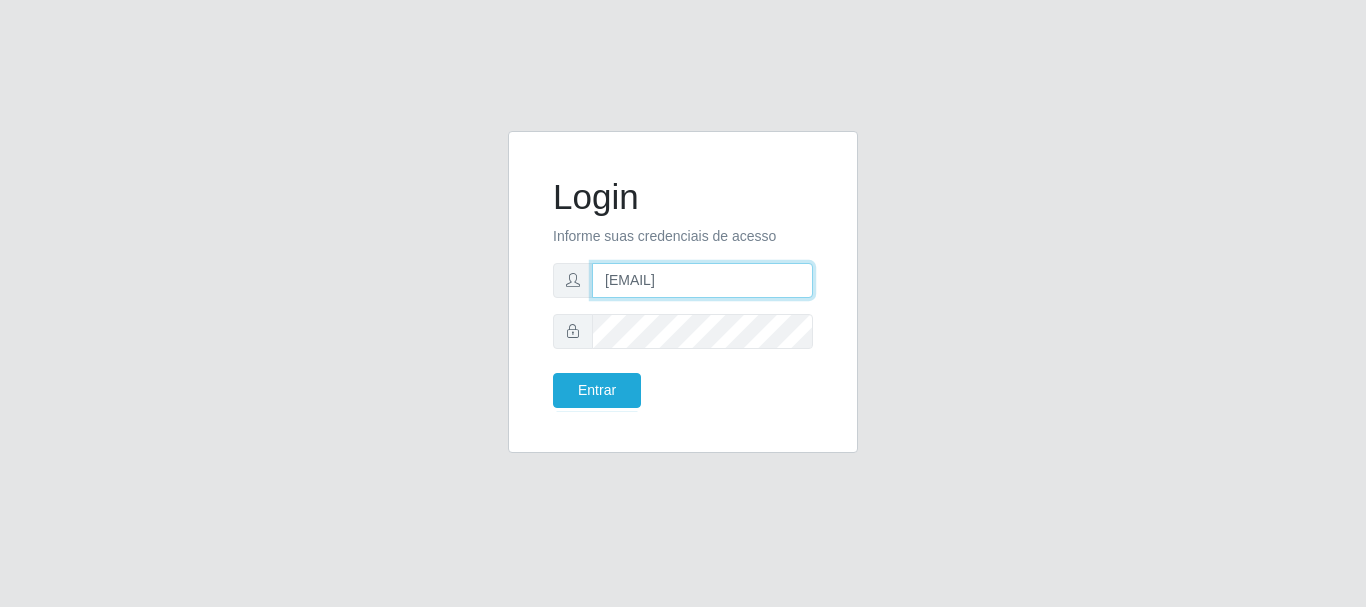 click on "biatriz@coprebem" at bounding box center (702, 280) 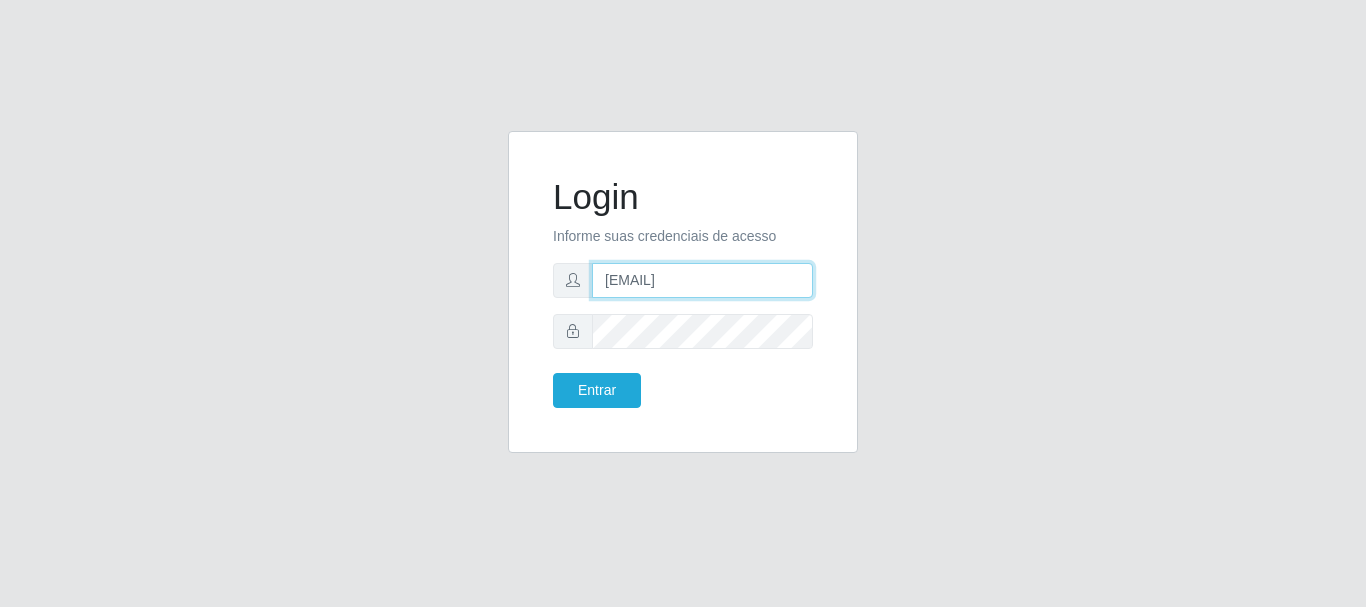 type on "biatriz@comprebem" 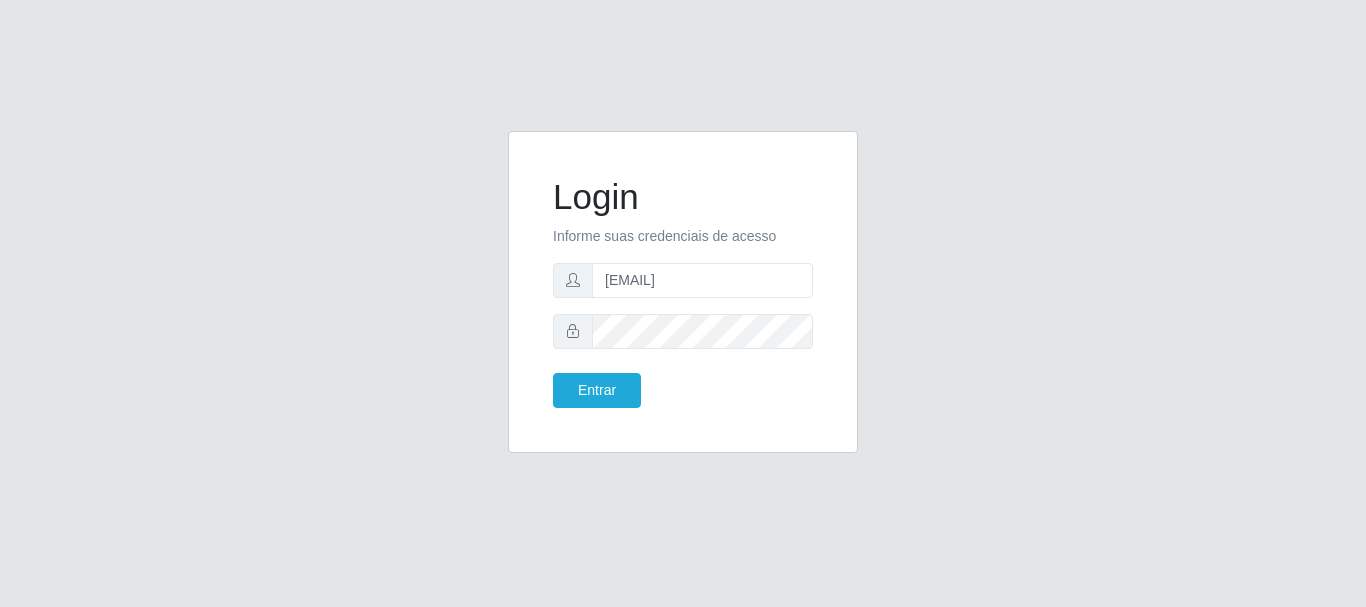 click on "Login Informe suas credenciais de acesso biatriz@comprebem Entrar" at bounding box center [683, 292] 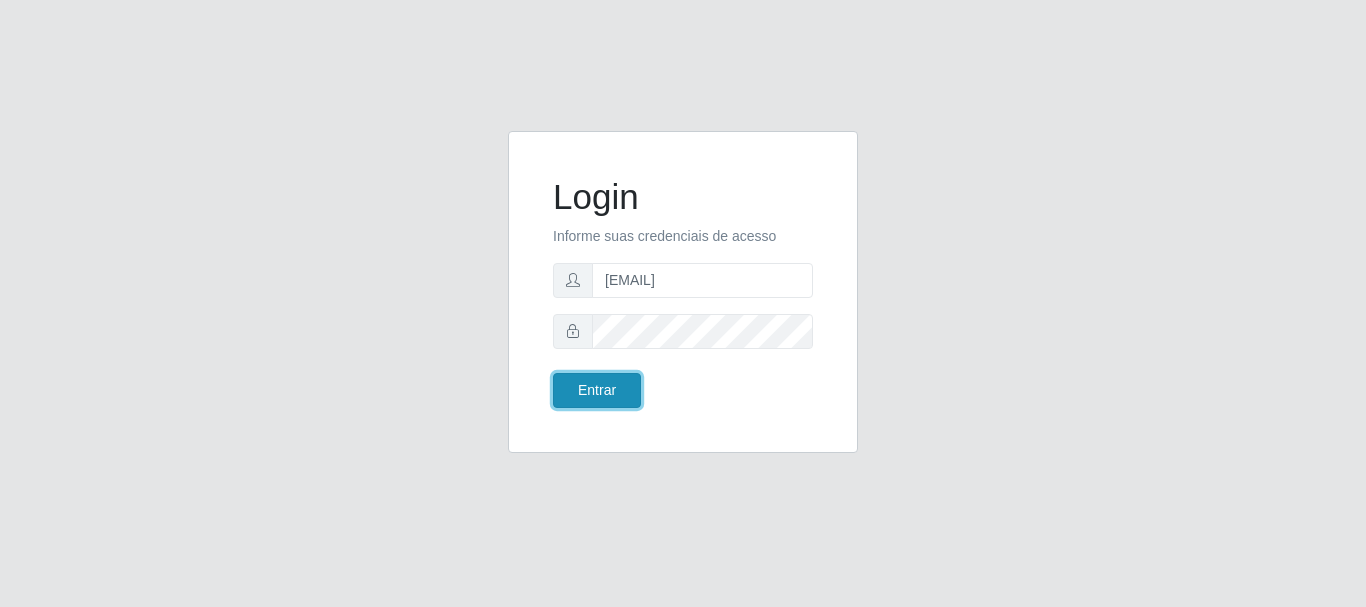 click on "Entrar" at bounding box center [597, 390] 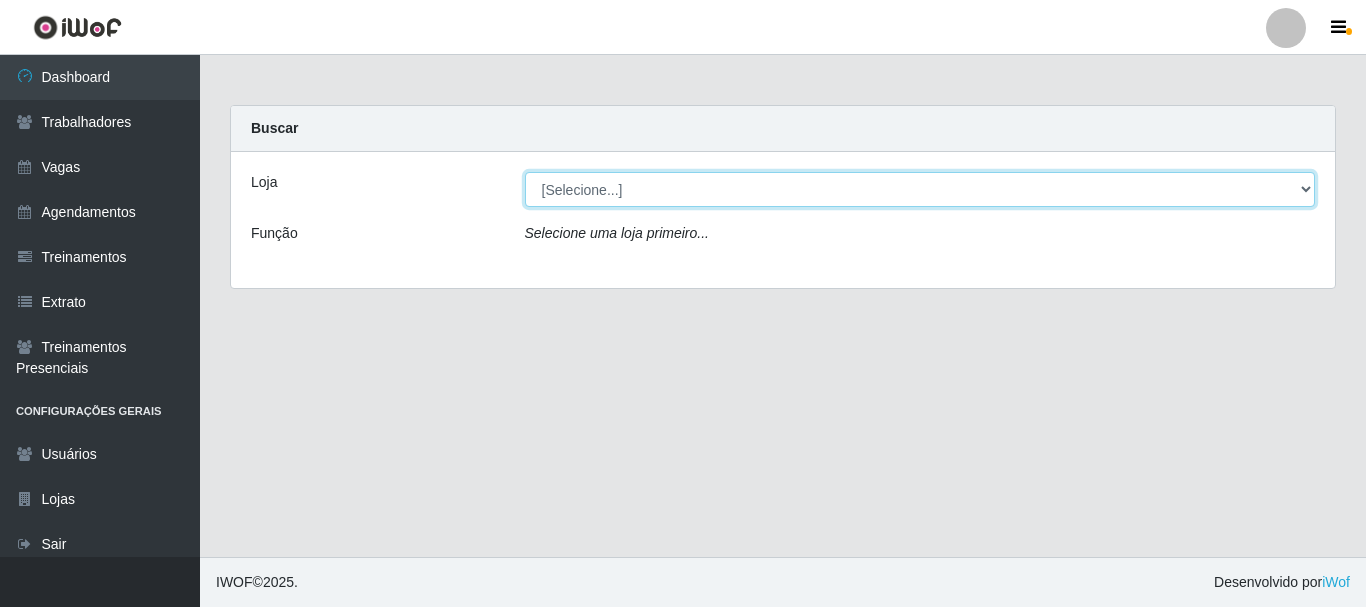 click on "[Selecione...] Supermercado Compre Bem - [CITY]" at bounding box center (920, 189) 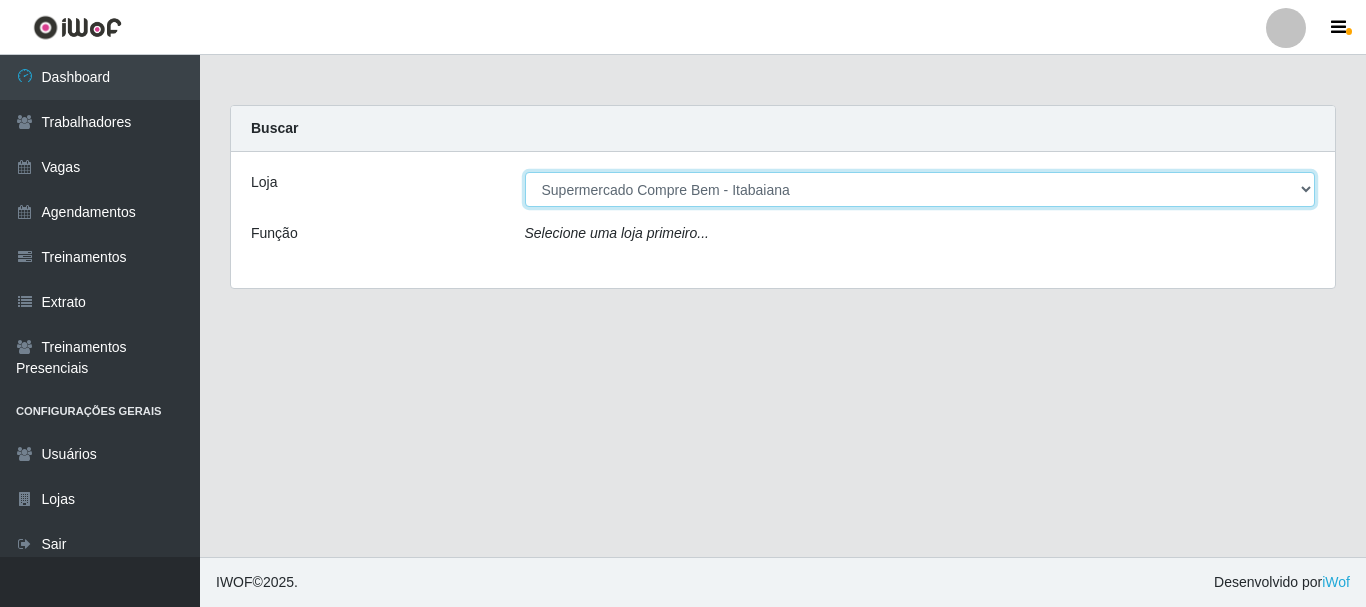click on "[Selecione...] Supermercado Compre Bem - [CITY]" at bounding box center [920, 189] 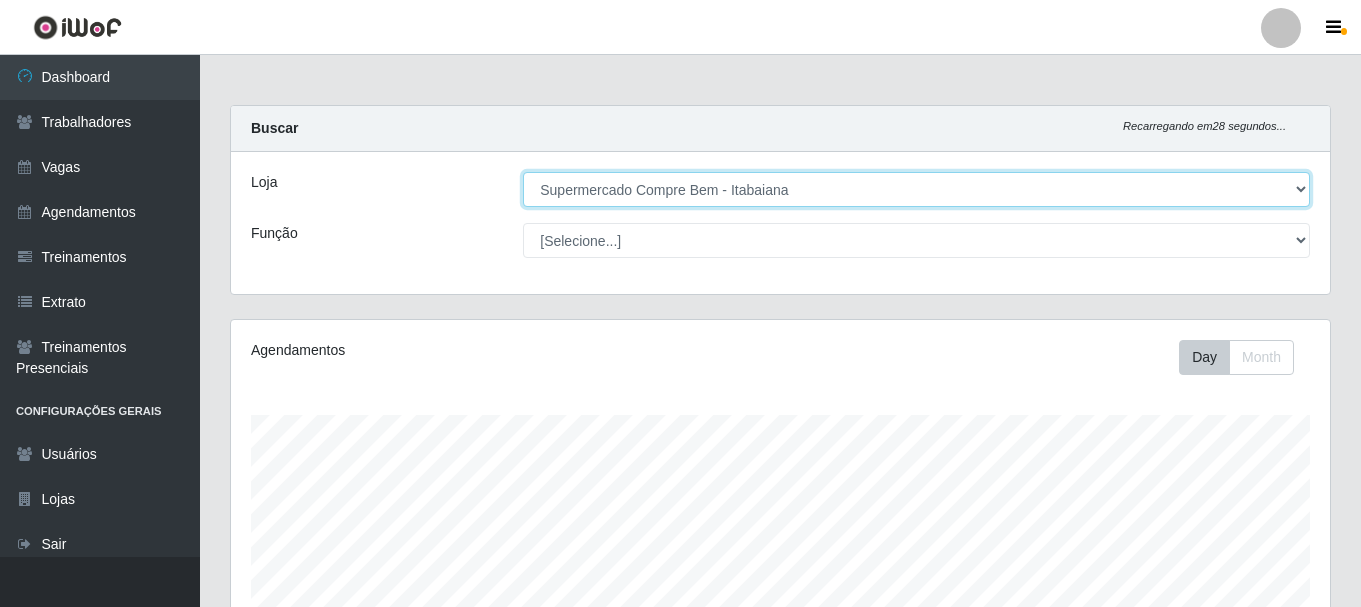 scroll, scrollTop: 999585, scrollLeft: 998901, axis: both 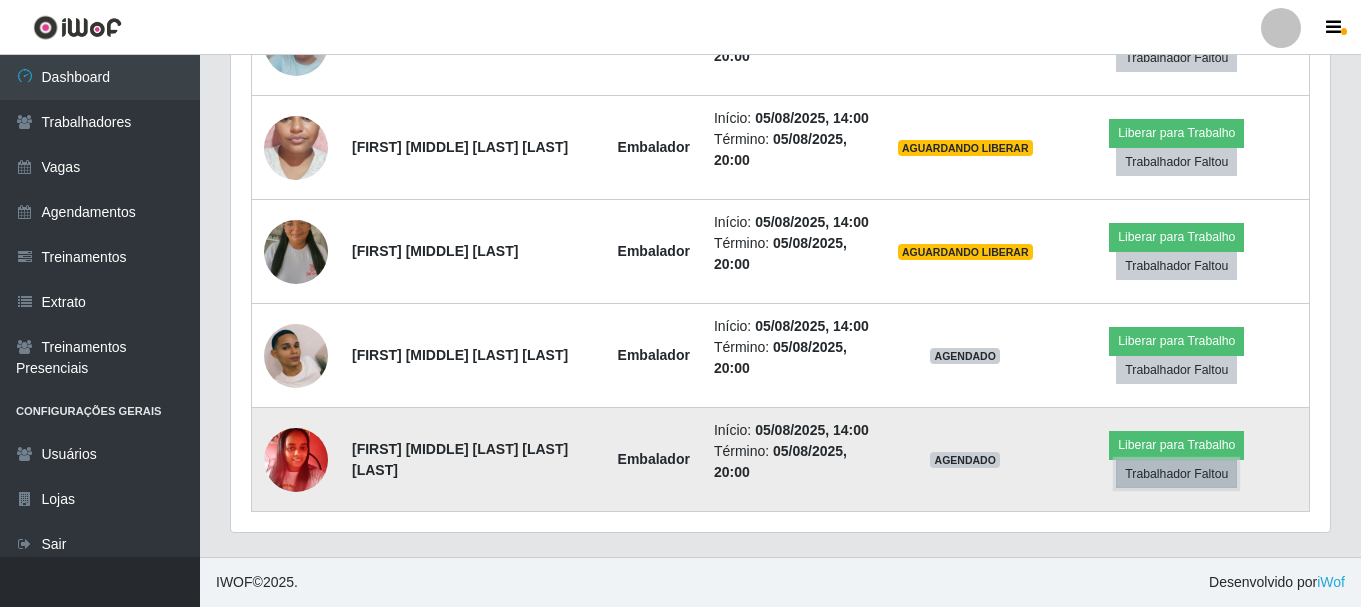 click on "Trabalhador Faltou" at bounding box center (1176, 474) 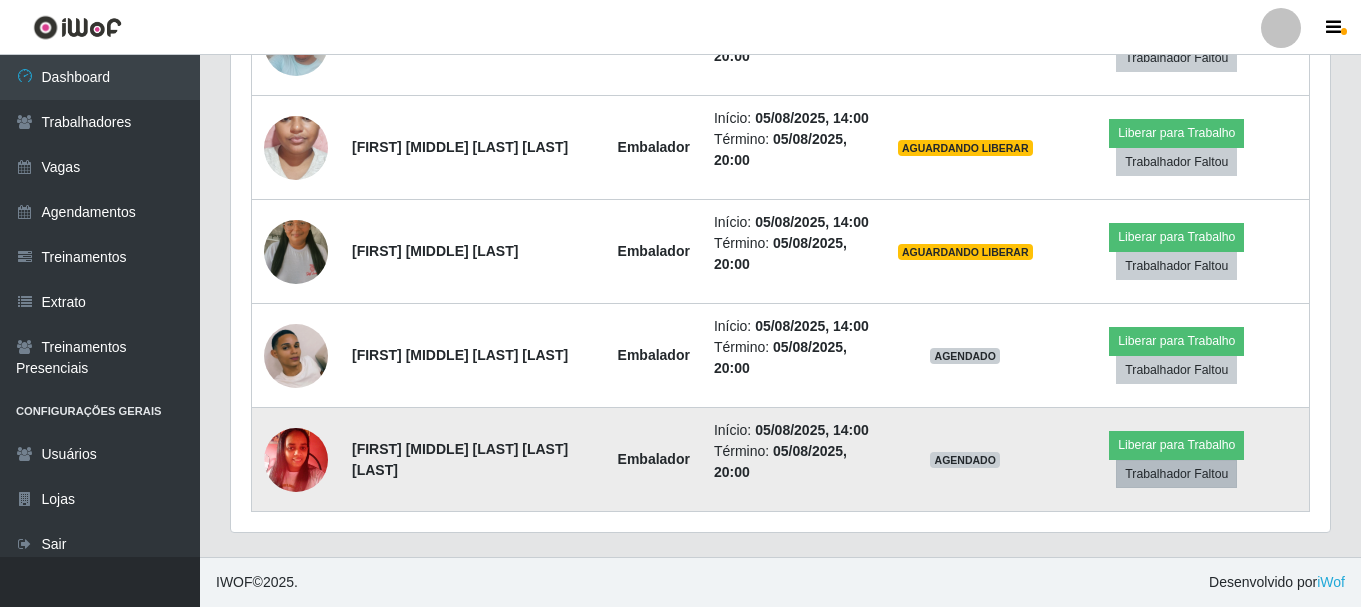 scroll, scrollTop: 999585, scrollLeft: 998911, axis: both 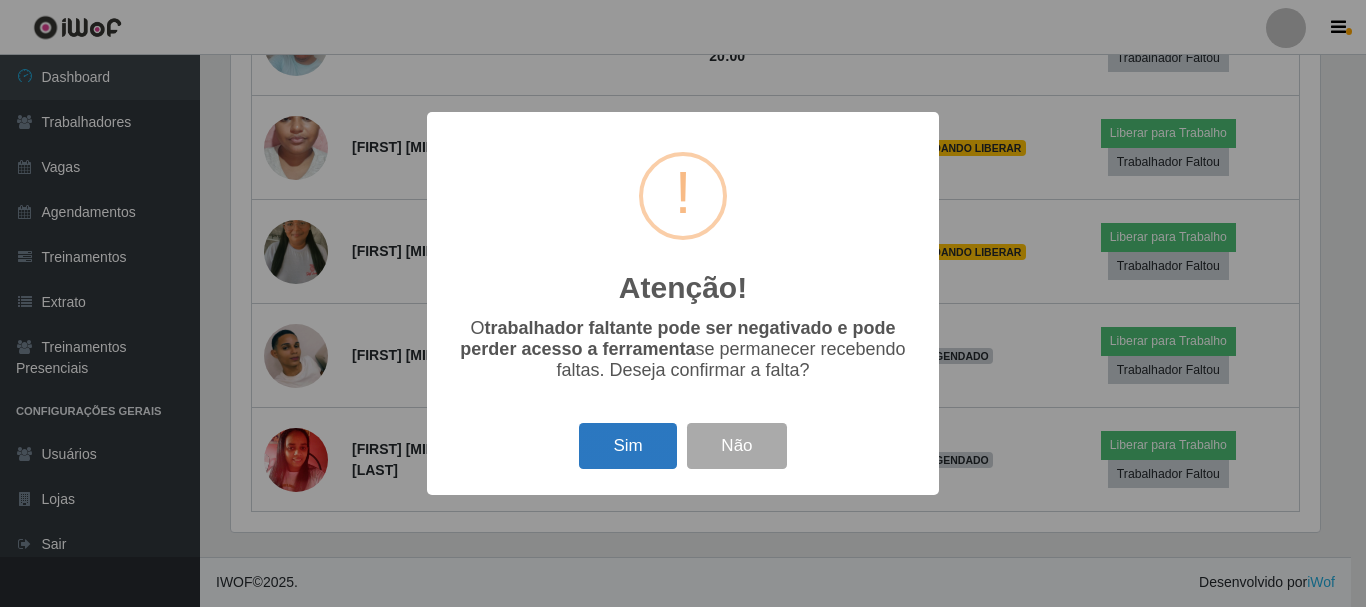 click on "Sim" at bounding box center [627, 446] 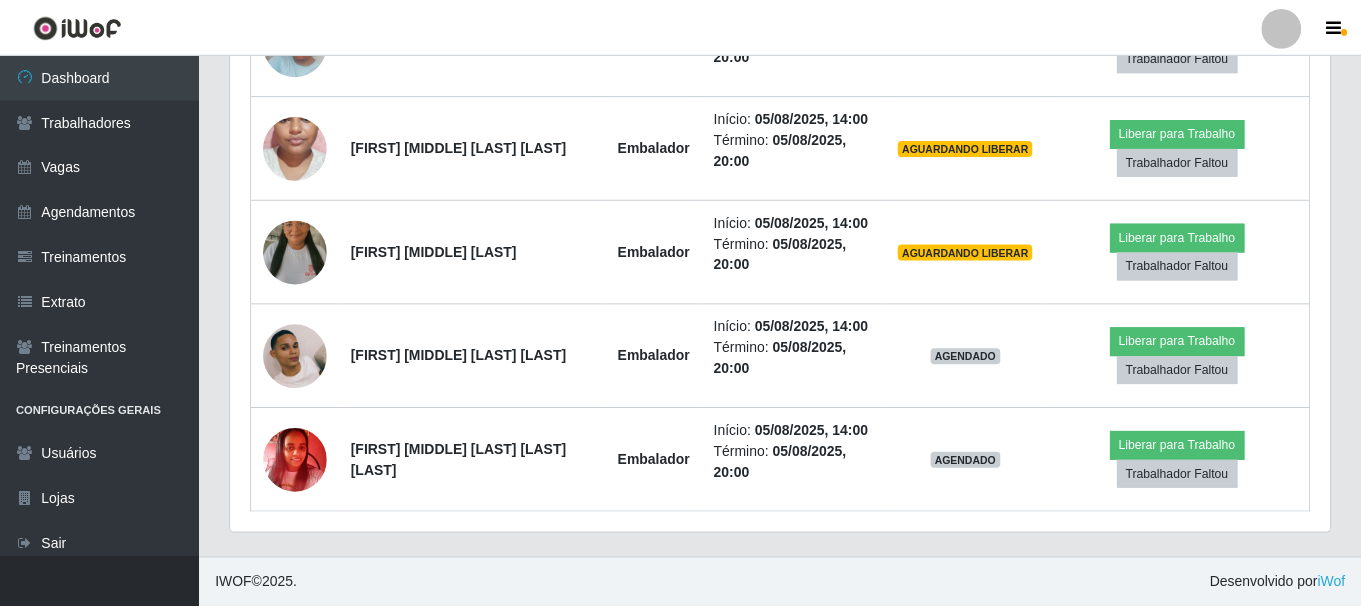 scroll, scrollTop: 999585, scrollLeft: 998901, axis: both 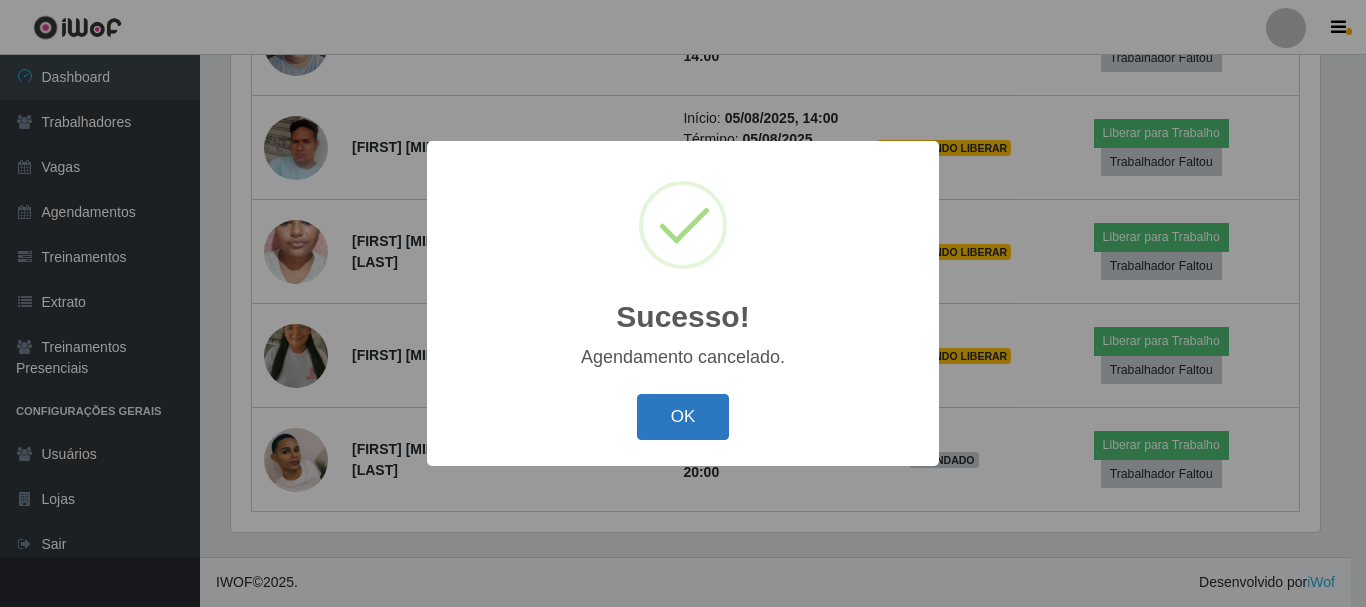 click on "OK" at bounding box center [683, 417] 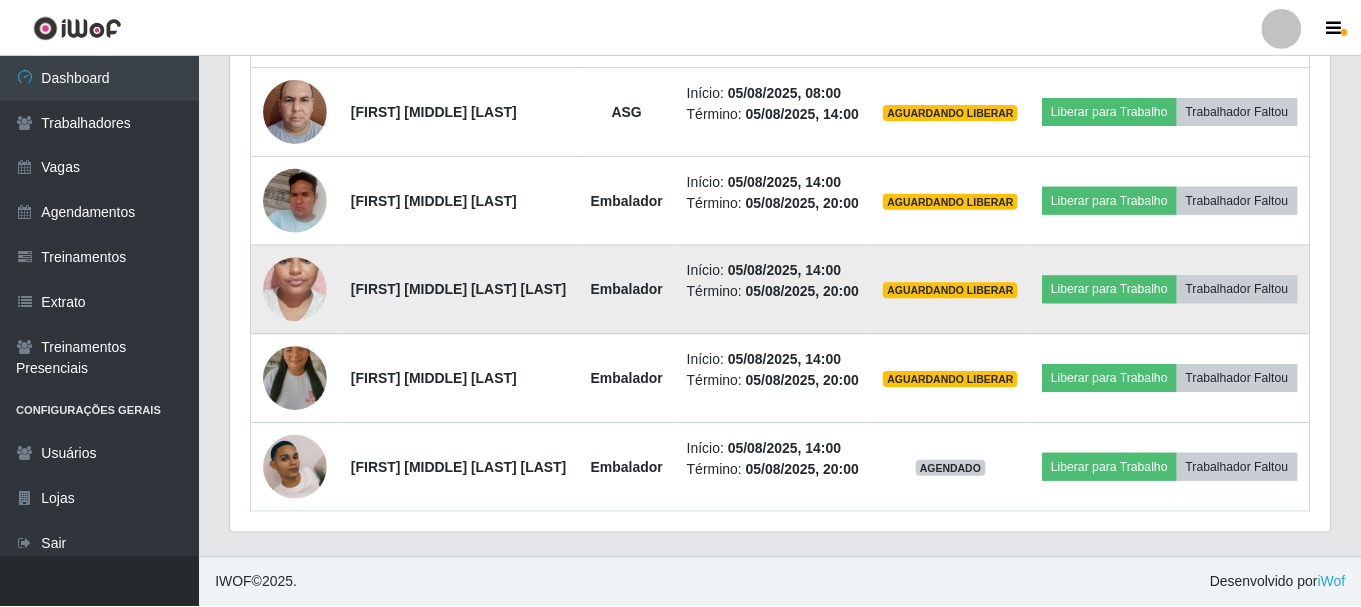 scroll, scrollTop: 1254, scrollLeft: 0, axis: vertical 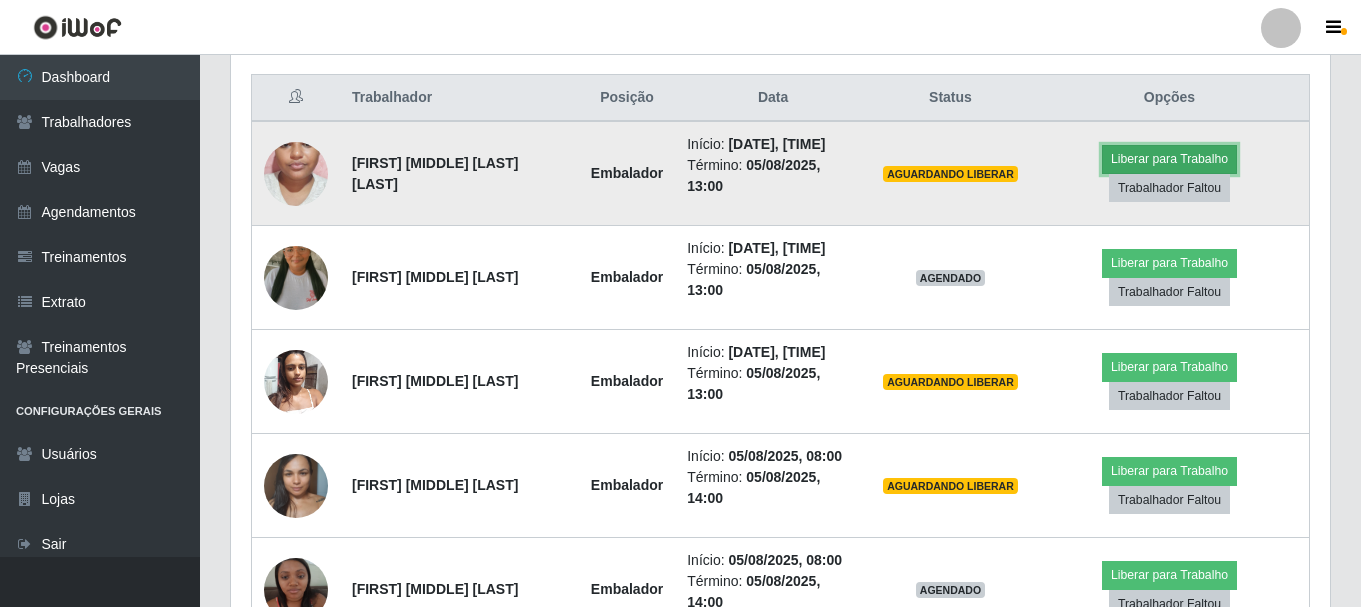 click on "Liberar para Trabalho" at bounding box center (1169, 159) 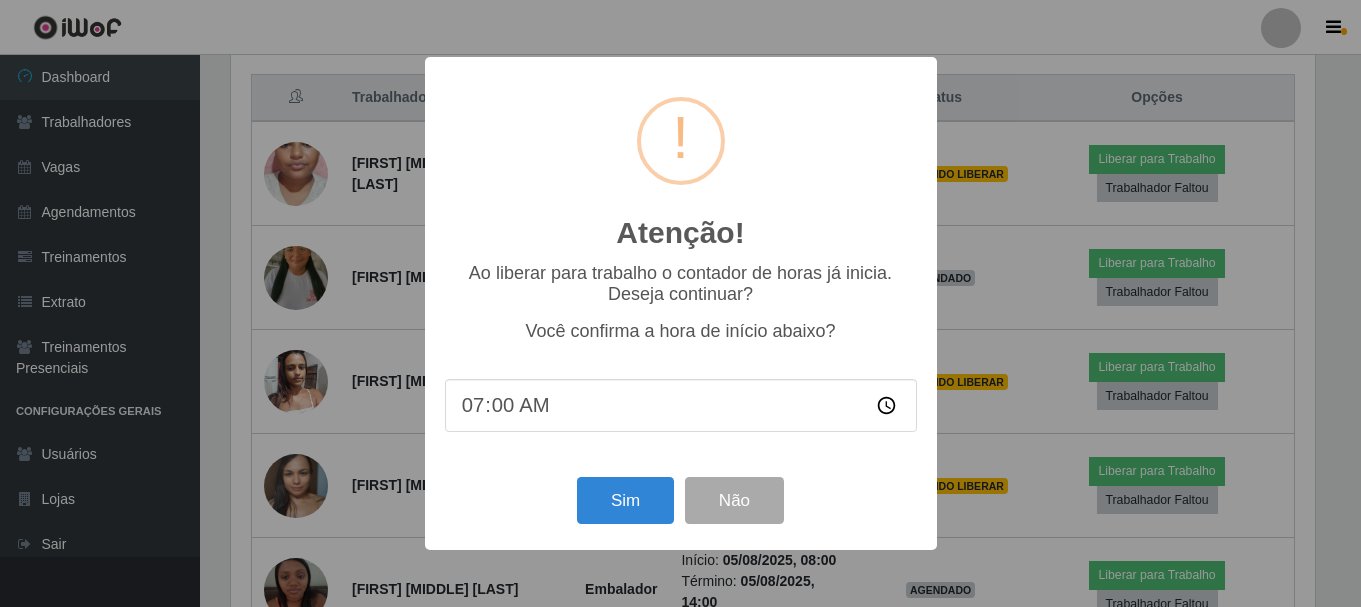 scroll, scrollTop: 999585, scrollLeft: 998911, axis: both 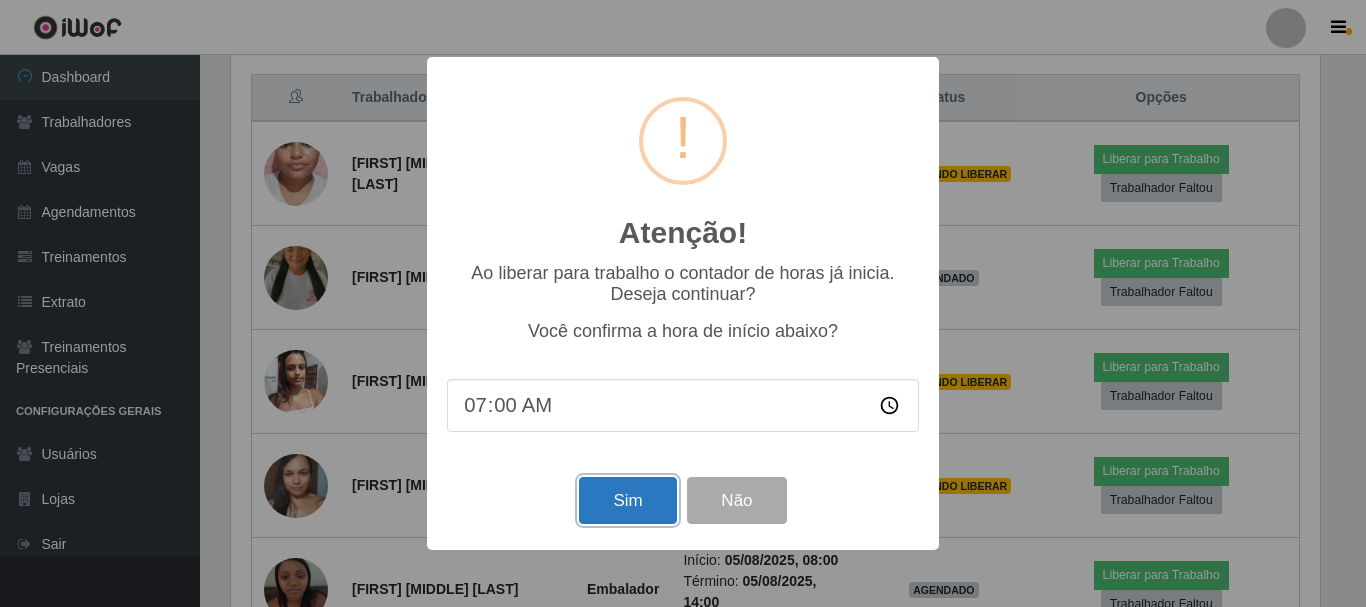 click on "Sim" at bounding box center [627, 500] 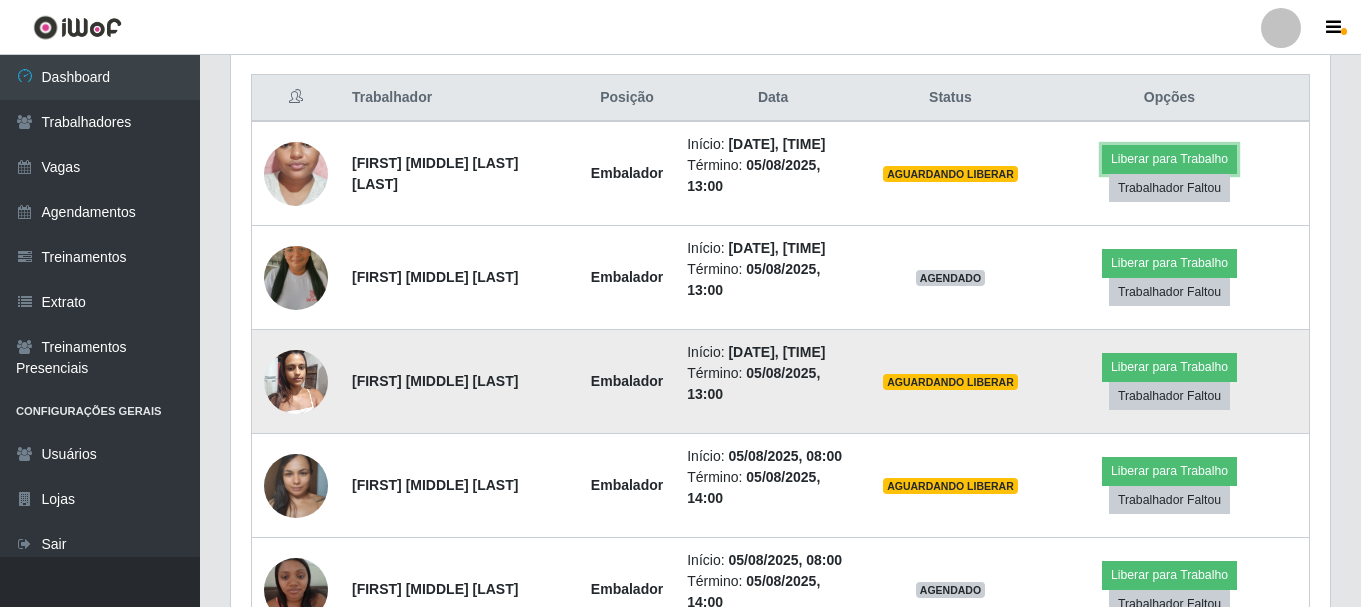 scroll, scrollTop: 999585, scrollLeft: 998901, axis: both 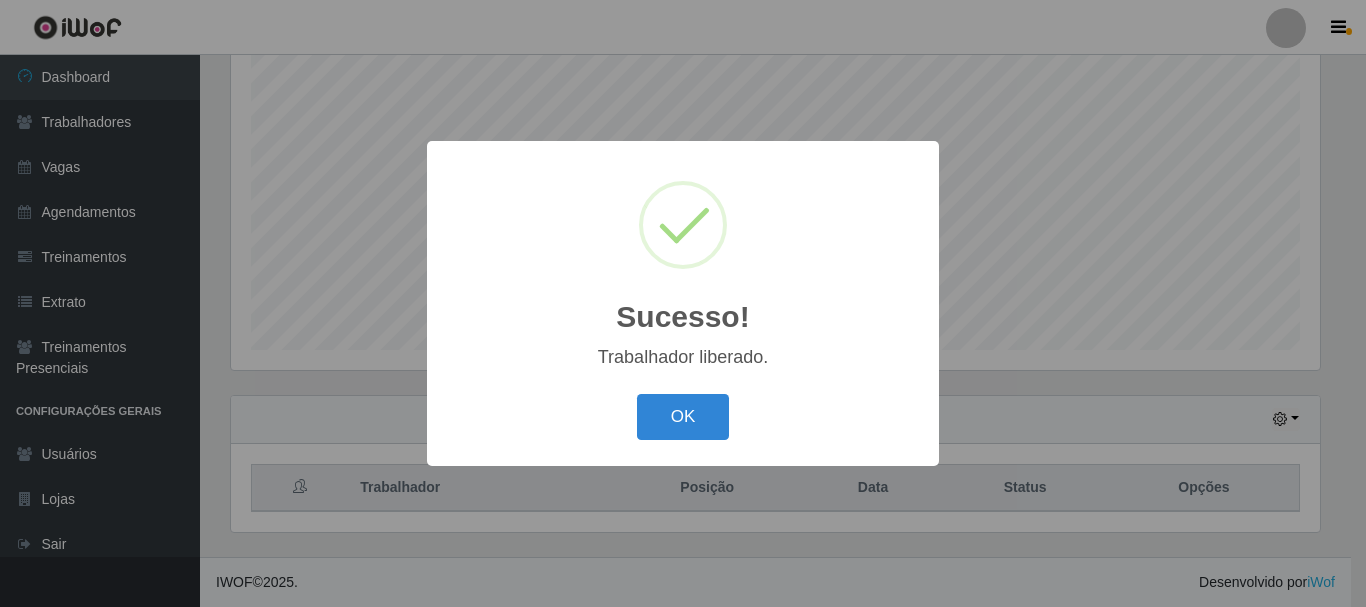 click on "Sucesso! × Trabalhador liberado. OK Cancel" at bounding box center [683, 303] 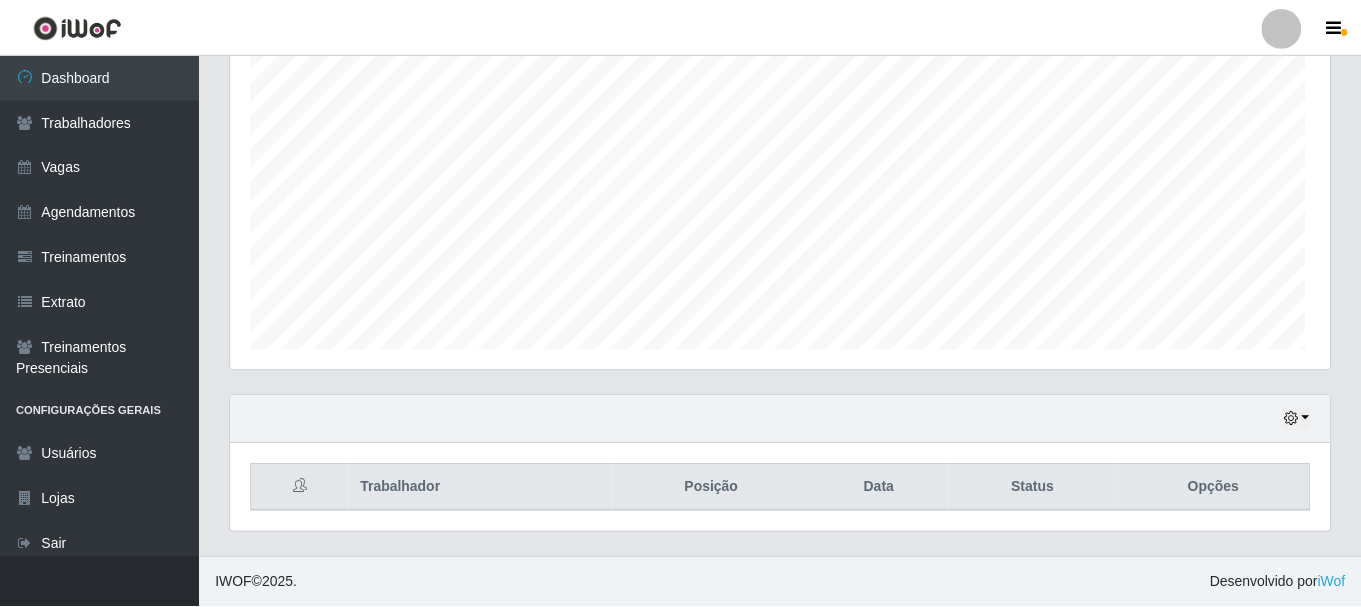 scroll, scrollTop: 999585, scrollLeft: 998901, axis: both 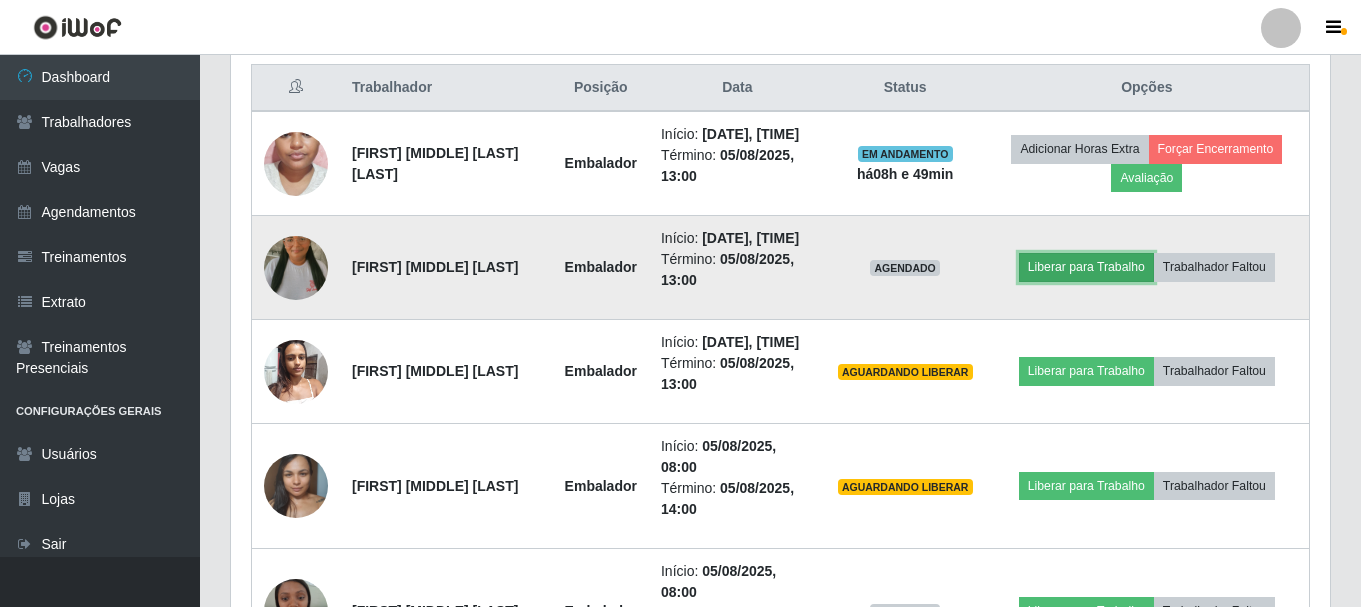 click on "Liberar para Trabalho" at bounding box center [1086, 267] 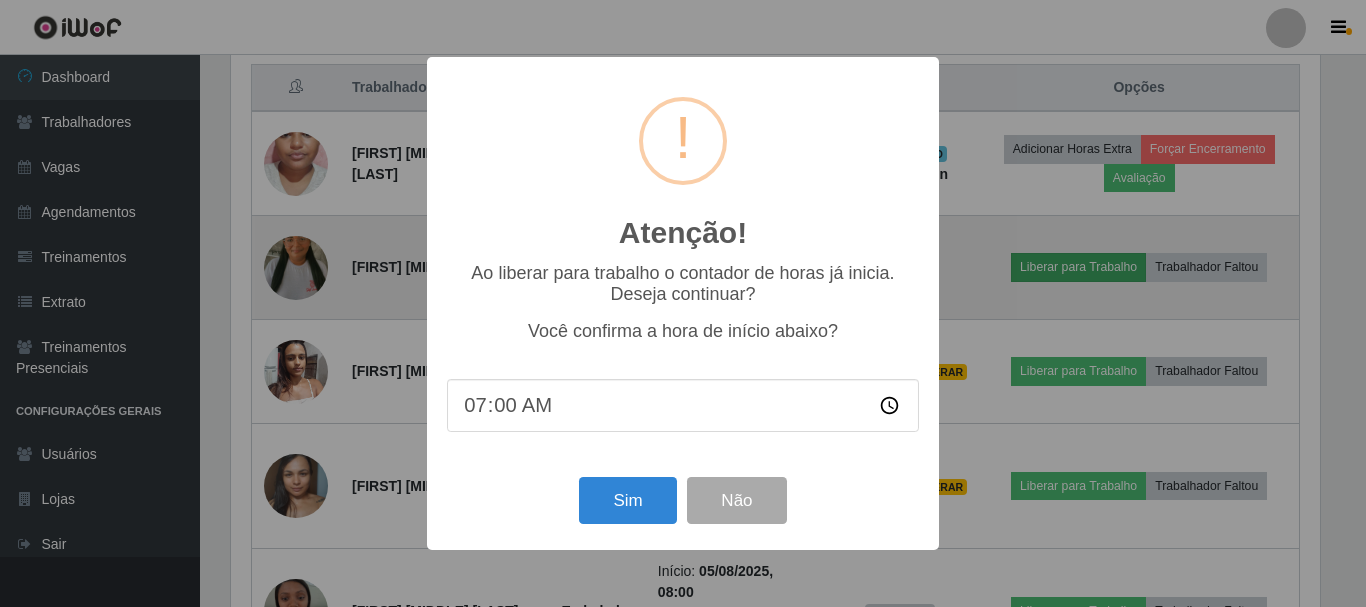 scroll, scrollTop: 999585, scrollLeft: 998911, axis: both 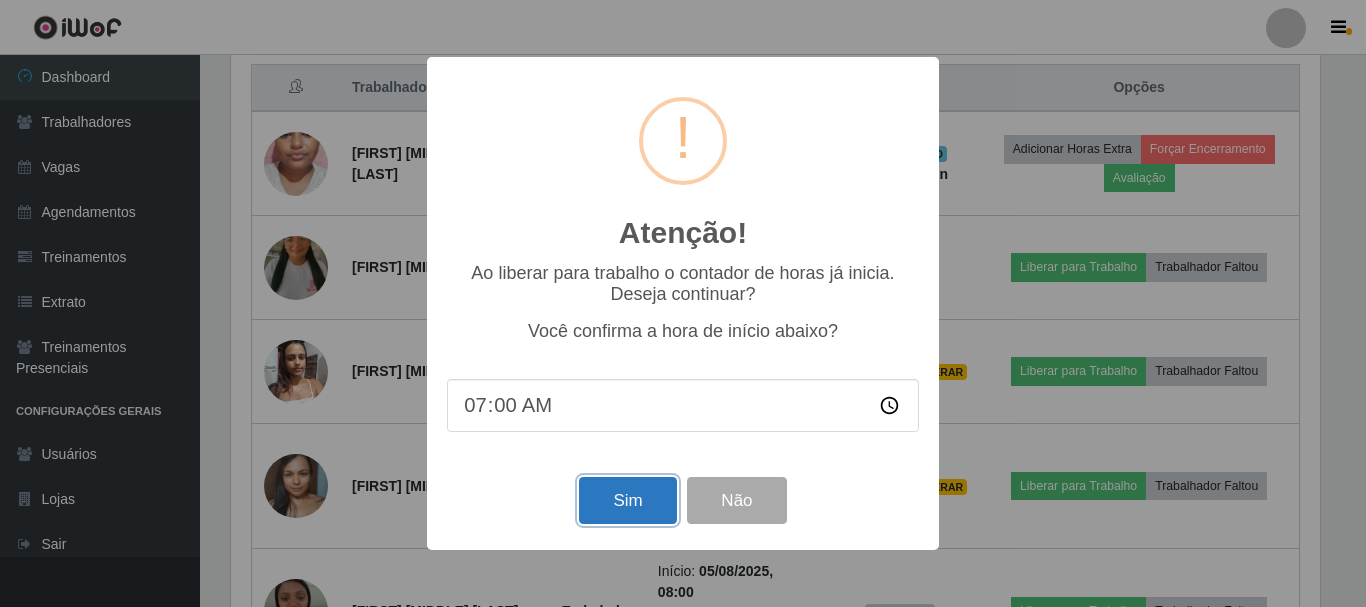 click on "Sim" at bounding box center [627, 500] 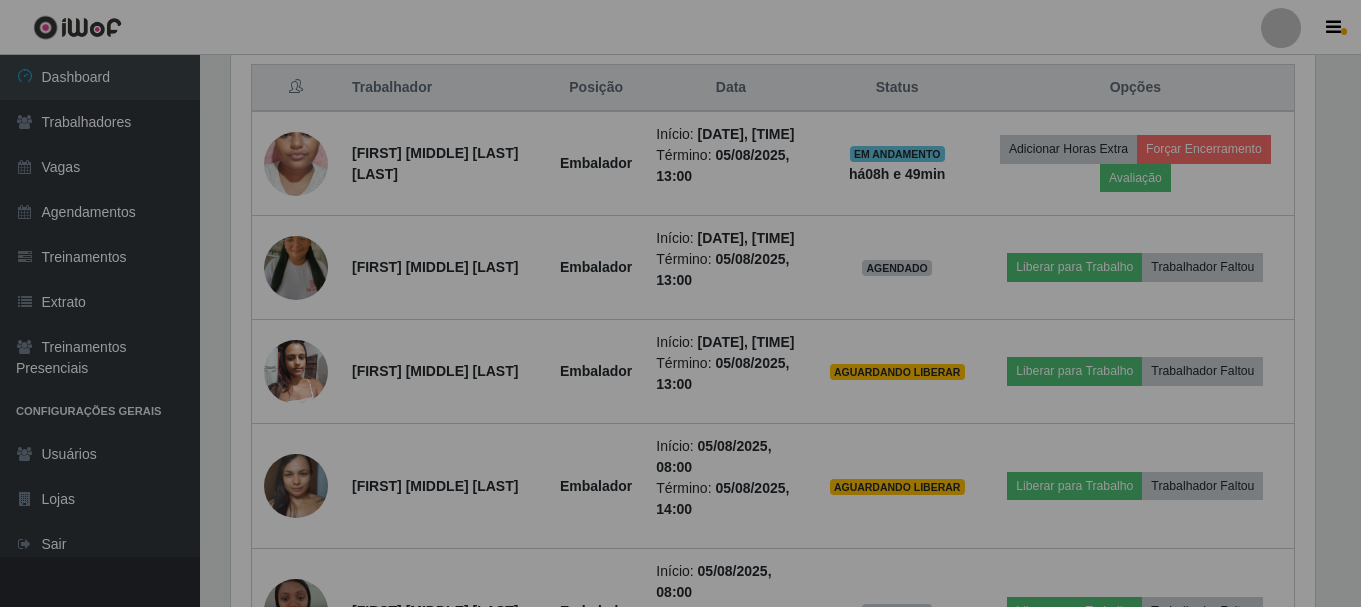 scroll, scrollTop: 999585, scrollLeft: 998901, axis: both 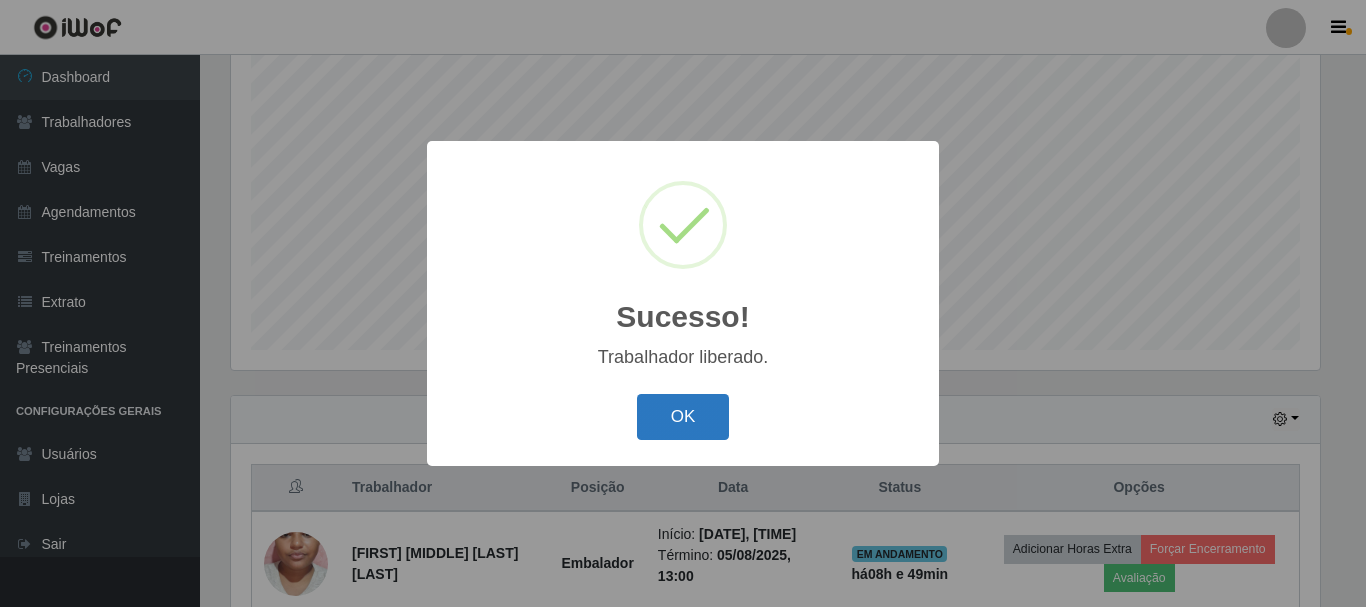 click on "OK" at bounding box center (683, 417) 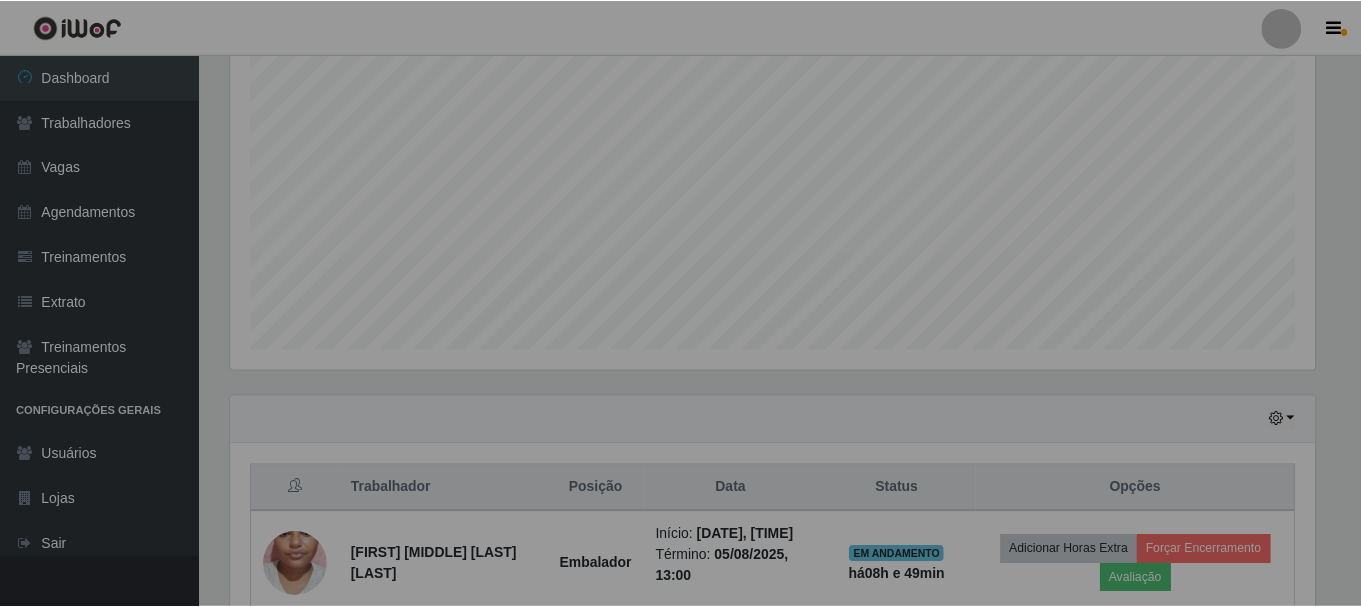 scroll, scrollTop: 999585, scrollLeft: 998901, axis: both 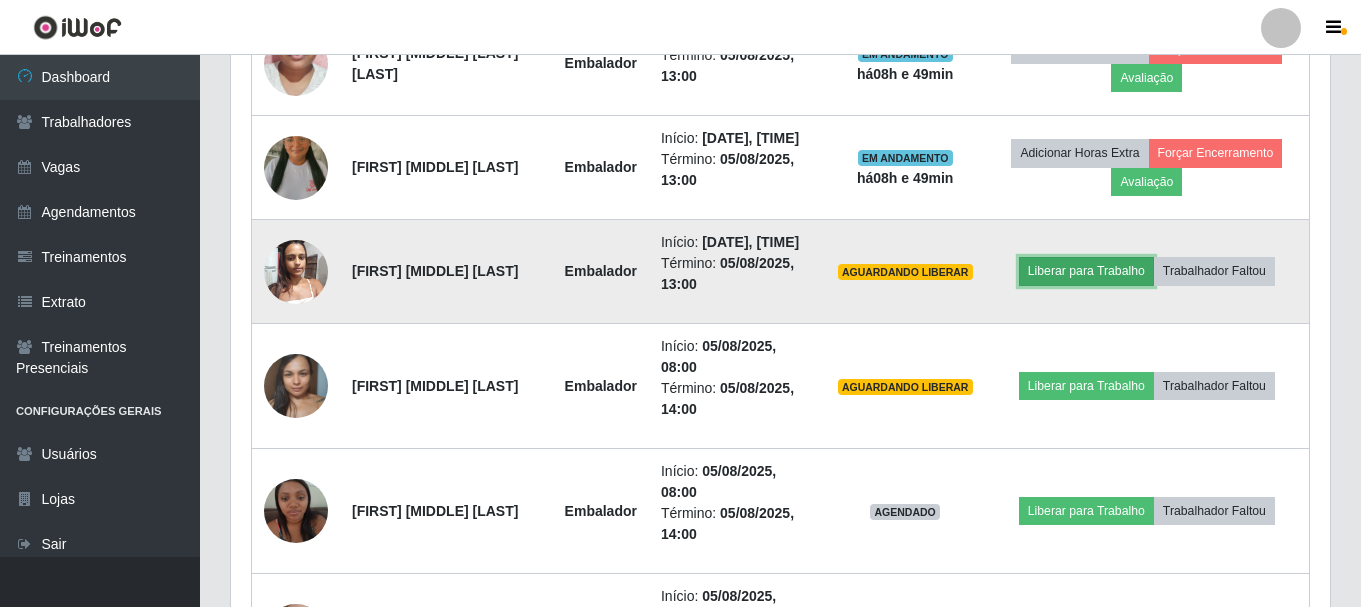 click on "Liberar para Trabalho" at bounding box center [1086, 271] 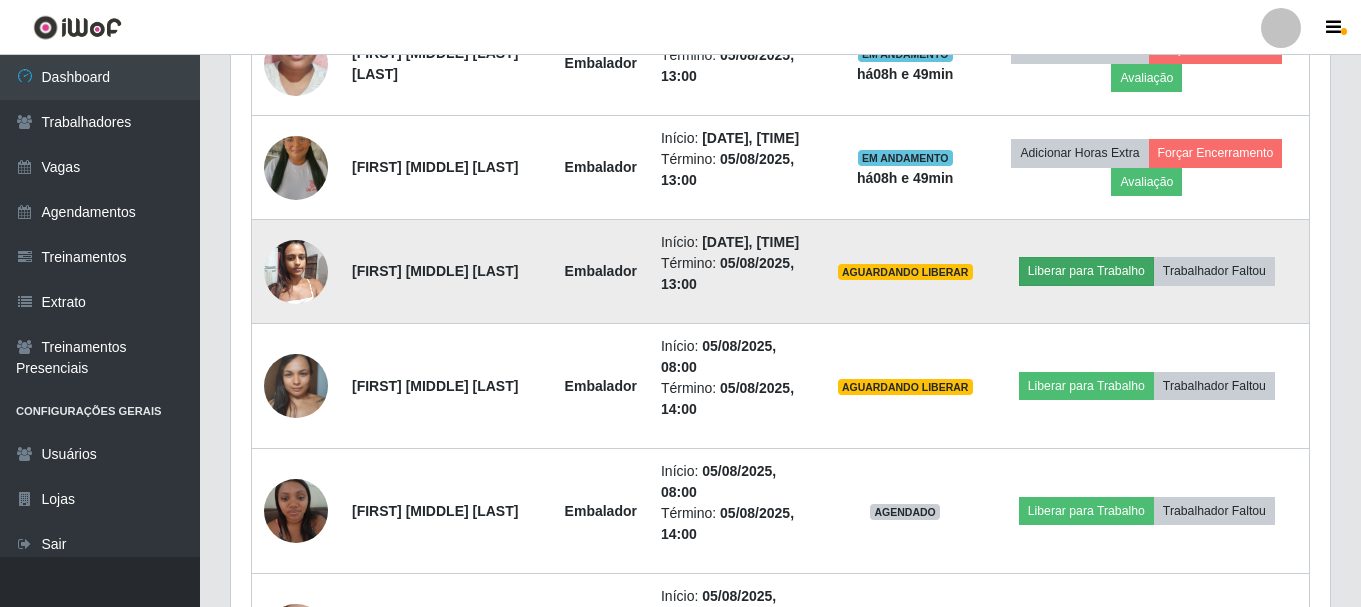 scroll 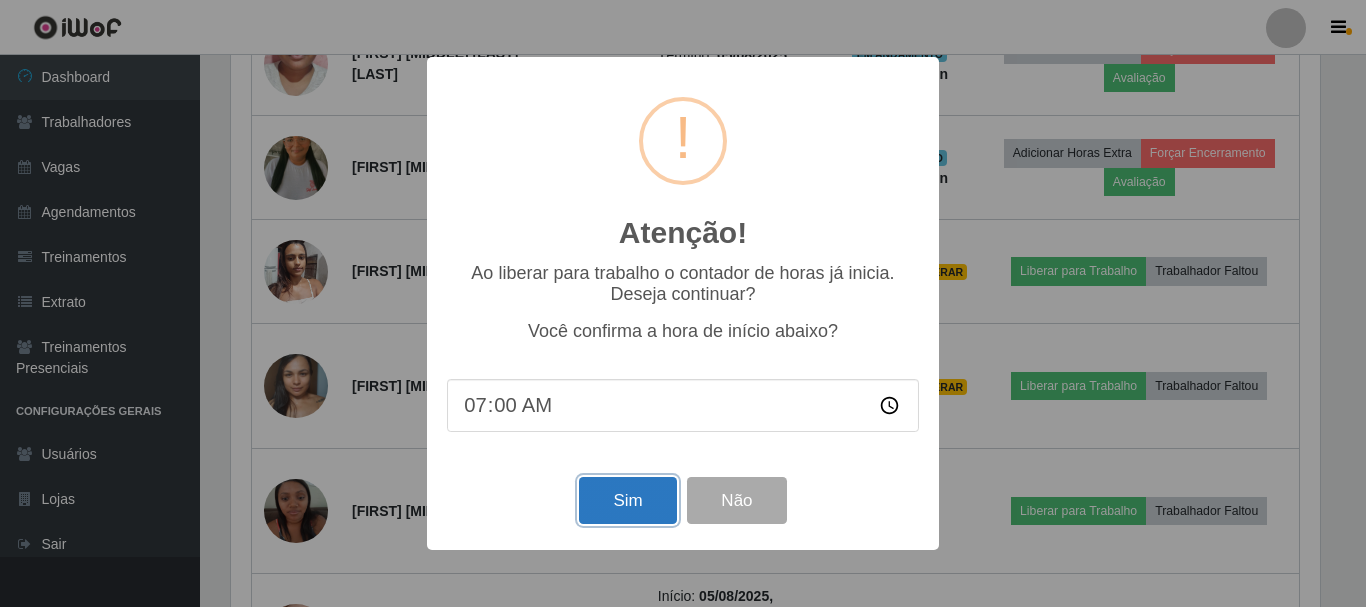 click on "Sim" at bounding box center (627, 500) 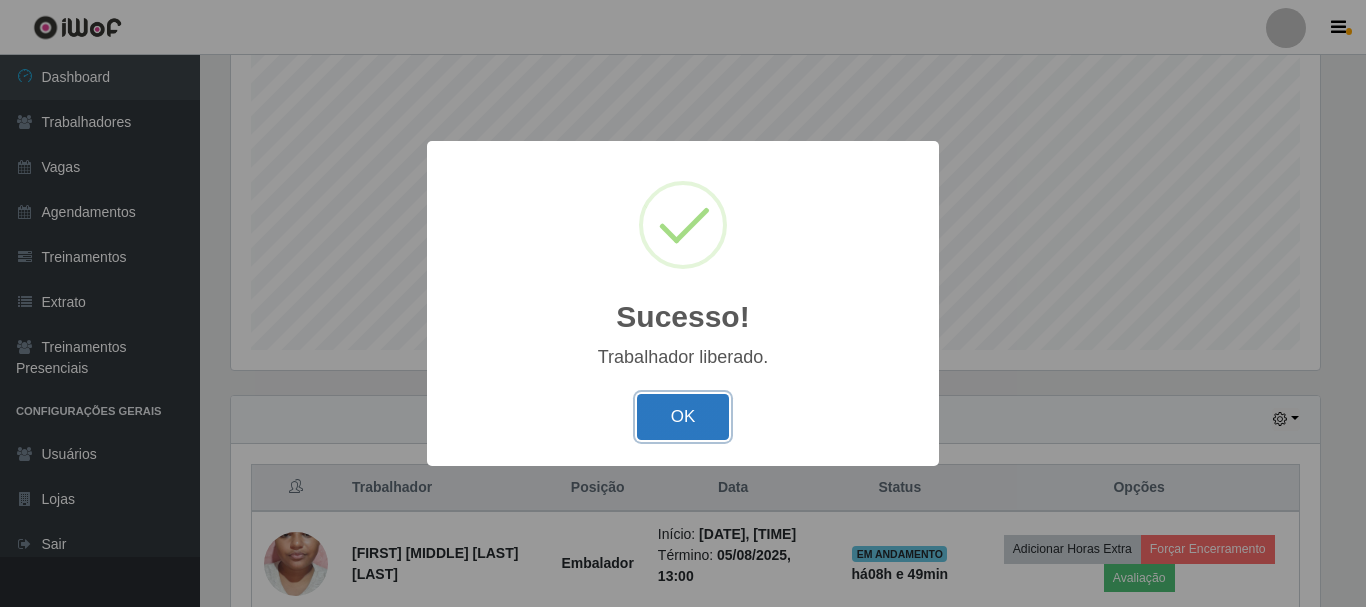click on "OK" at bounding box center (683, 417) 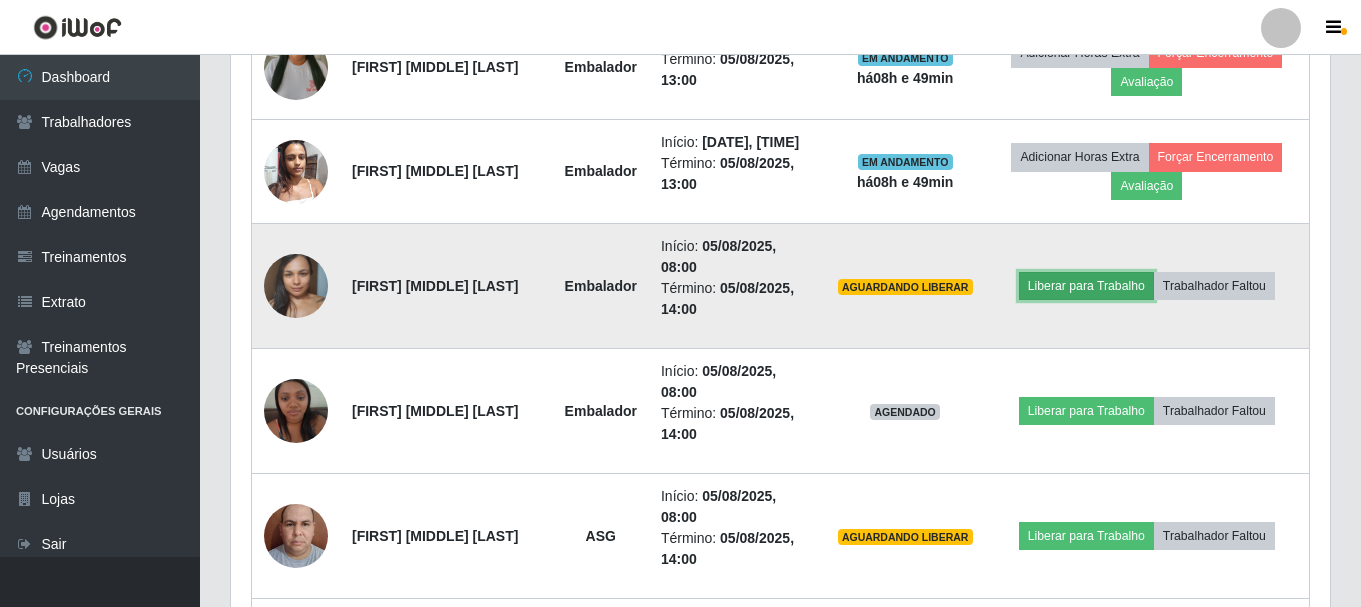 click on "Liberar para Trabalho" at bounding box center [1086, 286] 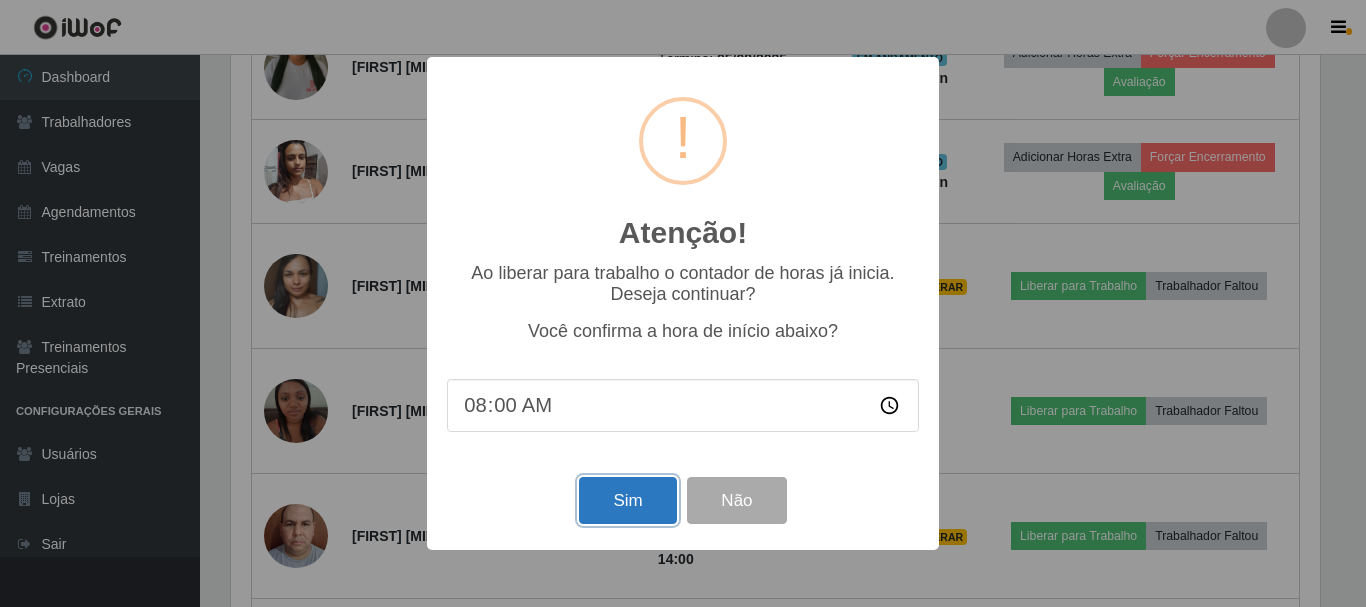 click on "Sim" at bounding box center [627, 500] 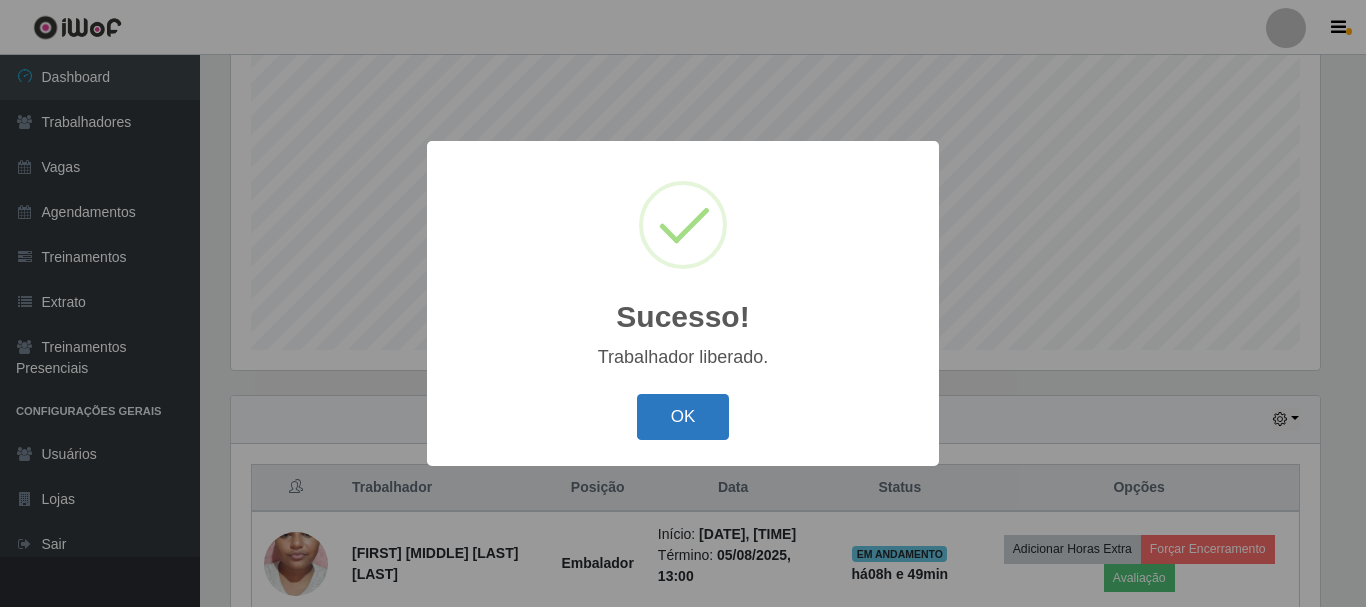 click on "OK" at bounding box center (683, 417) 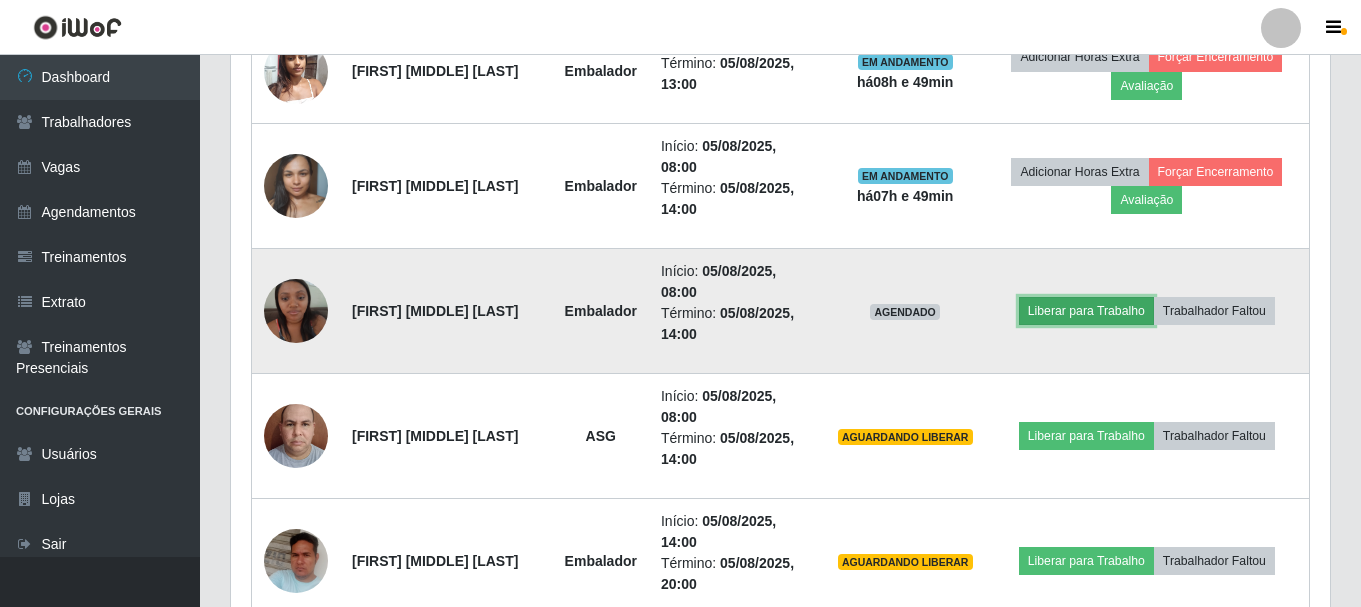click on "Liberar para Trabalho" at bounding box center (1086, 311) 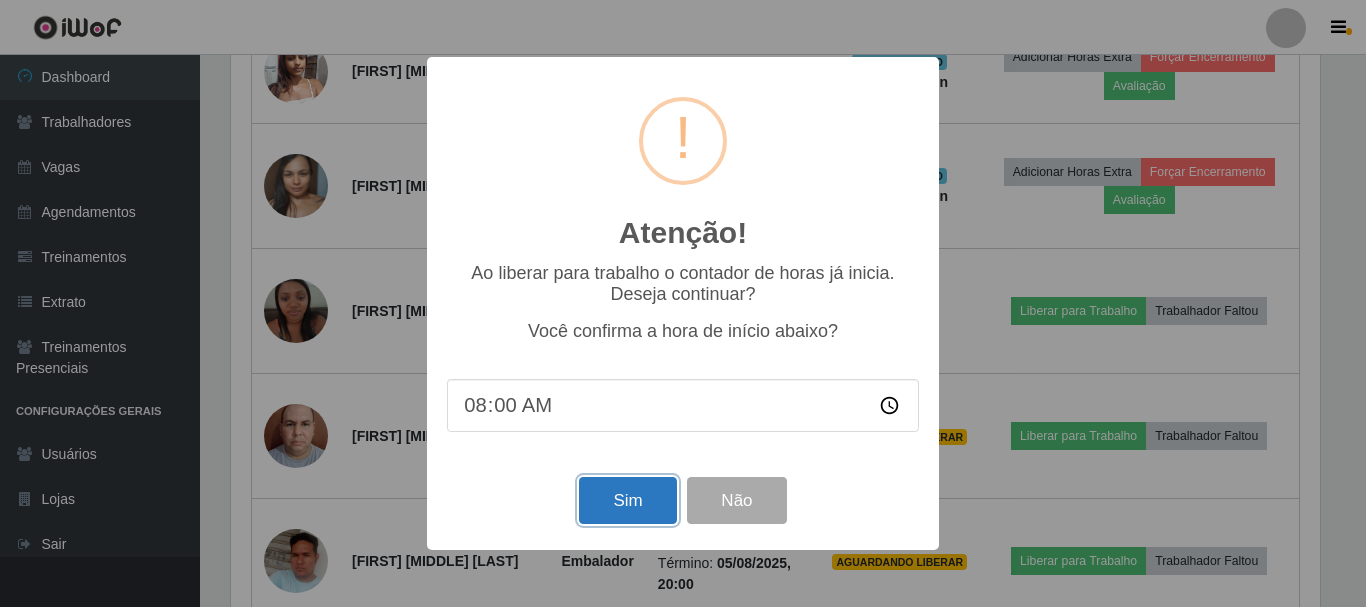 click on "Sim" at bounding box center [627, 500] 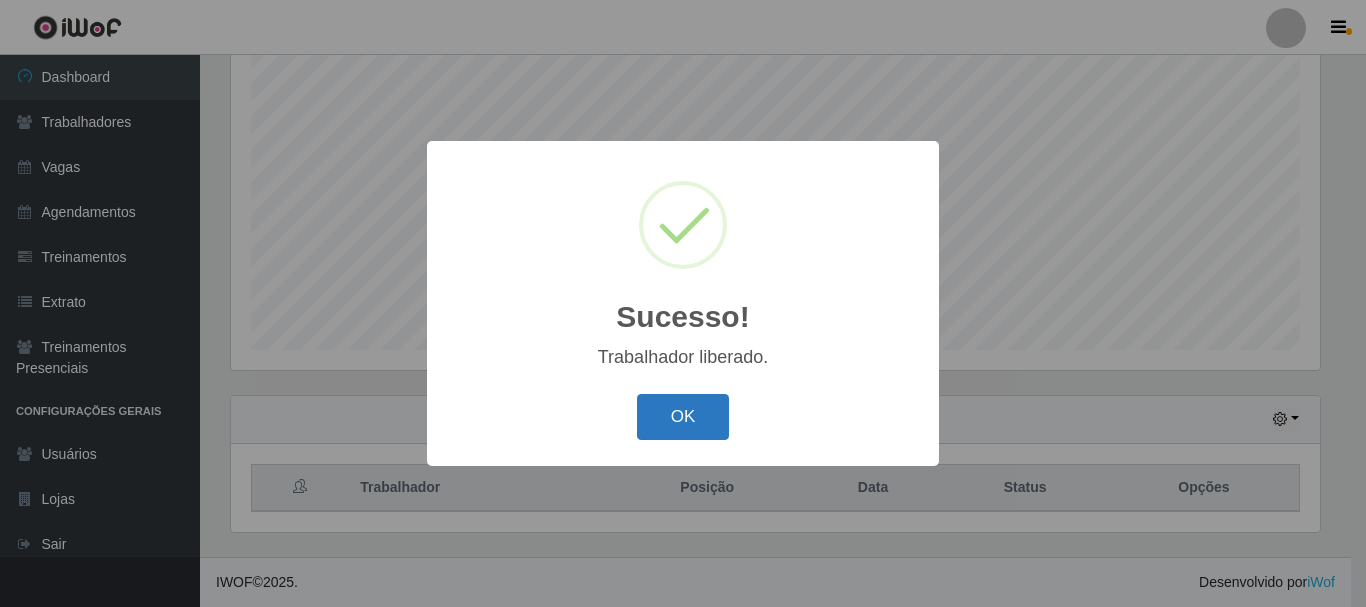 click on "OK" at bounding box center [683, 417] 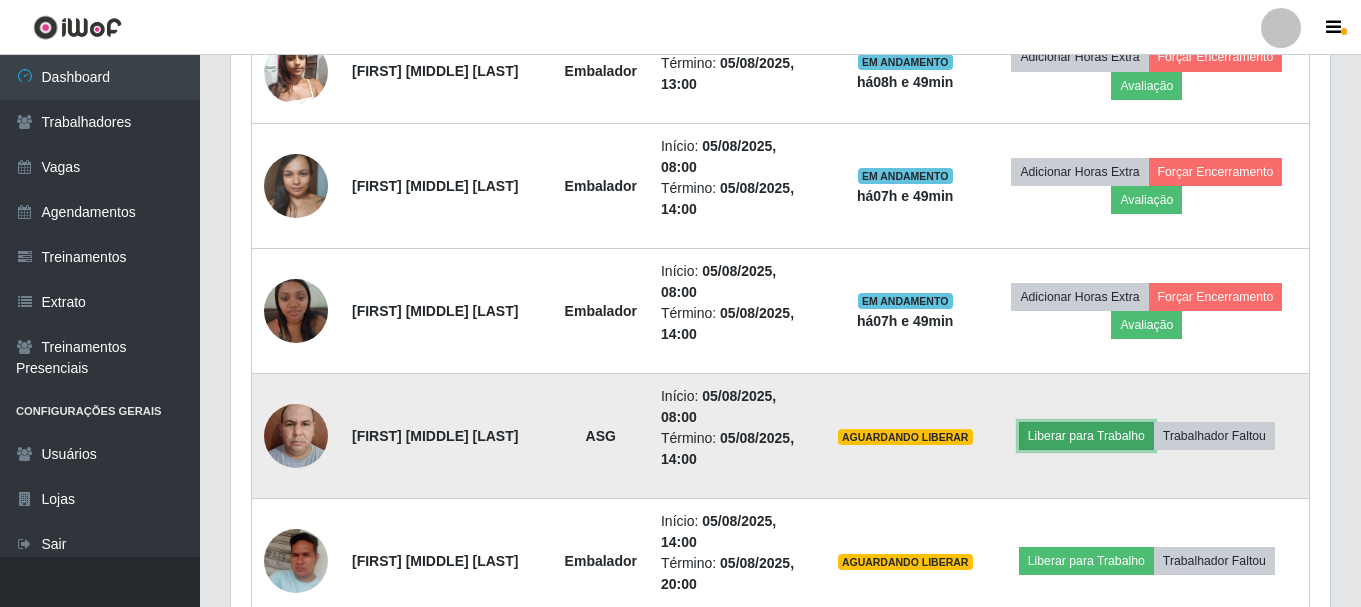 click on "Liberar para Trabalho" at bounding box center (1086, 436) 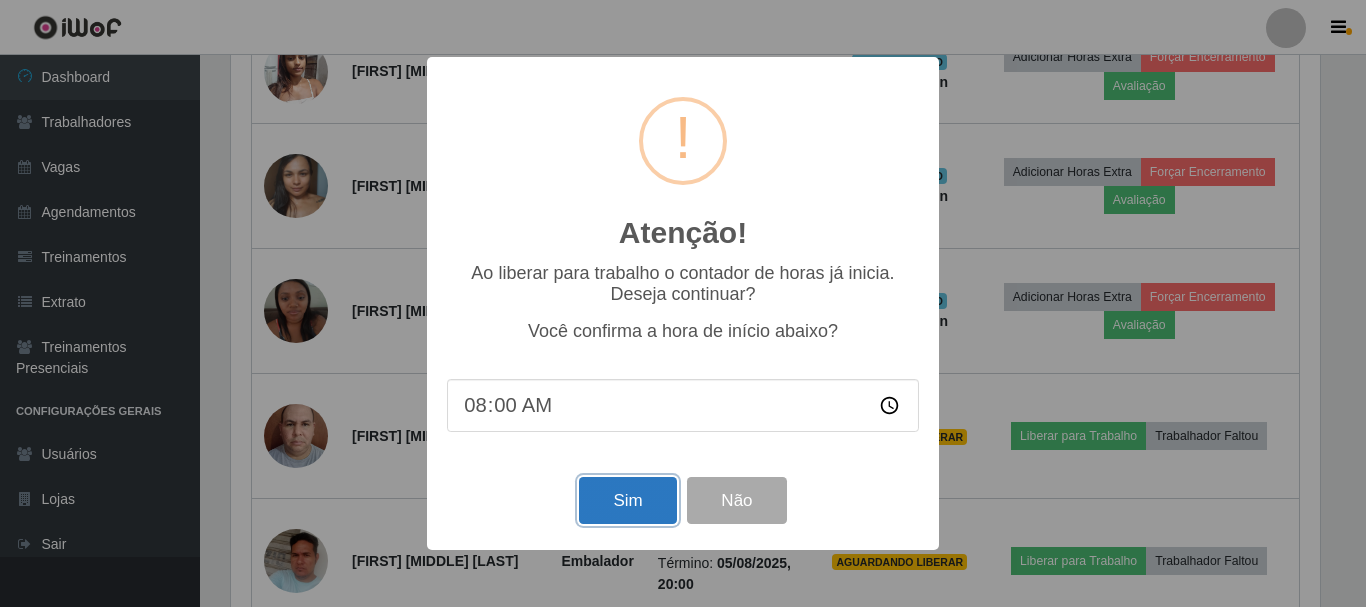 click on "Sim" at bounding box center [627, 500] 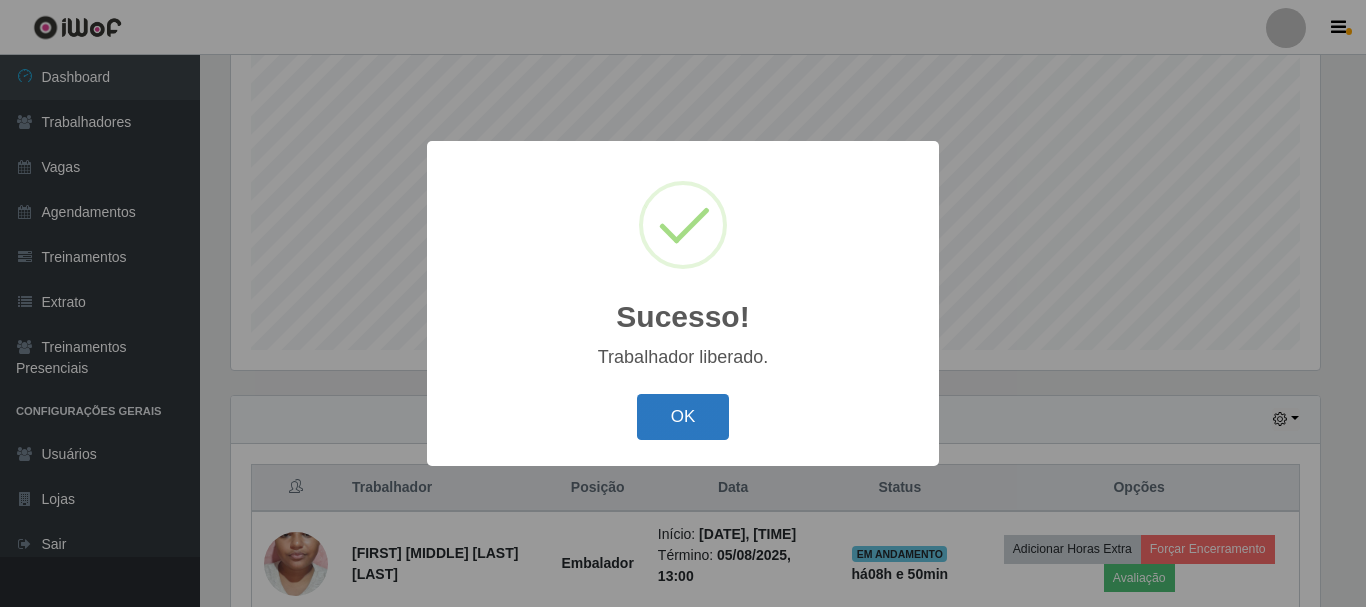 click on "OK" at bounding box center (683, 417) 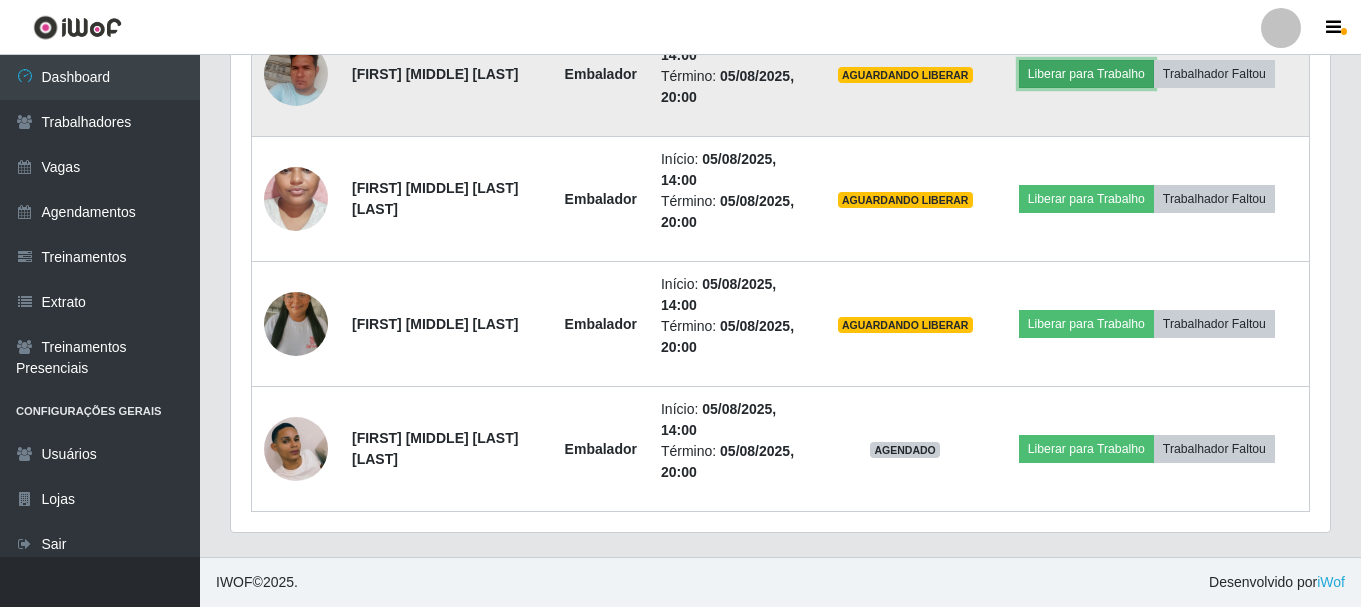 click on "Liberar para Trabalho" at bounding box center [1086, 74] 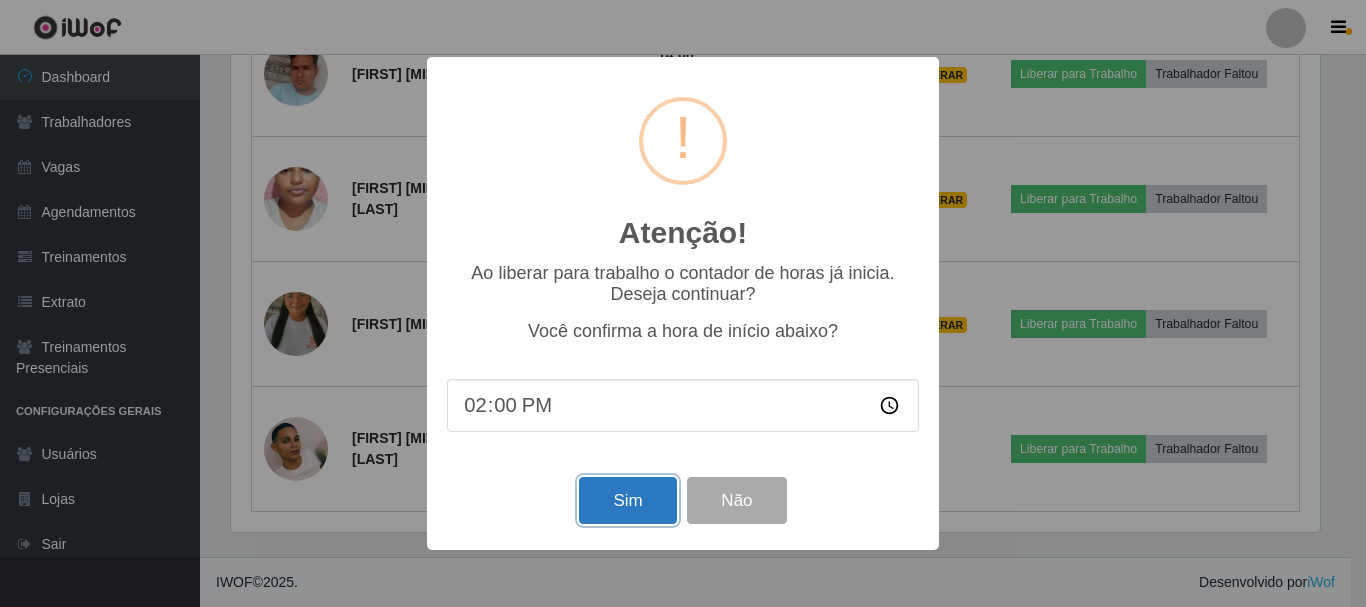 click on "Sim" at bounding box center (627, 500) 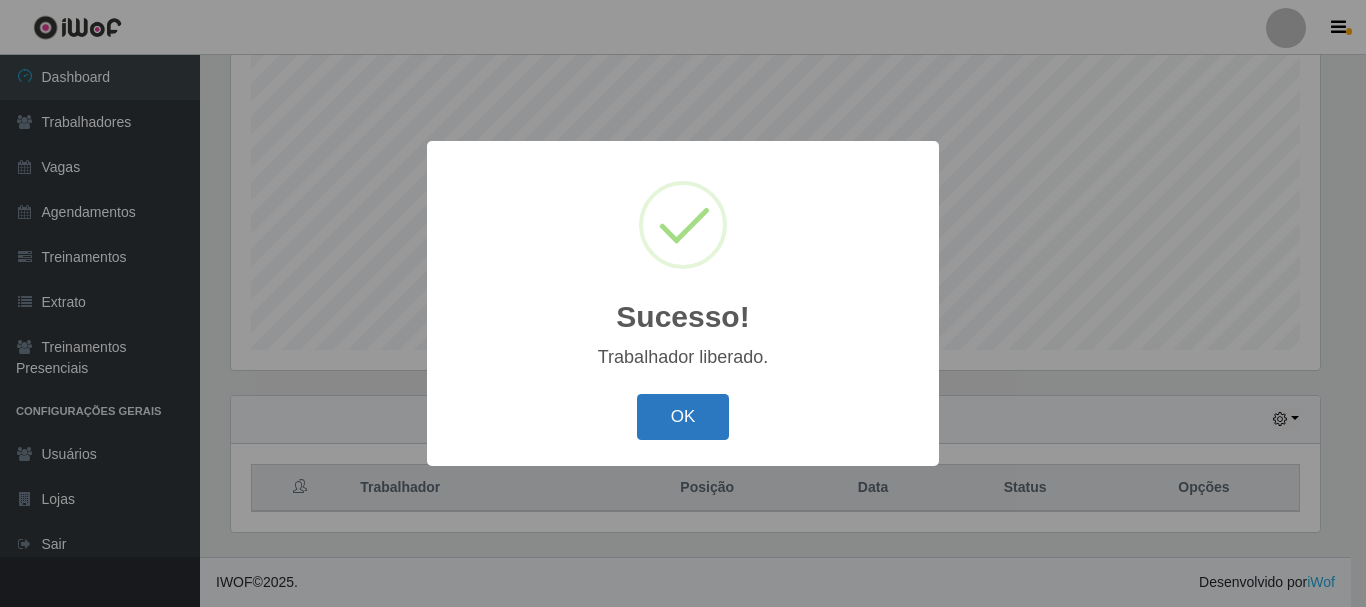 click on "OK" at bounding box center [683, 417] 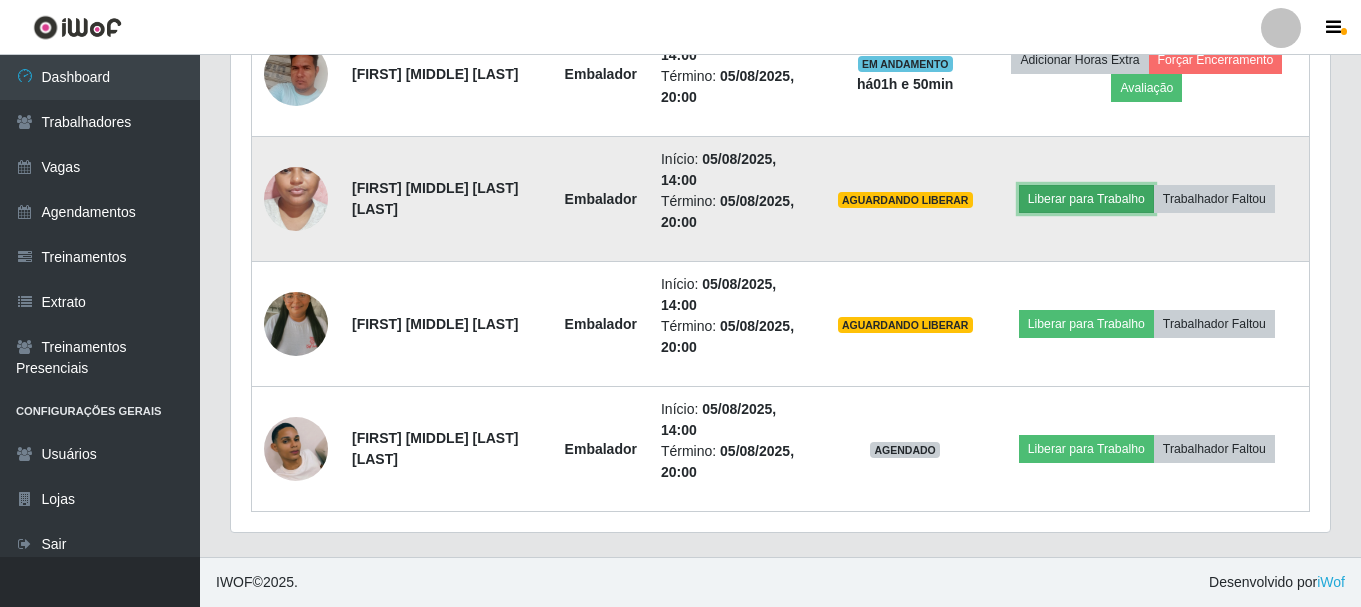 click on "Liberar para Trabalho" at bounding box center [1086, 199] 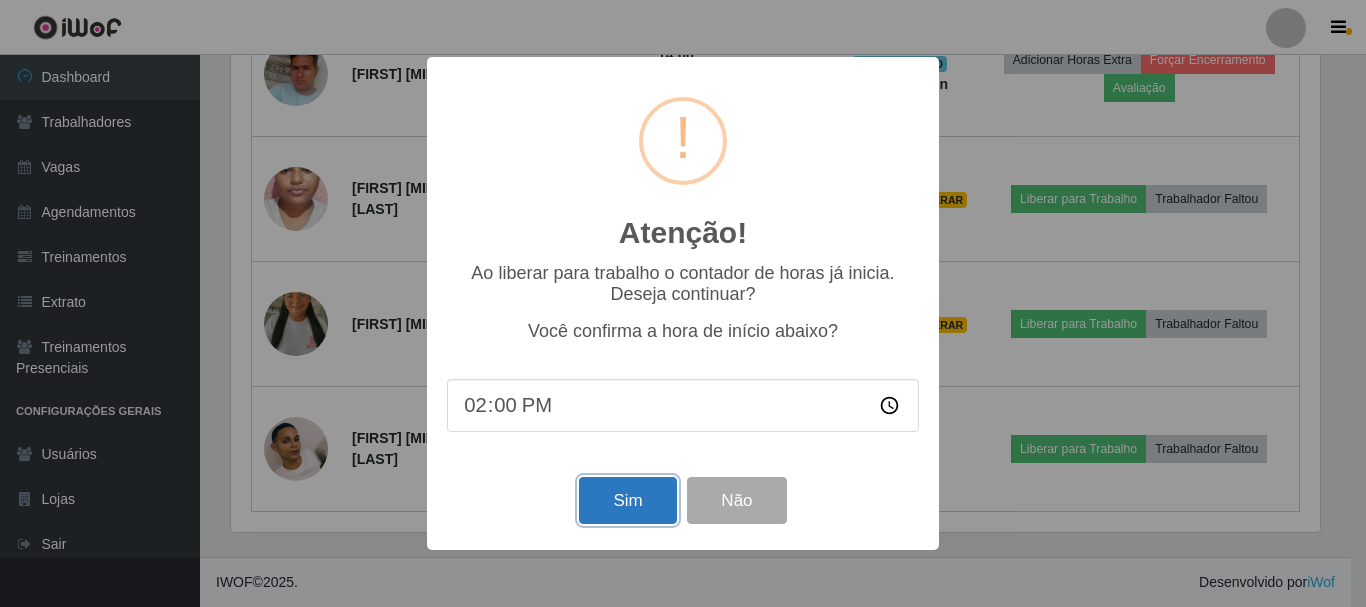 click on "Sim" at bounding box center (627, 500) 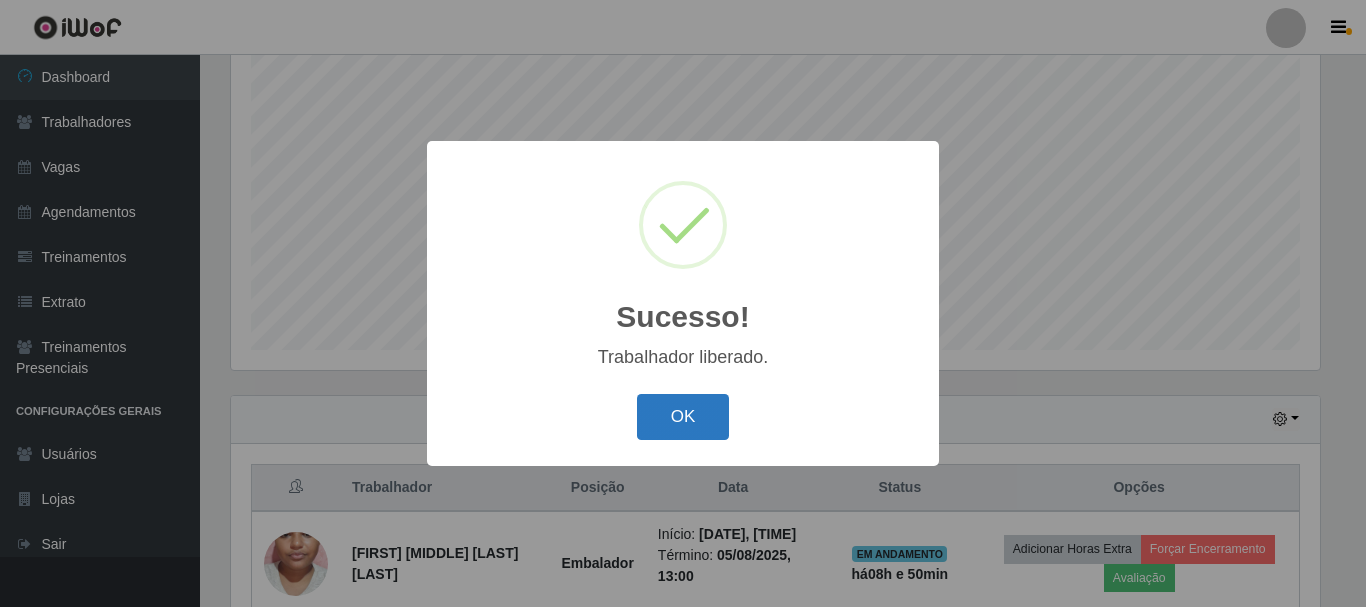 click on "OK" at bounding box center [683, 417] 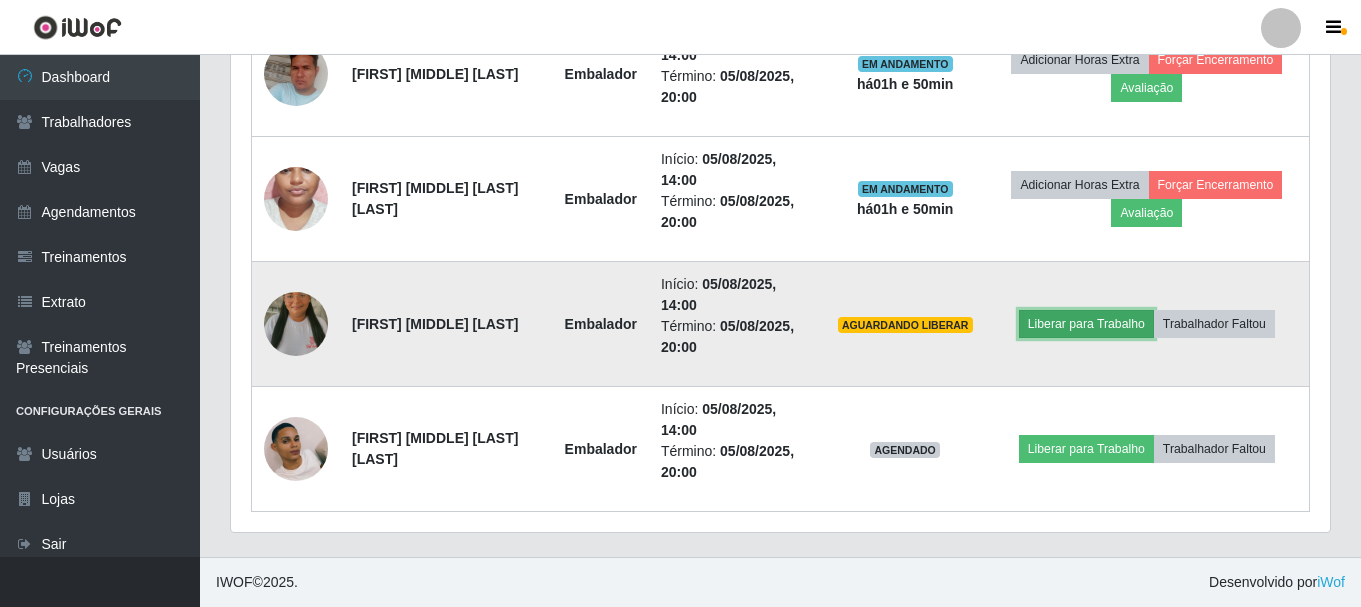 click on "Liberar para Trabalho" at bounding box center (1086, 324) 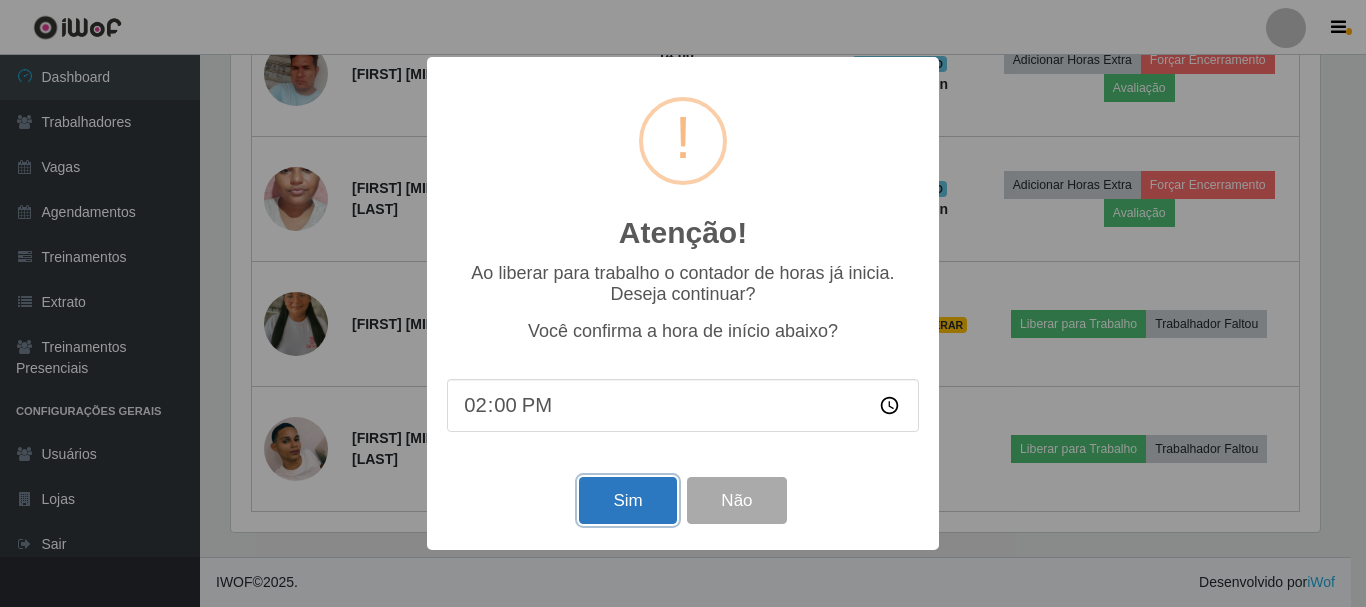 click on "Sim" at bounding box center [627, 500] 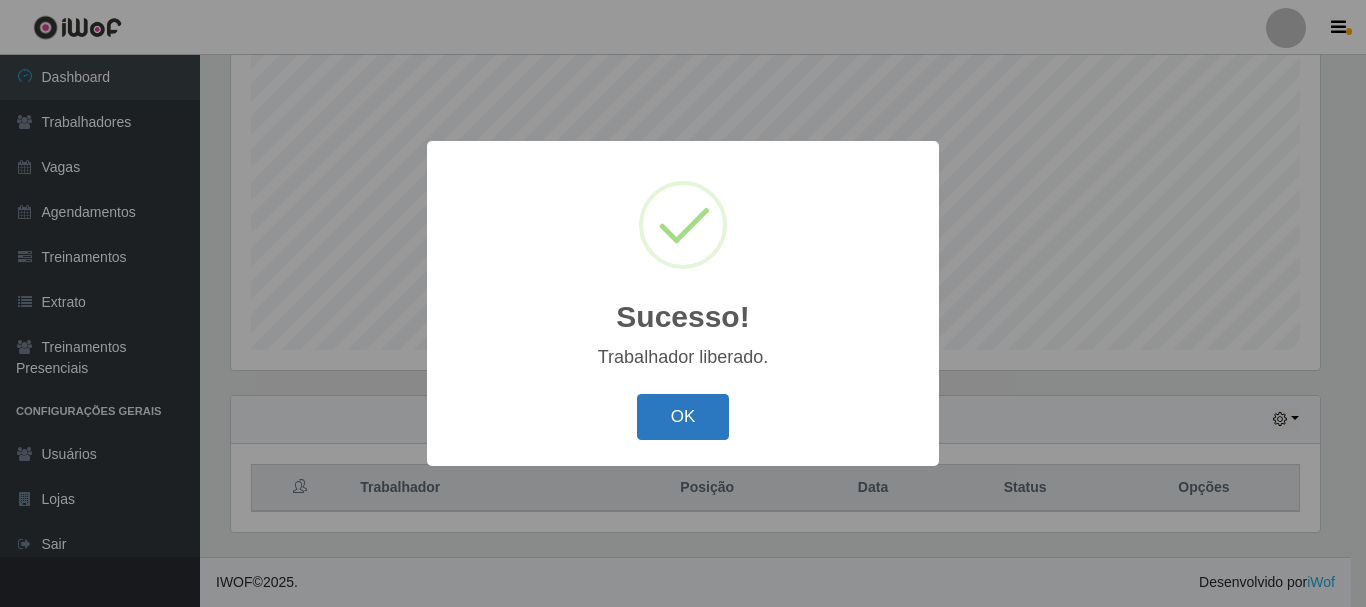 click on "OK" at bounding box center (683, 417) 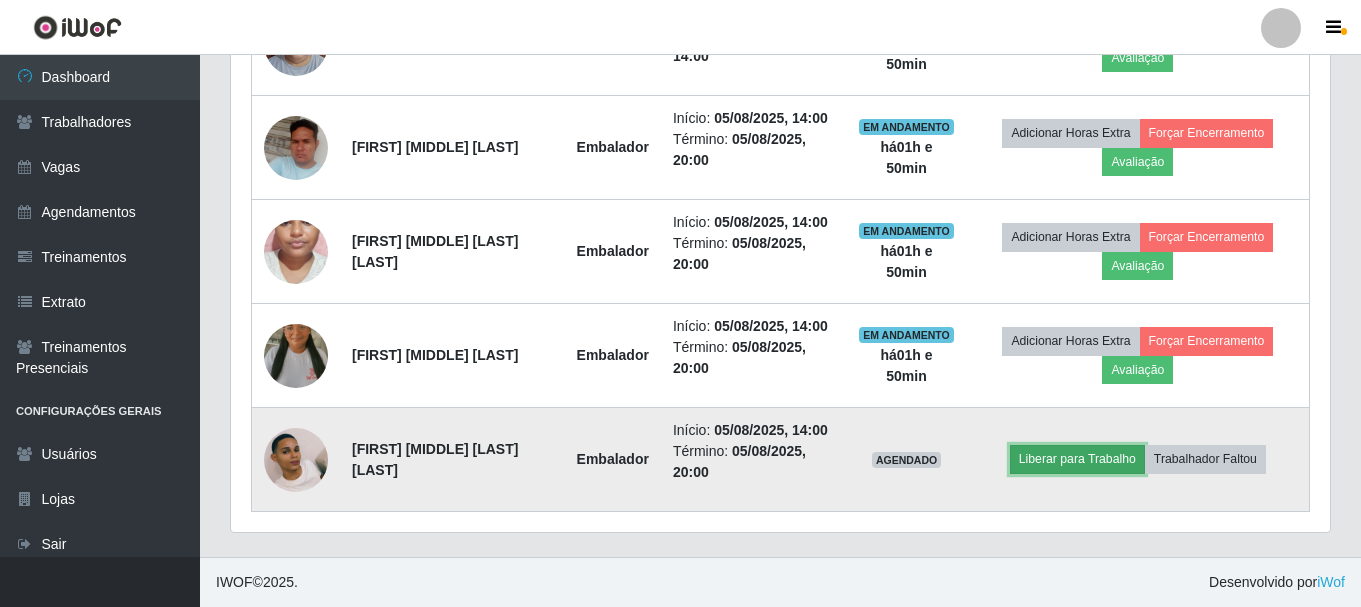 click on "Liberar para Trabalho" at bounding box center (1077, 459) 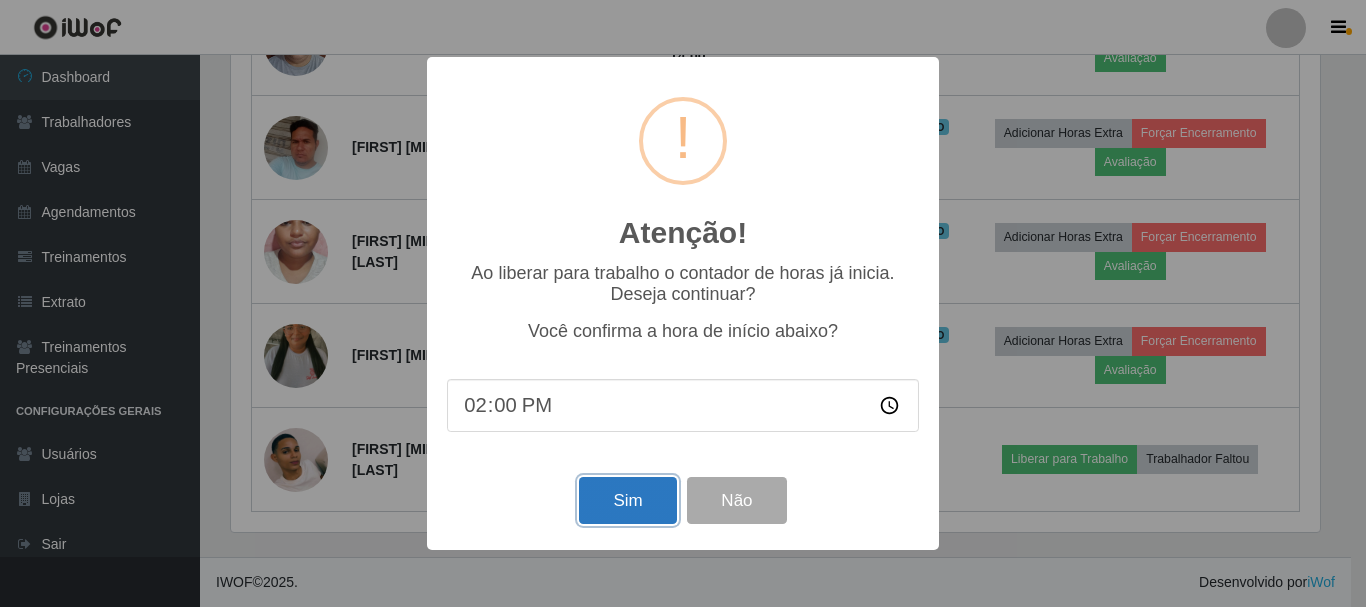 click on "Sim" at bounding box center (627, 500) 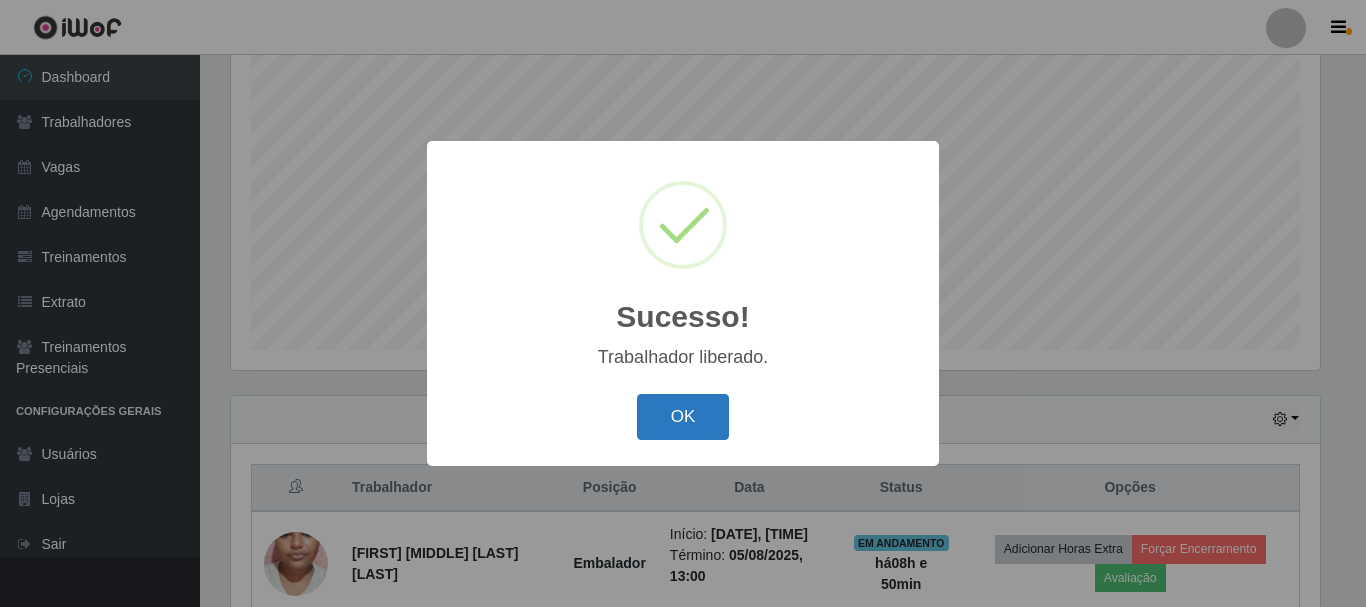 click on "OK" at bounding box center [683, 417] 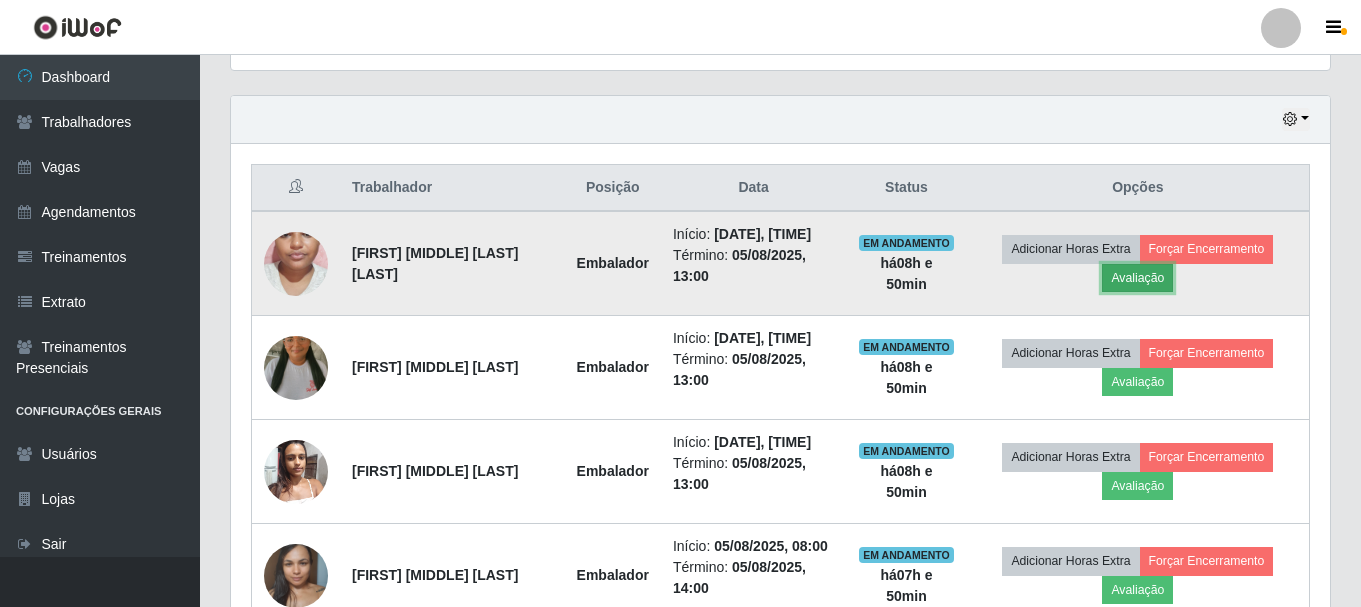 click on "Avaliação" at bounding box center [1137, 278] 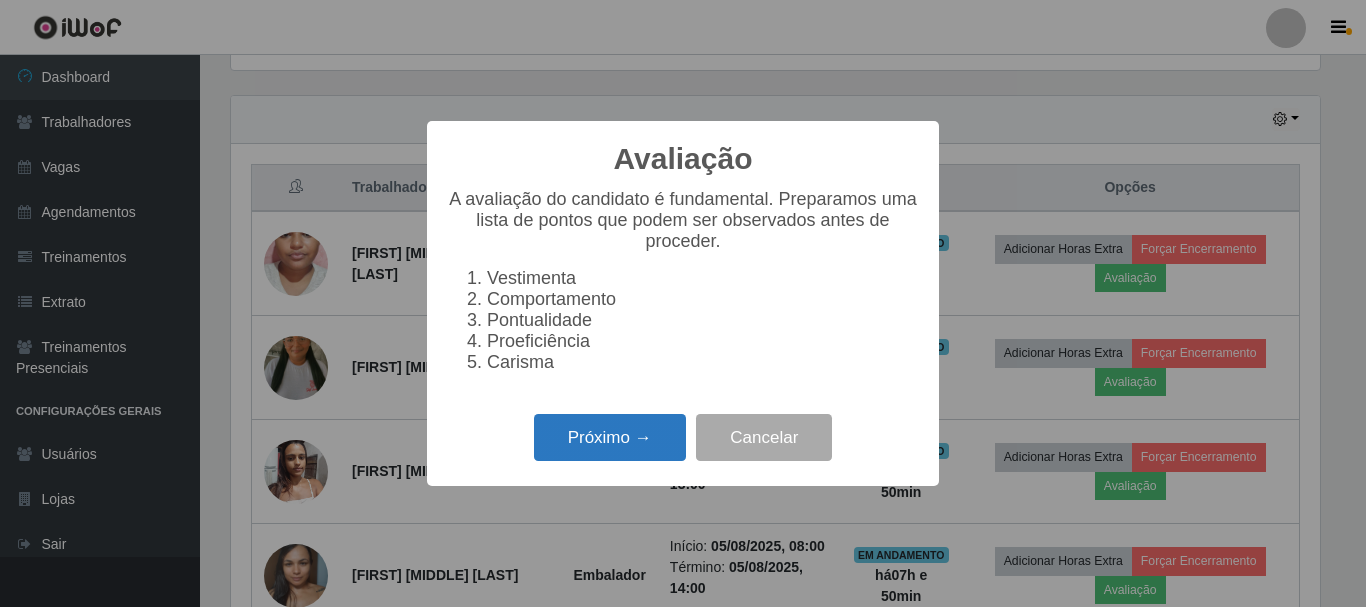 click on "Próximo →" at bounding box center (610, 437) 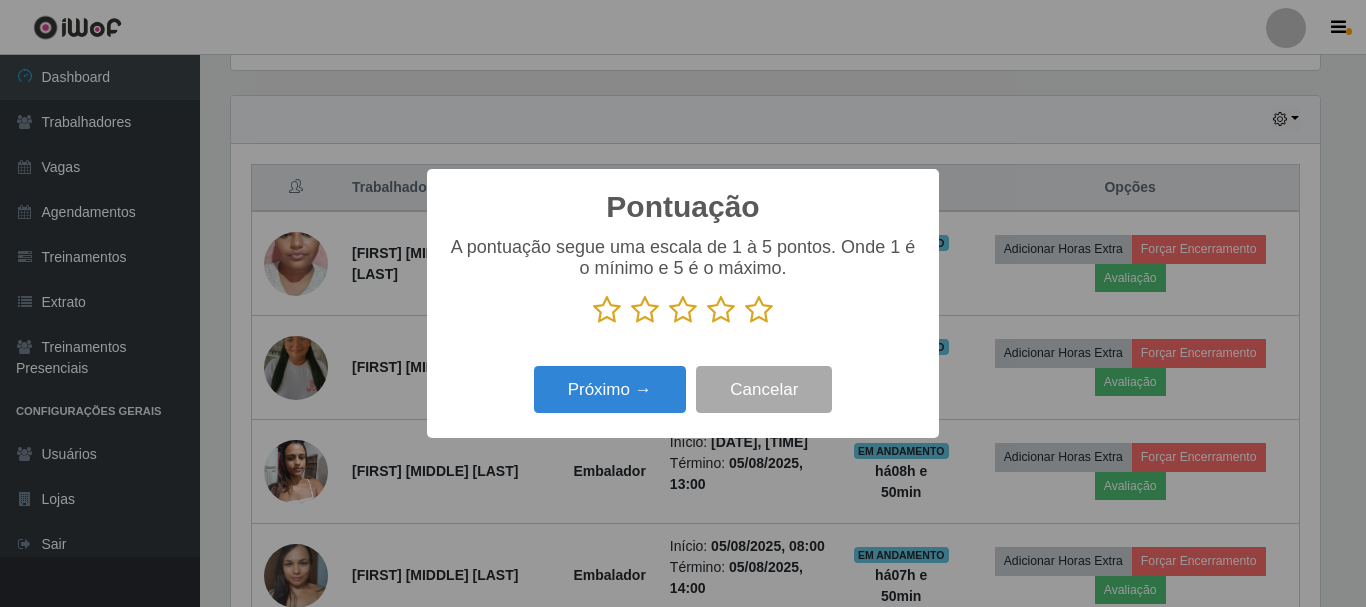 click at bounding box center (721, 310) 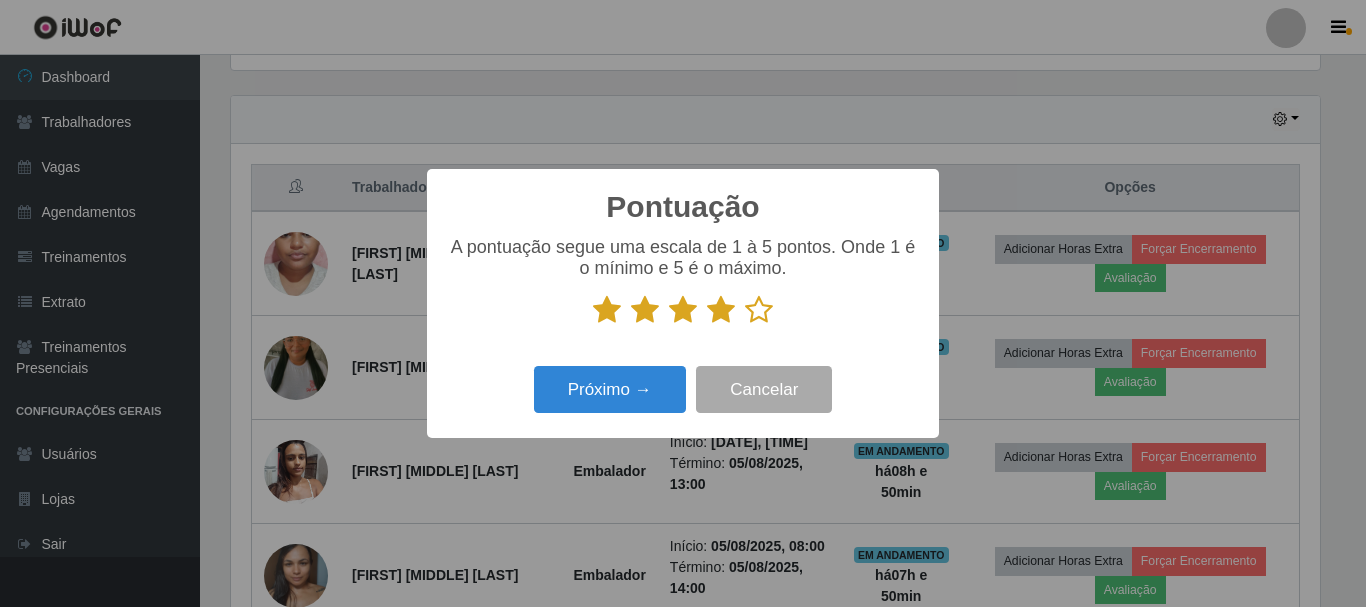 click at bounding box center [759, 310] 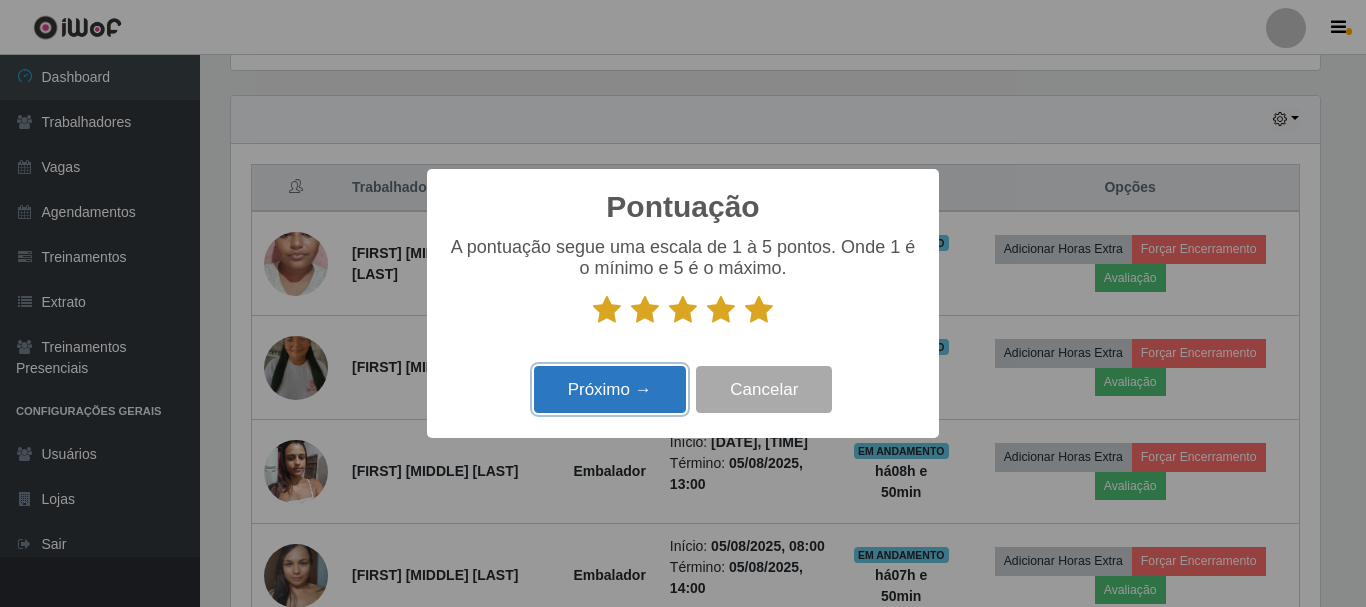 click on "Próximo →" at bounding box center (610, 389) 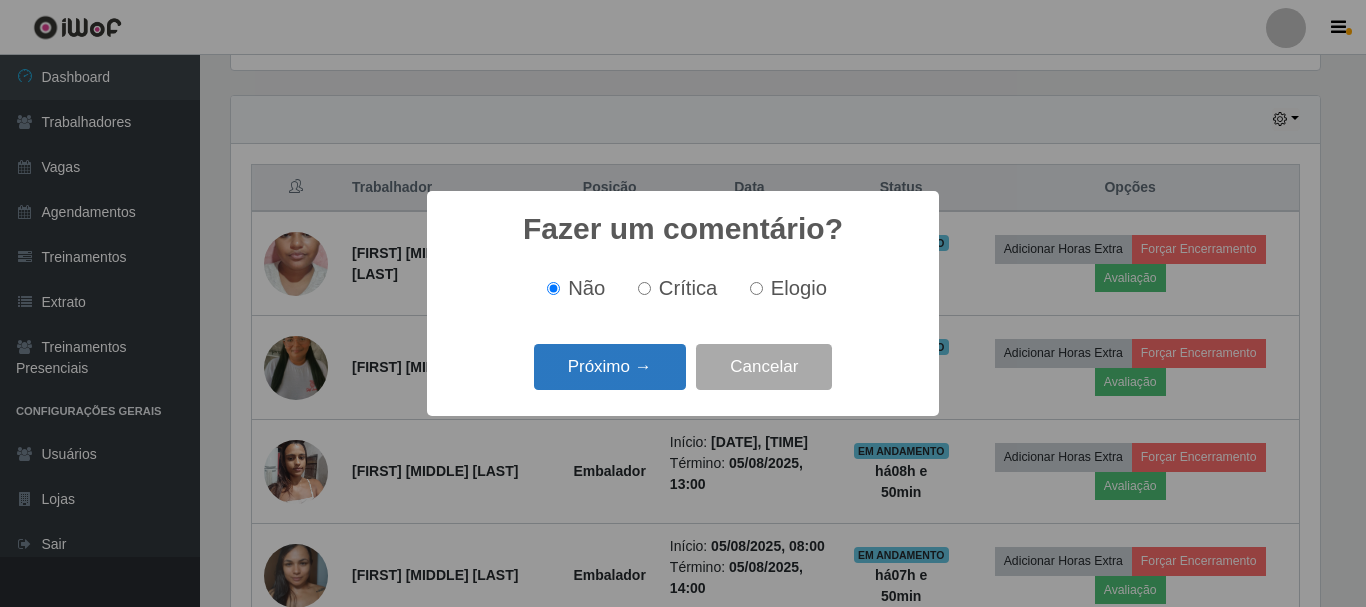click on "Próximo →" at bounding box center [610, 367] 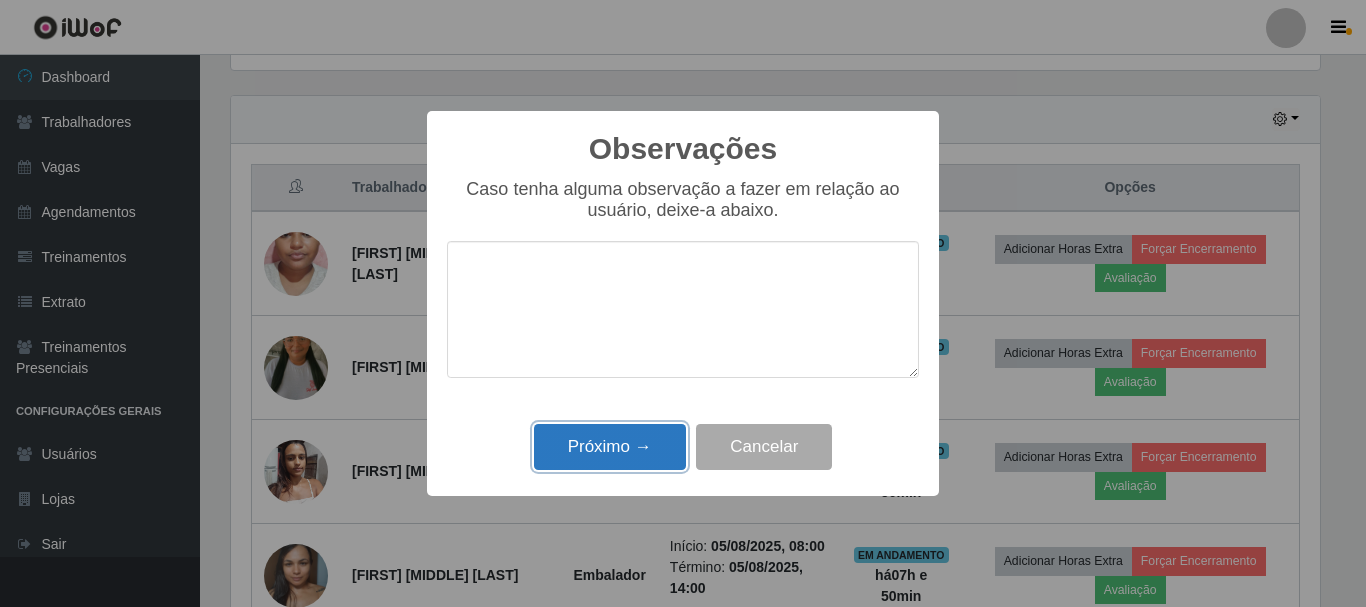 click on "Próximo →" at bounding box center (610, 447) 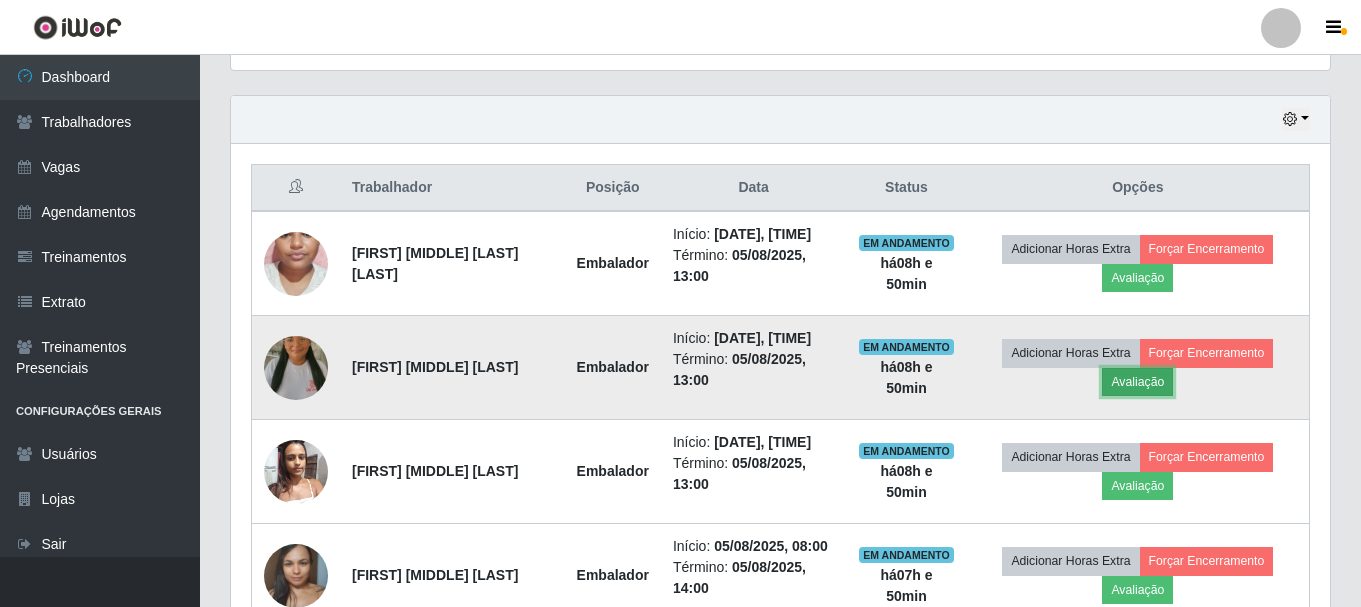 click on "Avaliação" at bounding box center [1137, 382] 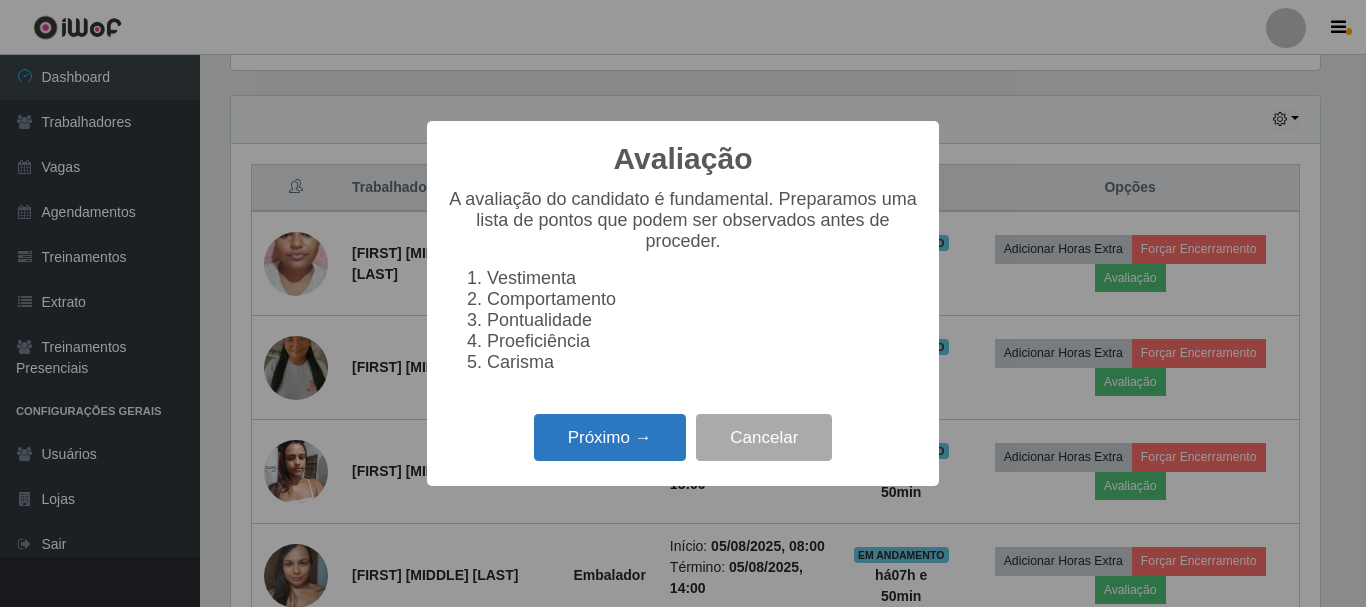 click on "Próximo →" at bounding box center (610, 437) 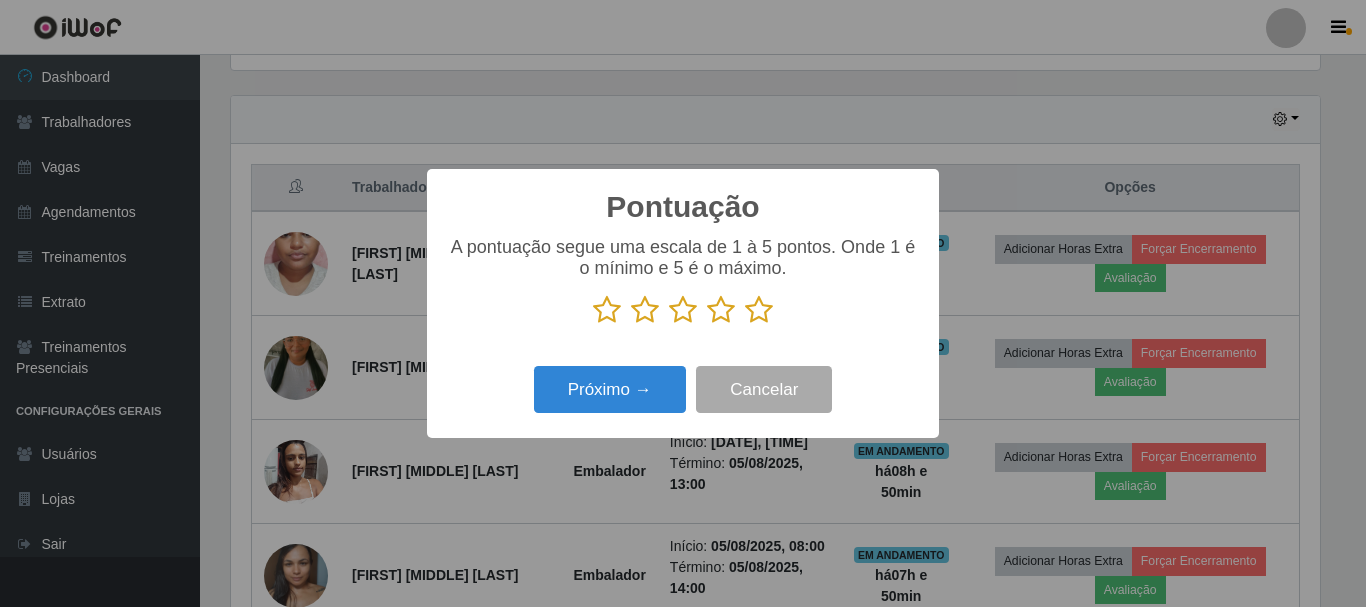 click at bounding box center (721, 310) 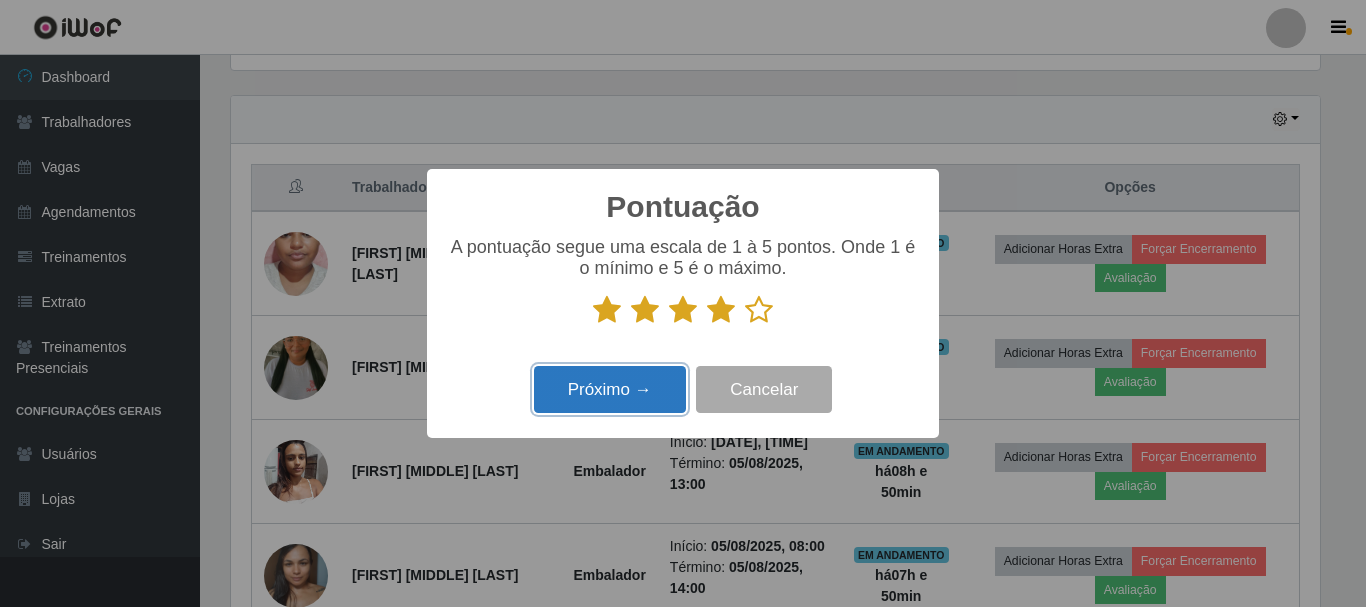 click on "Próximo →" at bounding box center [610, 389] 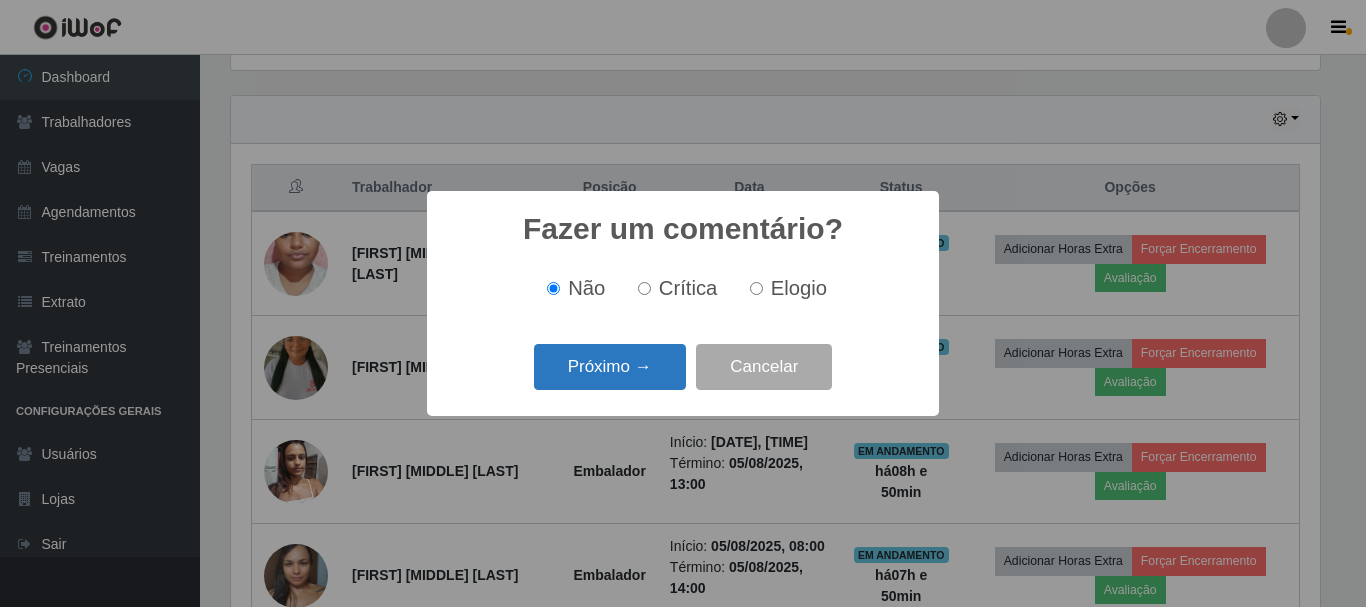click on "Próximo →" at bounding box center [610, 367] 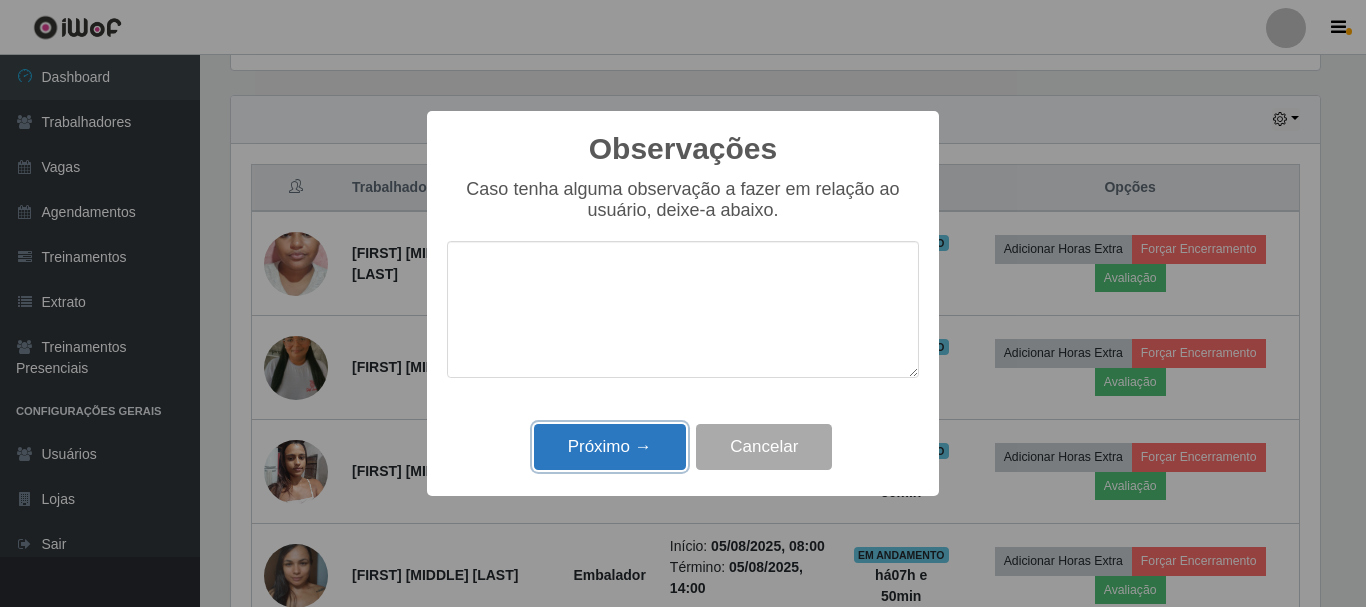 click on "Próximo →" at bounding box center [610, 447] 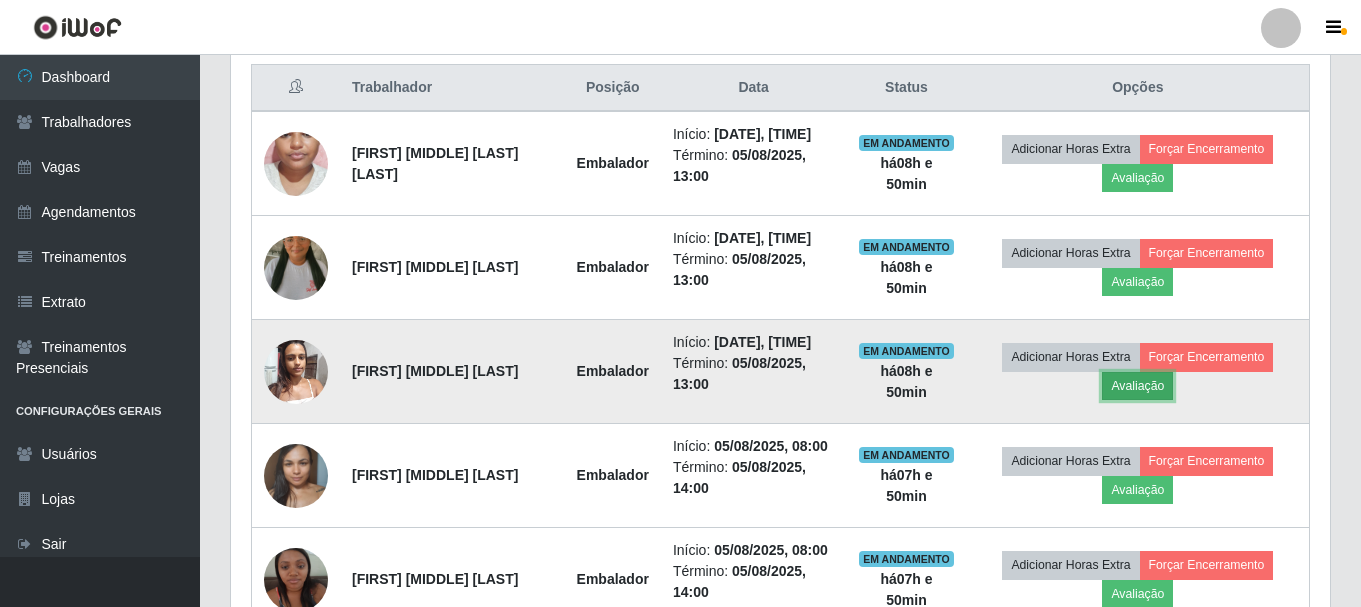 click on "Avaliação" at bounding box center (1137, 386) 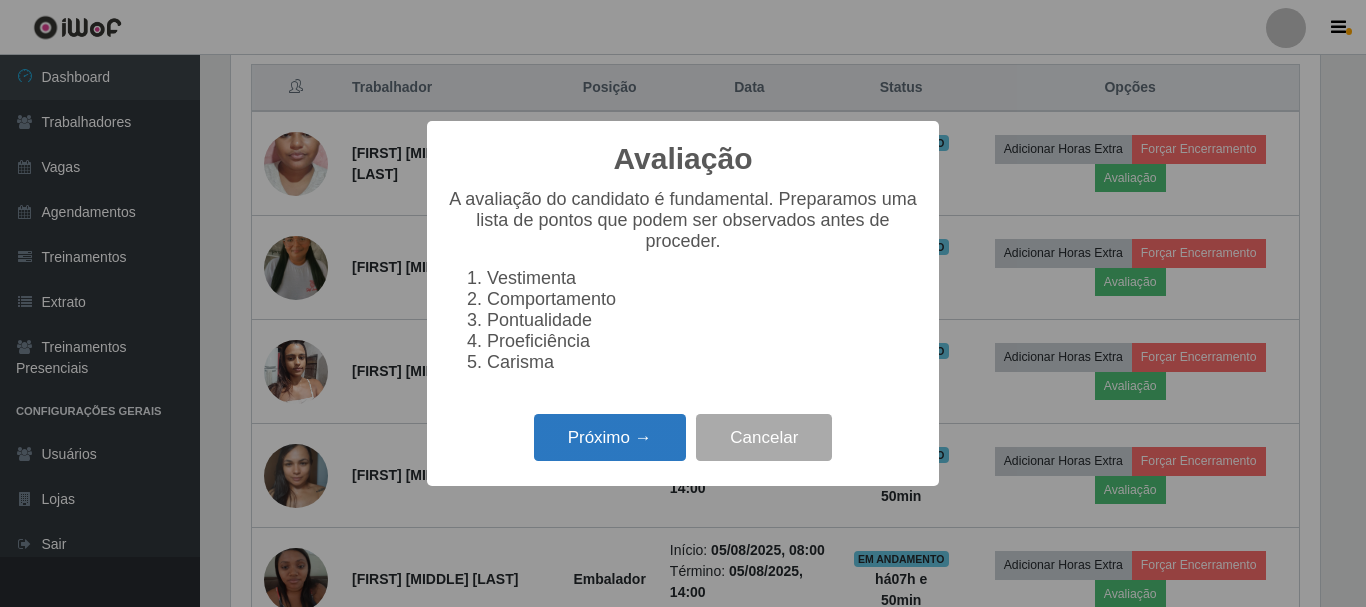 click on "Próximo →" at bounding box center (610, 437) 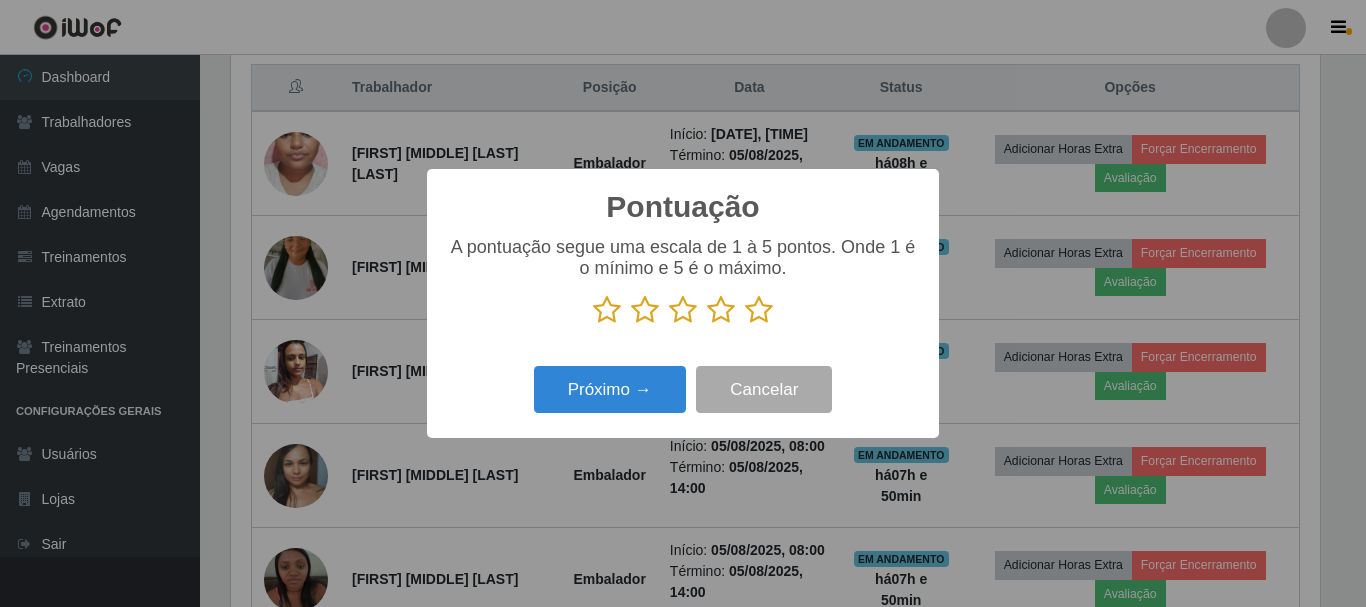 click at bounding box center [721, 310] 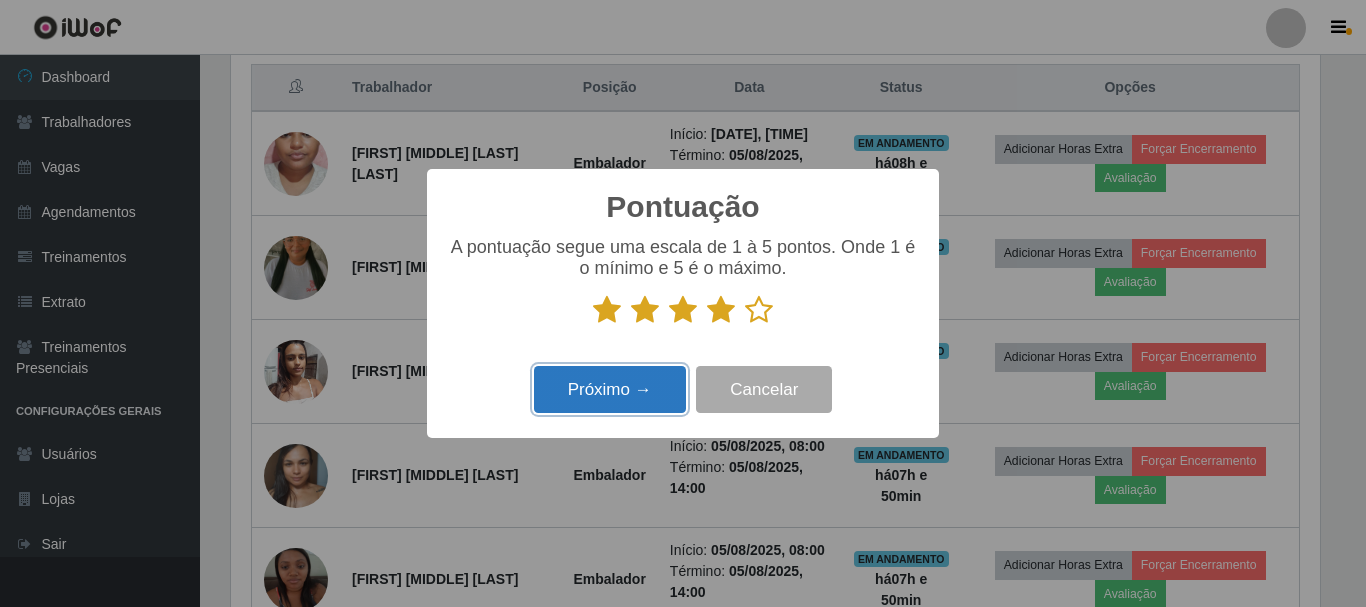 click on "Próximo →" at bounding box center [610, 389] 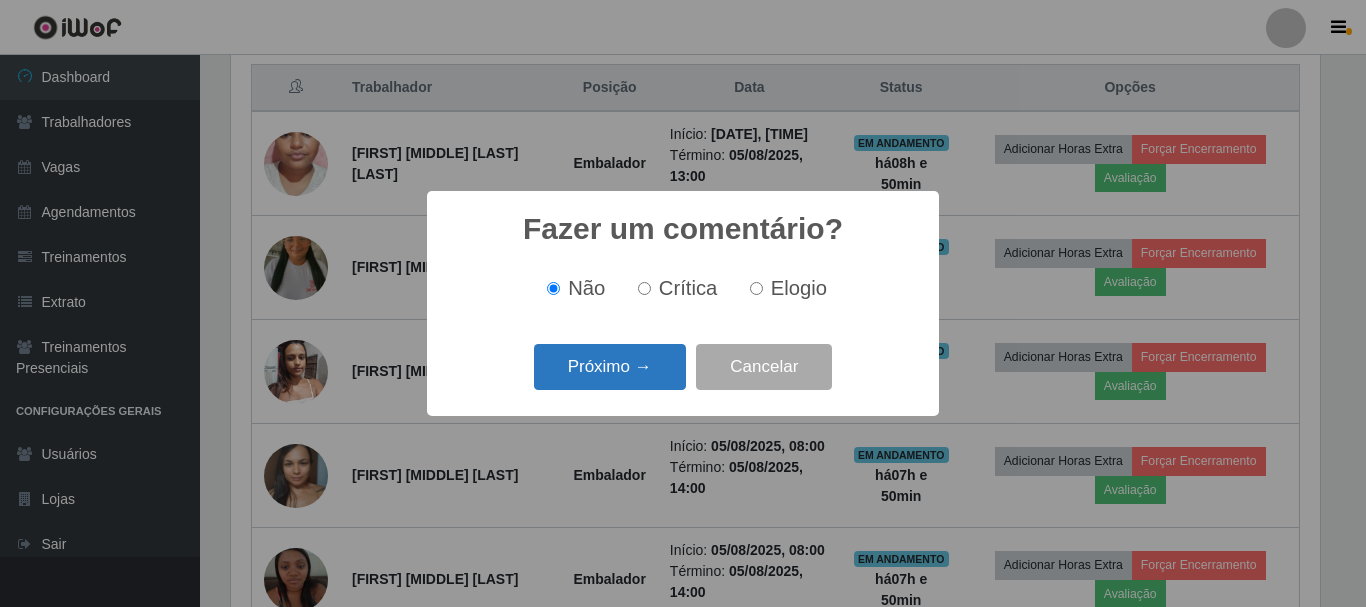 click on "Próximo →" at bounding box center (610, 367) 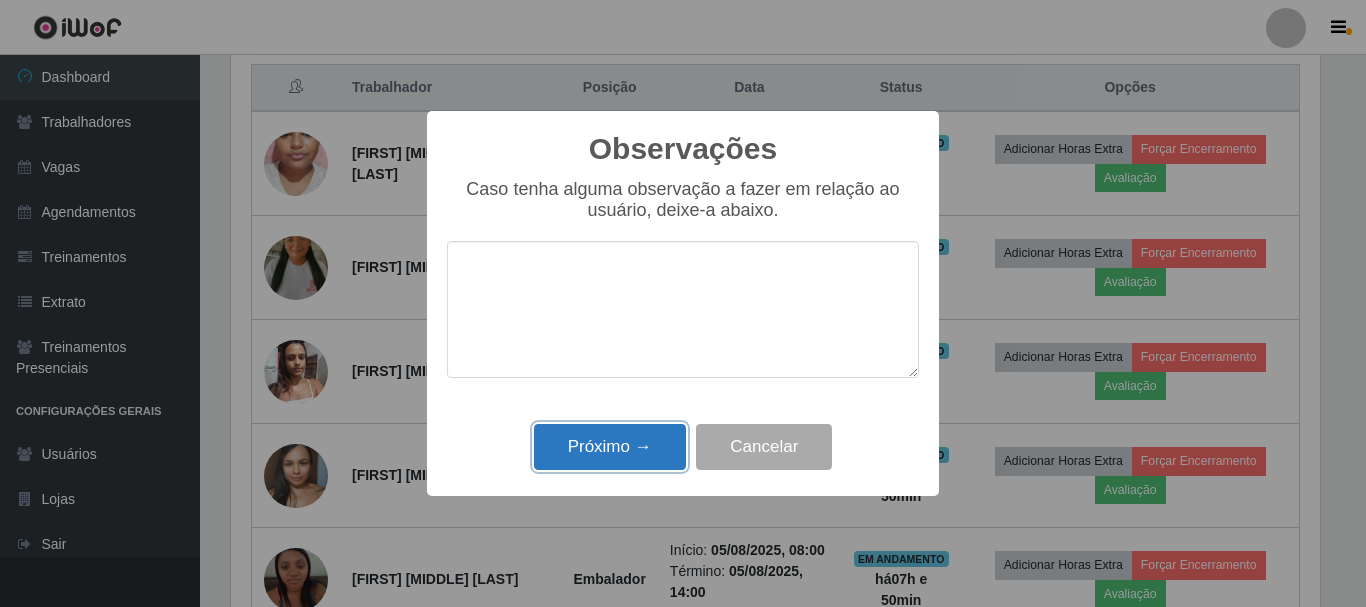 click on "Próximo →" at bounding box center [610, 447] 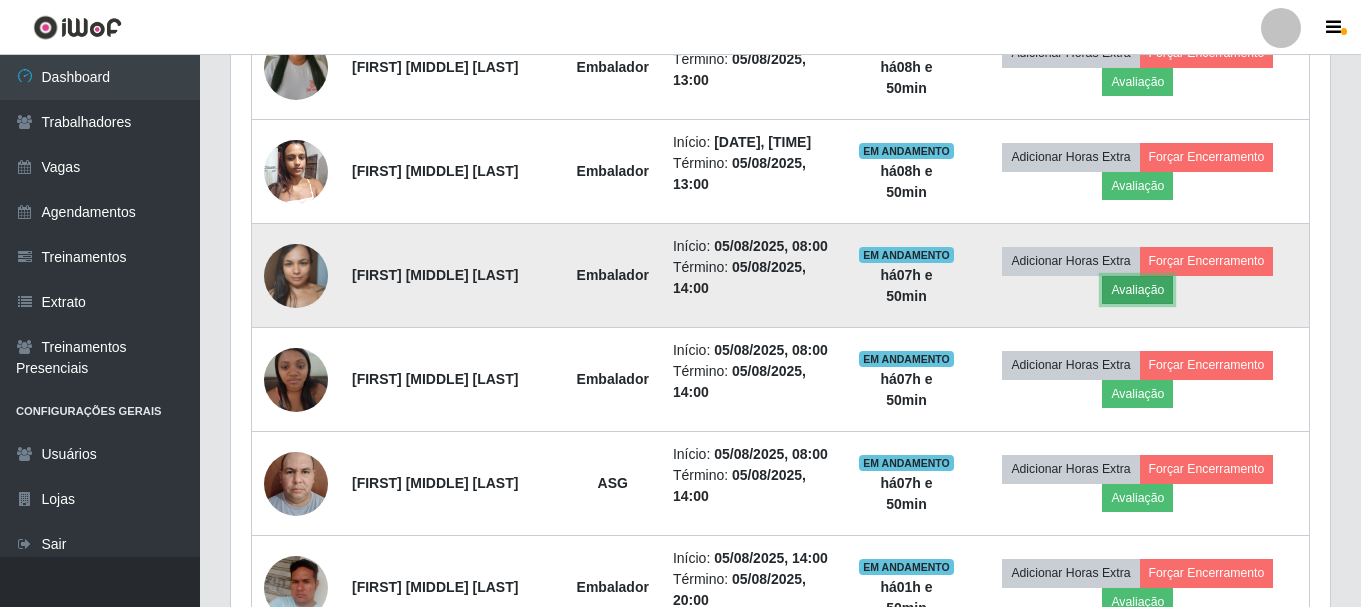 click on "Avaliação" at bounding box center [1137, 290] 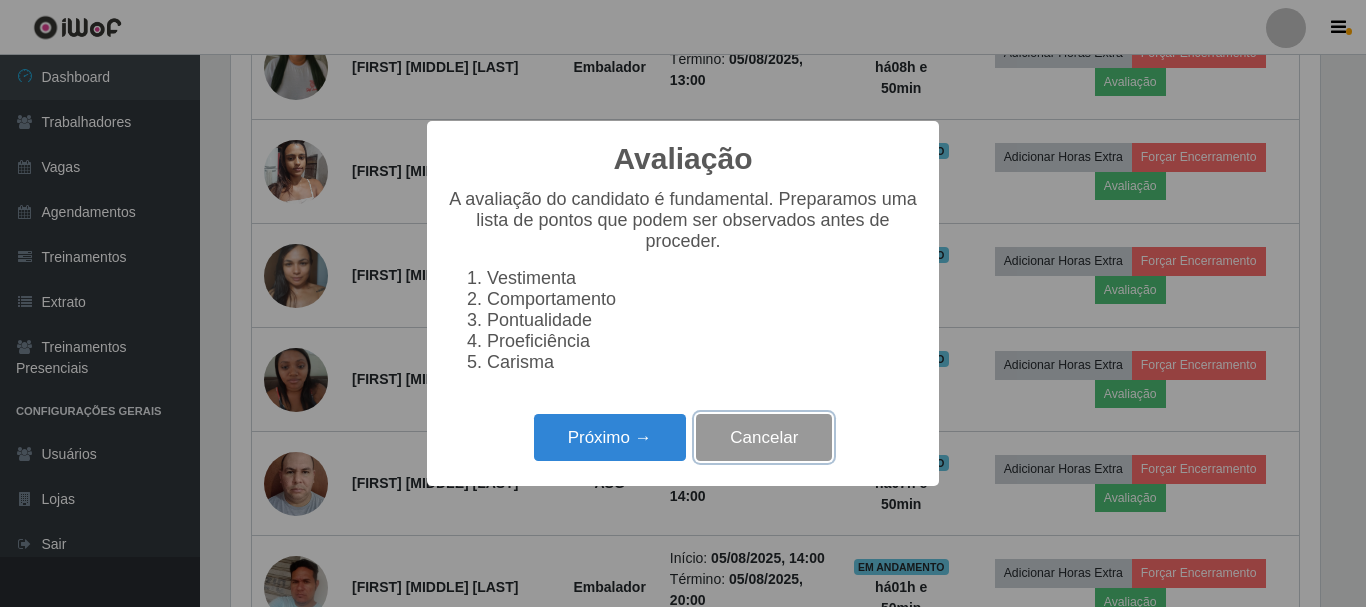 click on "Cancelar" at bounding box center [764, 437] 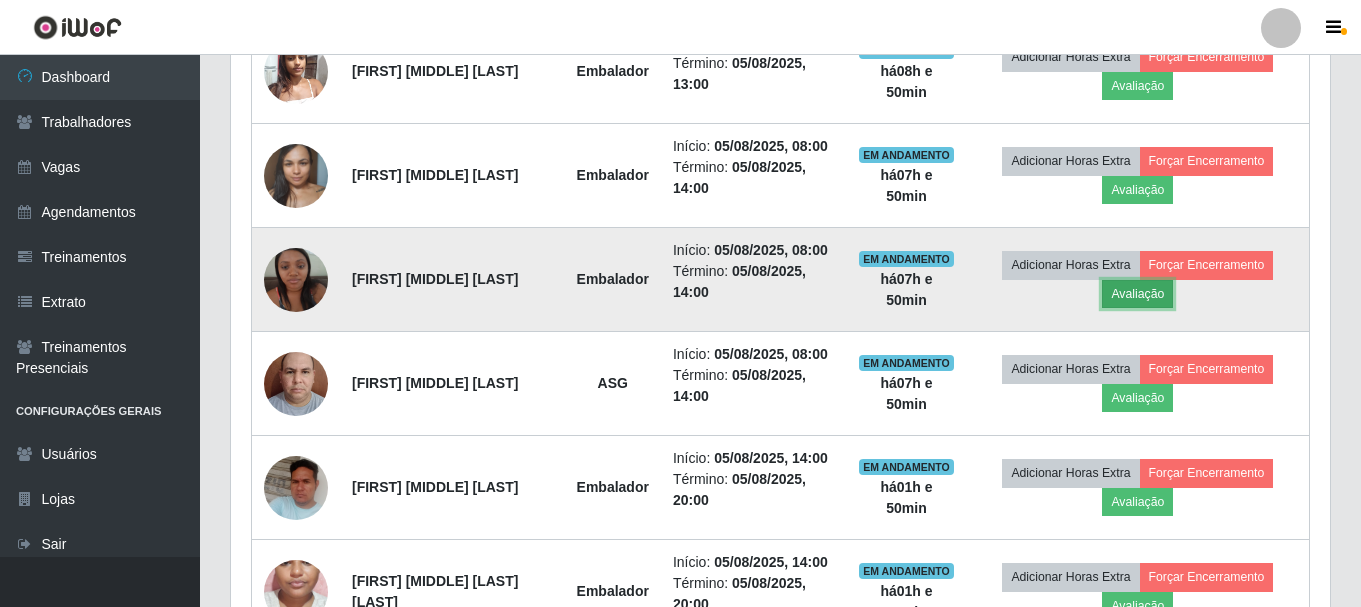 click on "Avaliação" at bounding box center [1137, 294] 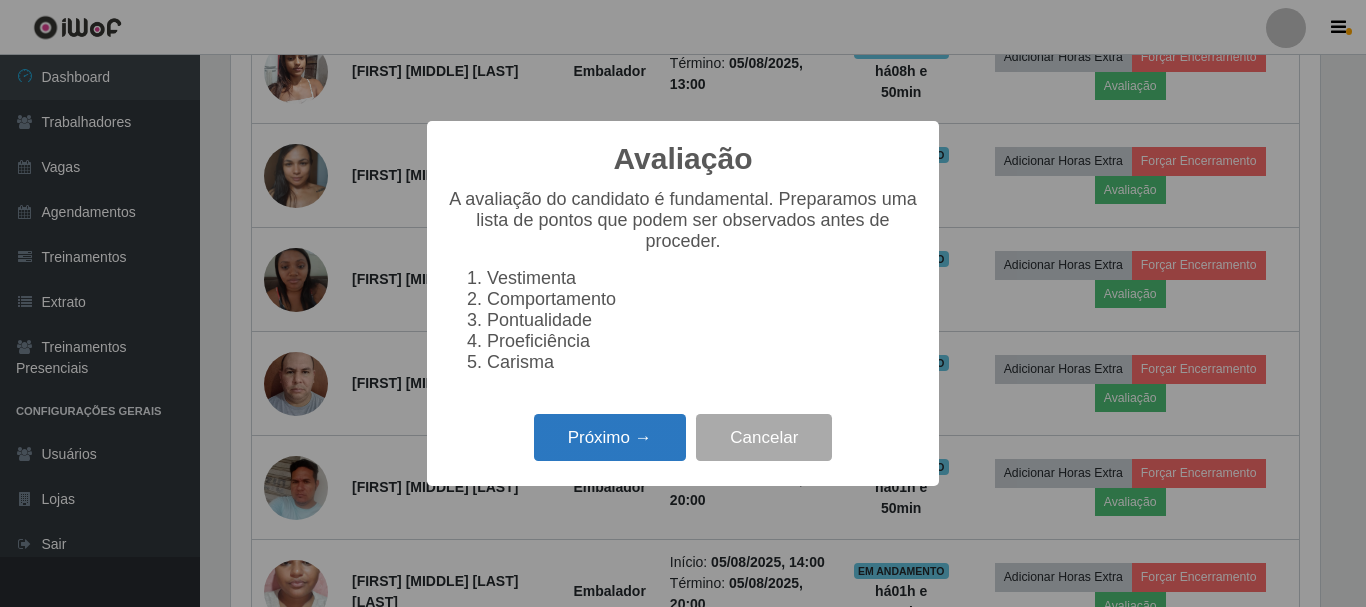 click on "Próximo →" at bounding box center [610, 437] 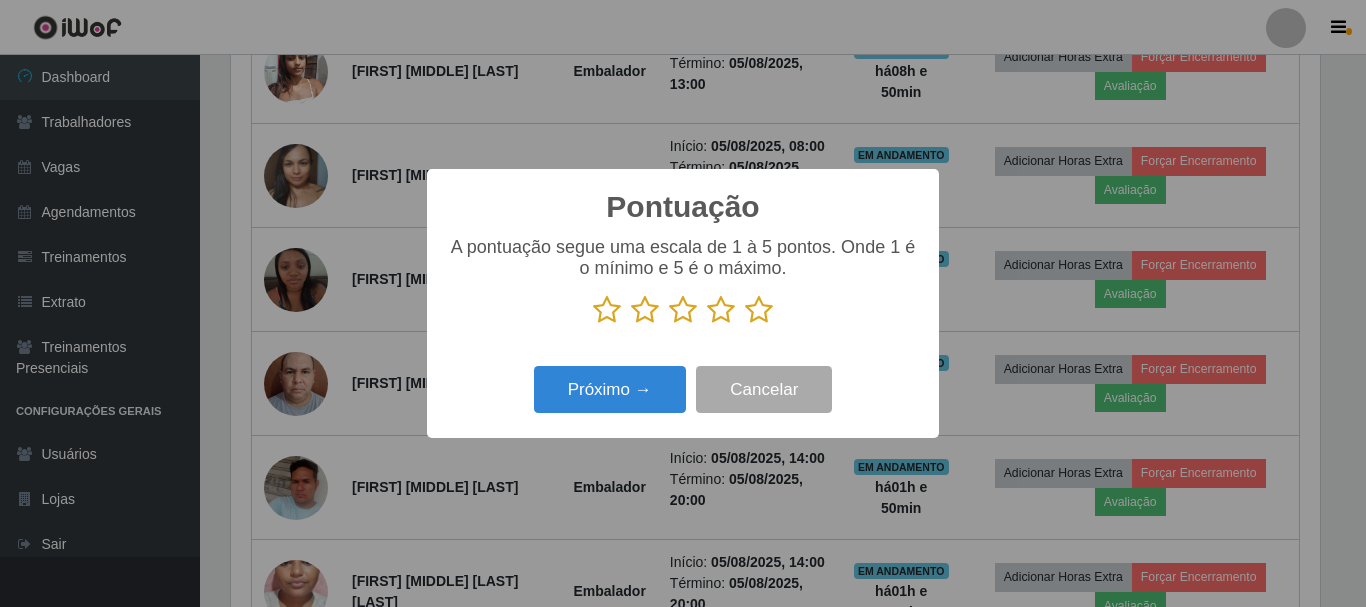 click at bounding box center [759, 310] 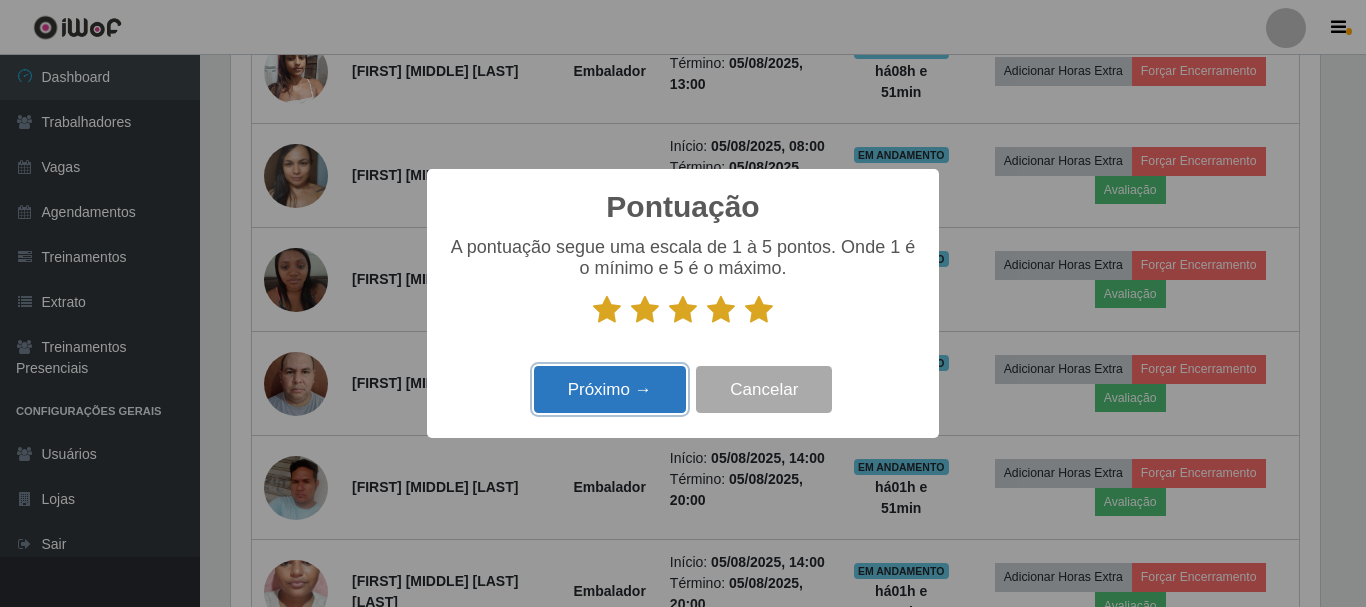 click on "Próximo →" at bounding box center (610, 389) 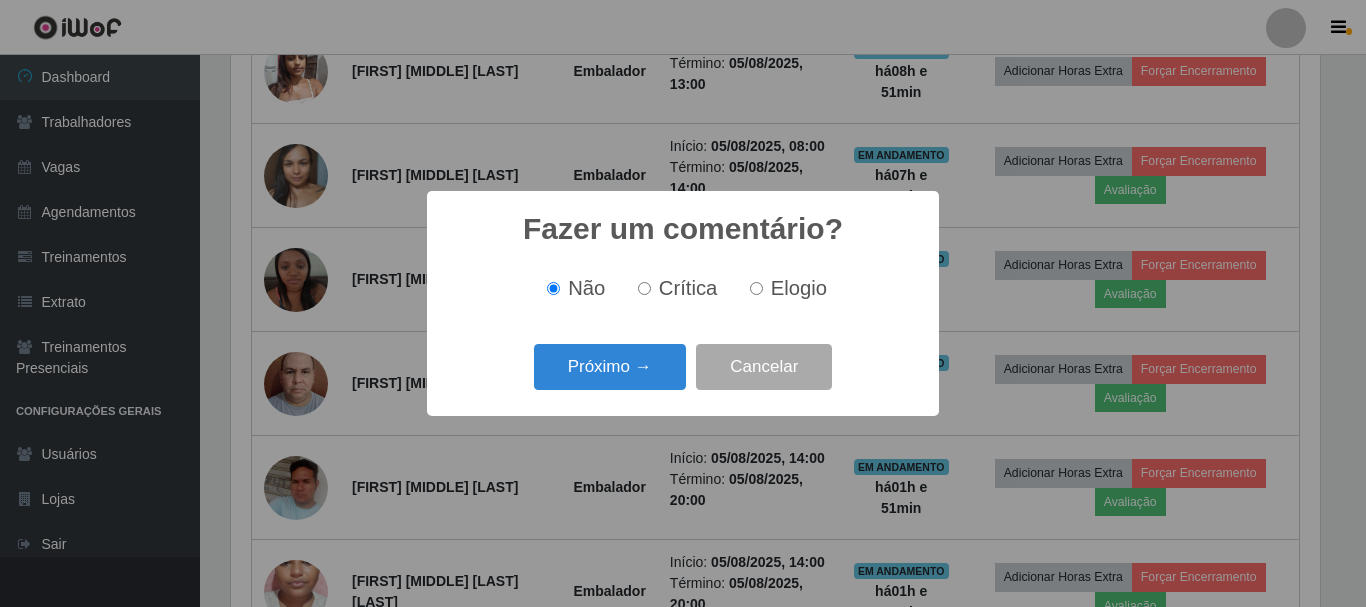 click on "Próximo →" at bounding box center [610, 367] 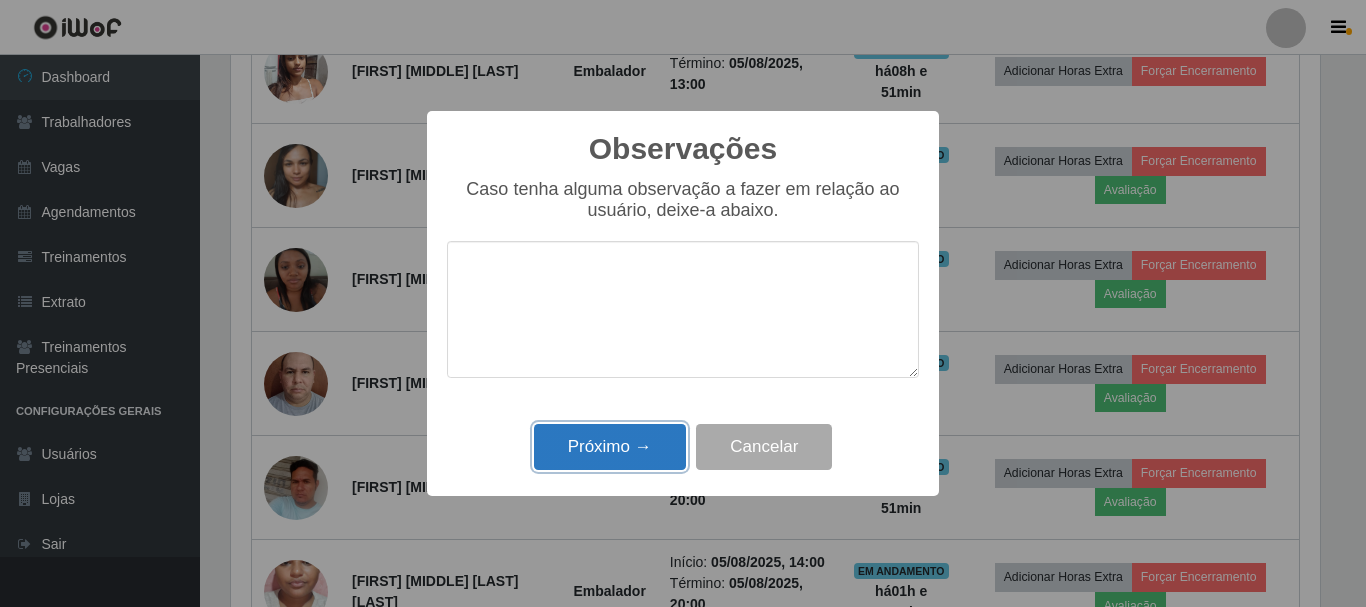 click on "Próximo →" at bounding box center (610, 447) 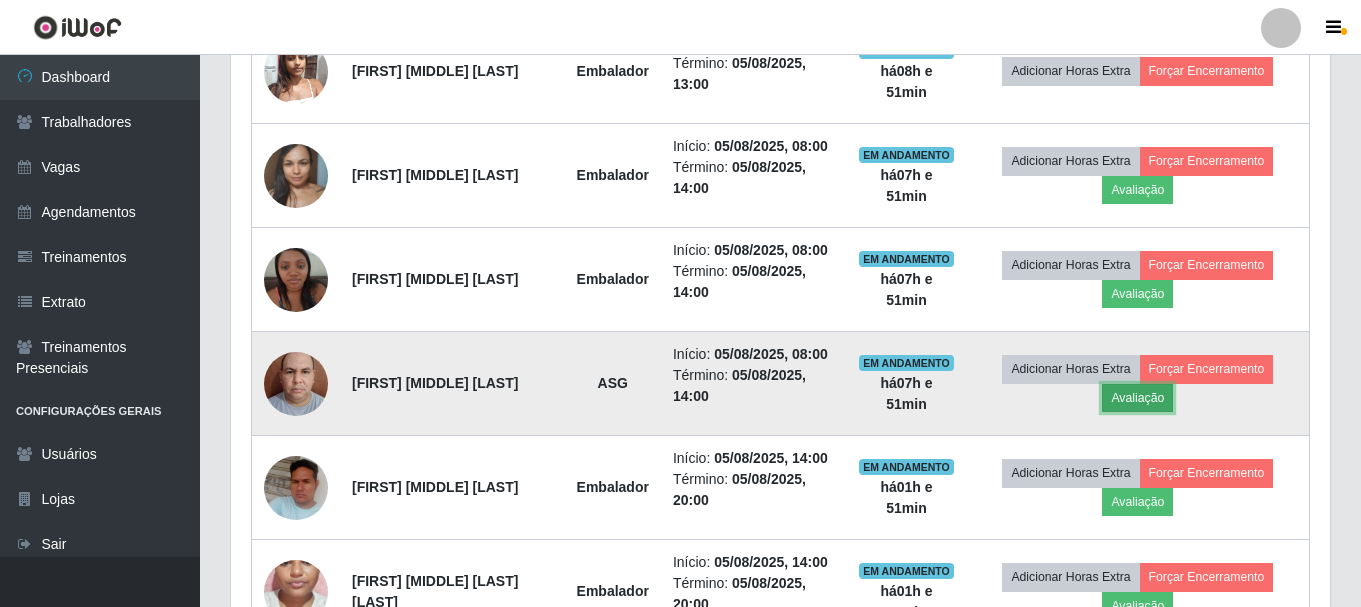 click on "Avaliação" at bounding box center [1137, 398] 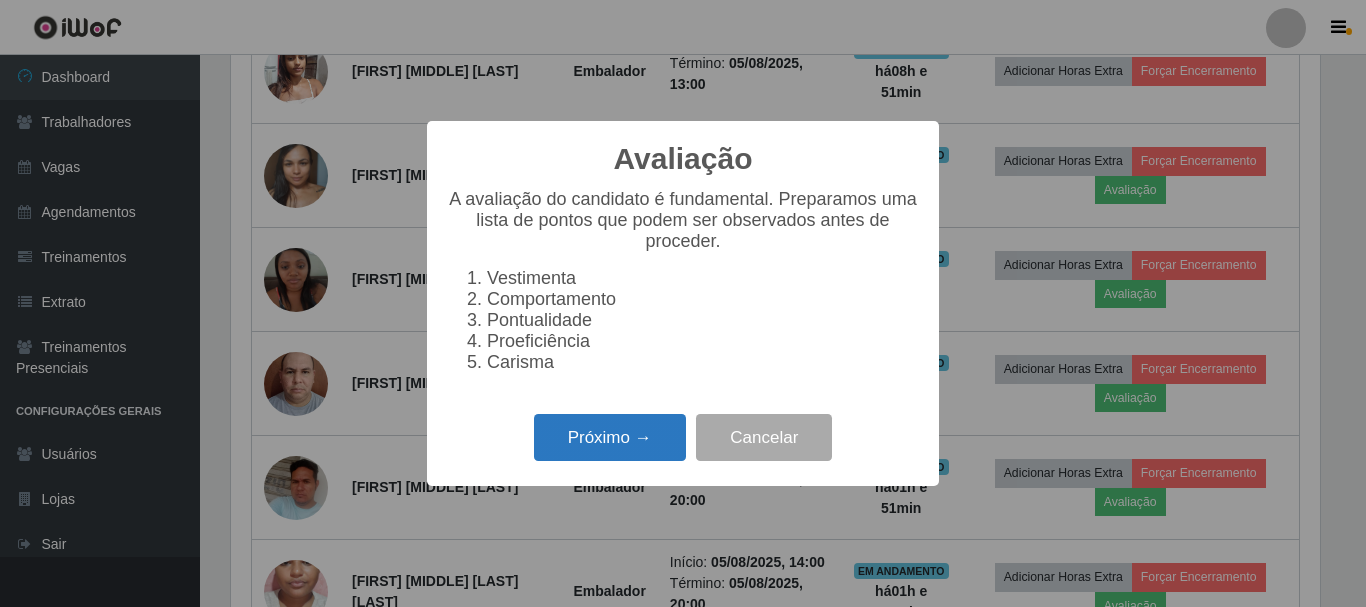 click on "Próximo →" at bounding box center [610, 437] 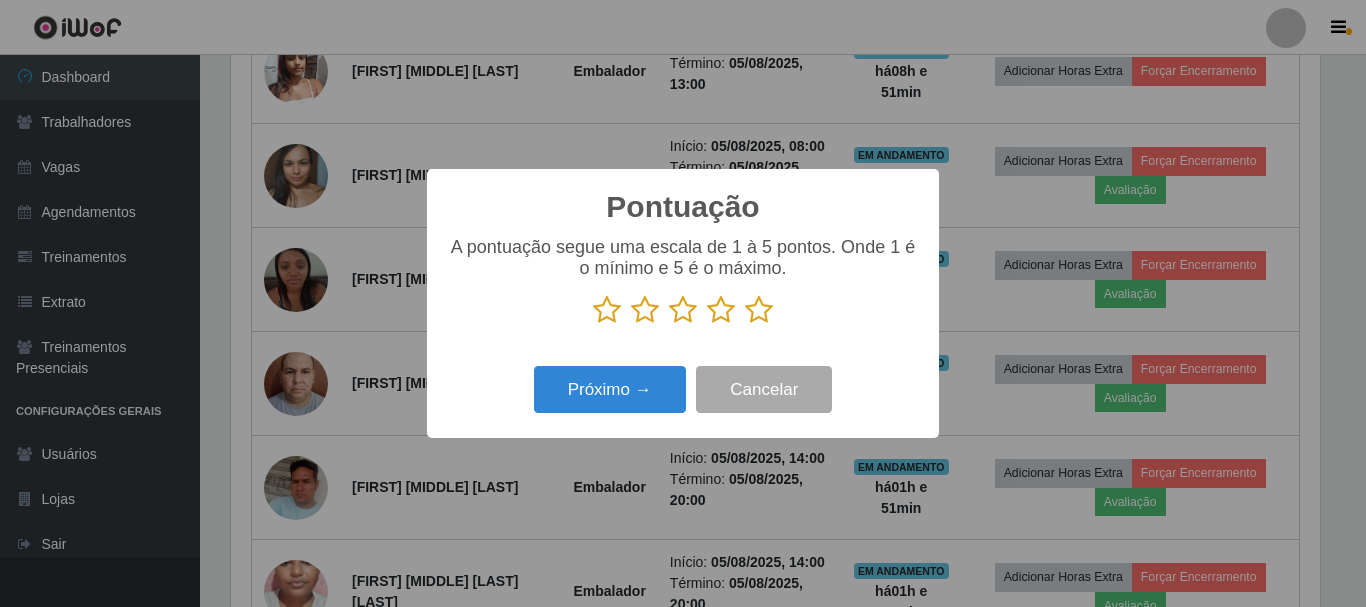 click at bounding box center (759, 310) 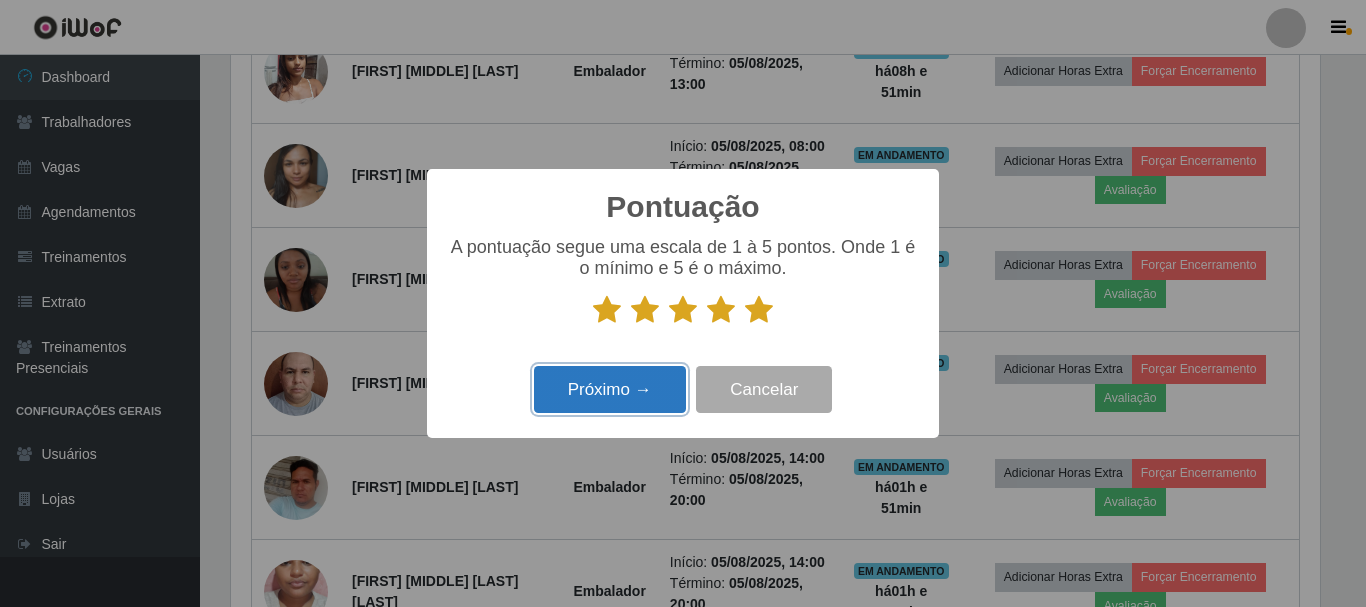click on "Próximo →" at bounding box center (610, 389) 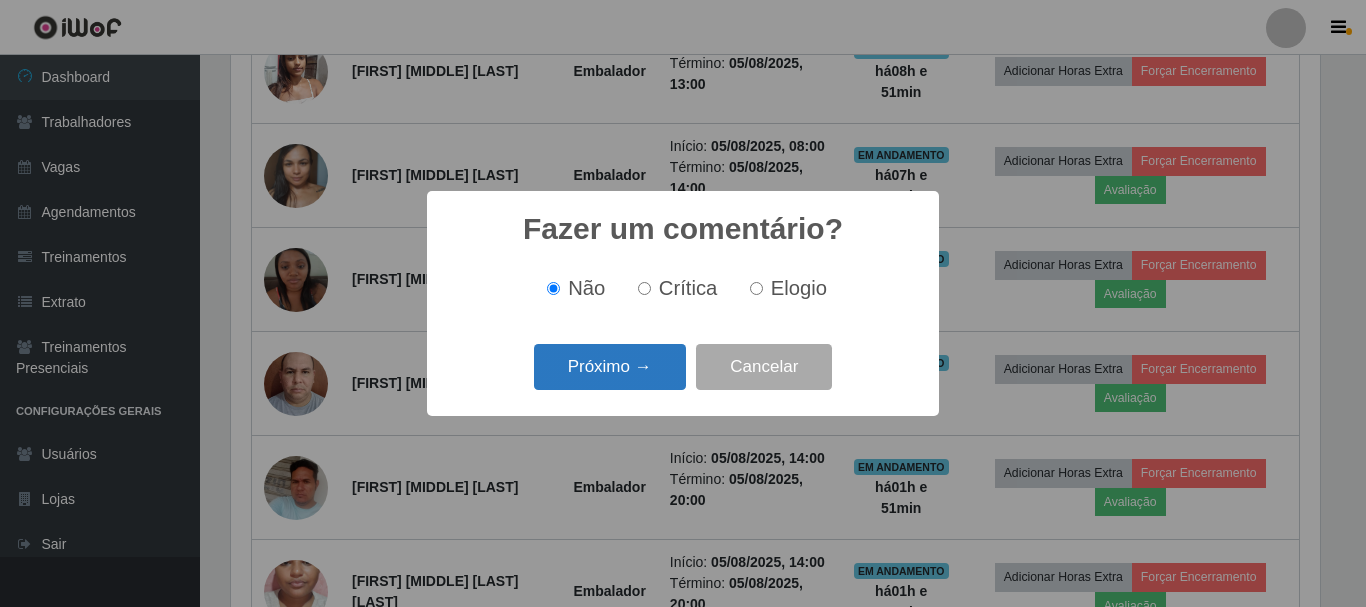 click on "Próximo →" at bounding box center (610, 367) 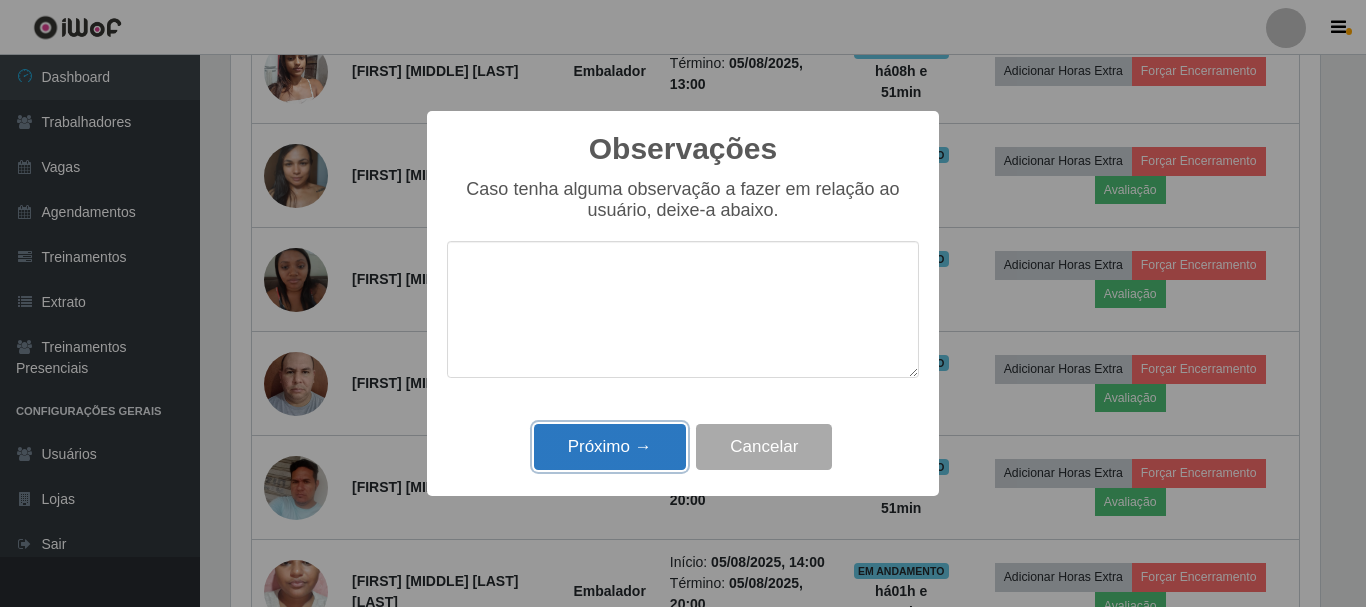 click on "Próximo →" at bounding box center (610, 447) 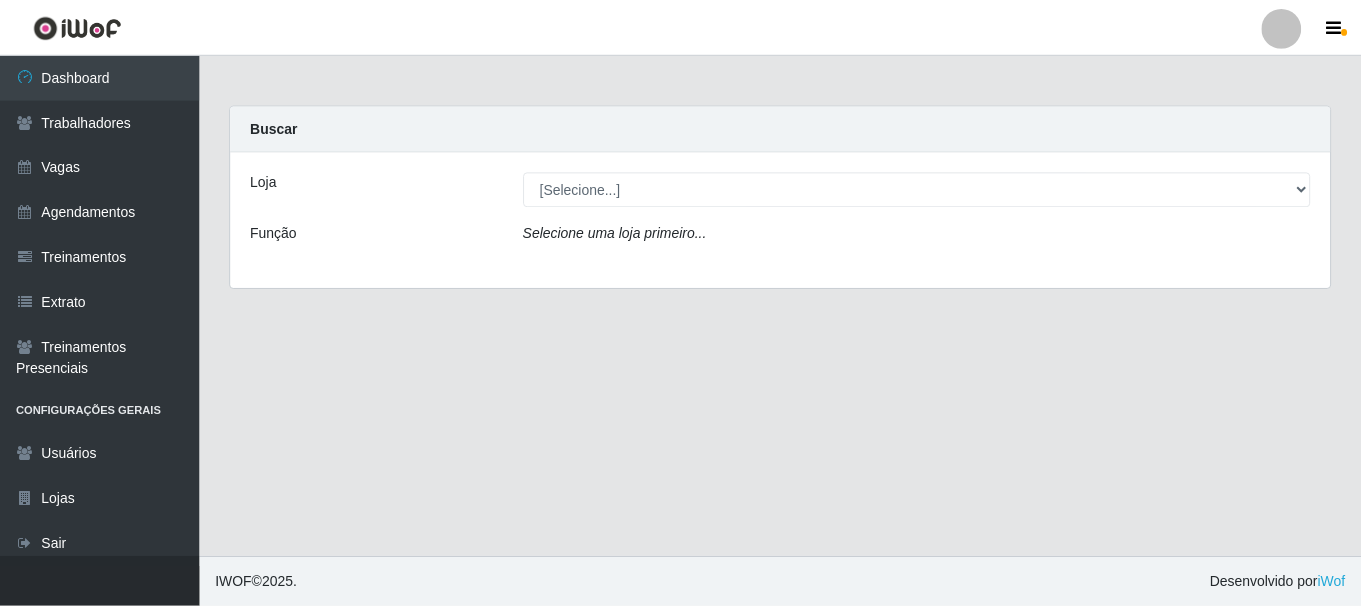 scroll, scrollTop: 0, scrollLeft: 0, axis: both 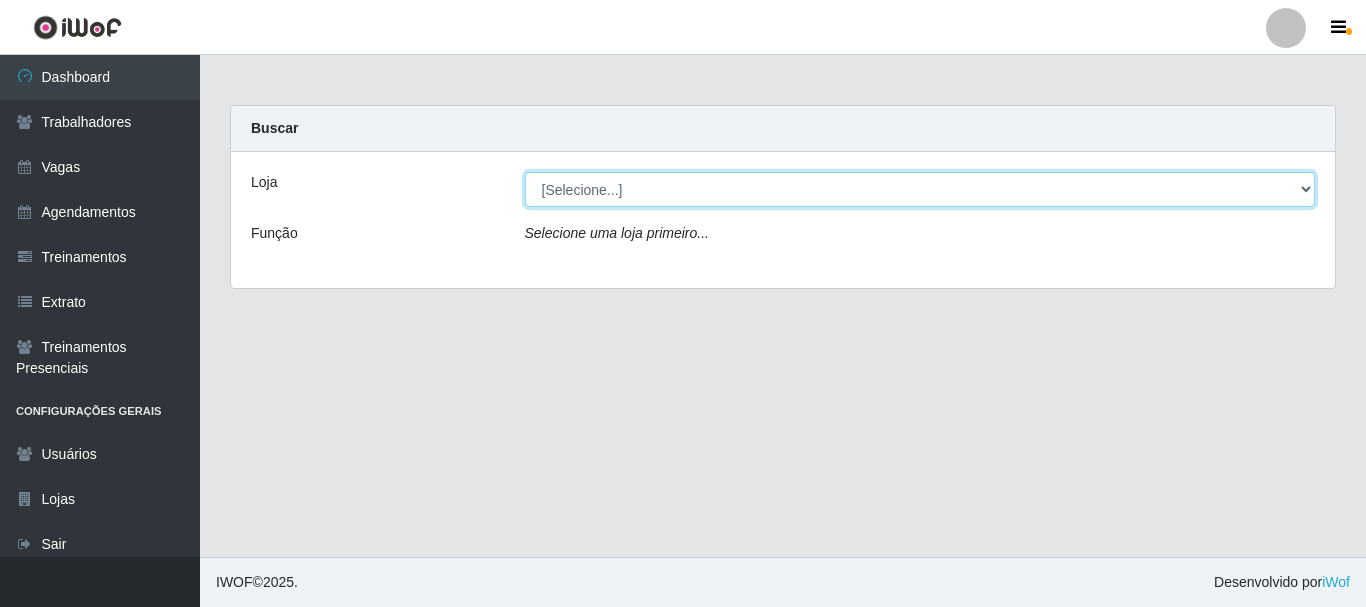 click on "[Selecione...] Supermercado Compre Bem - [CITY]" at bounding box center (920, 189) 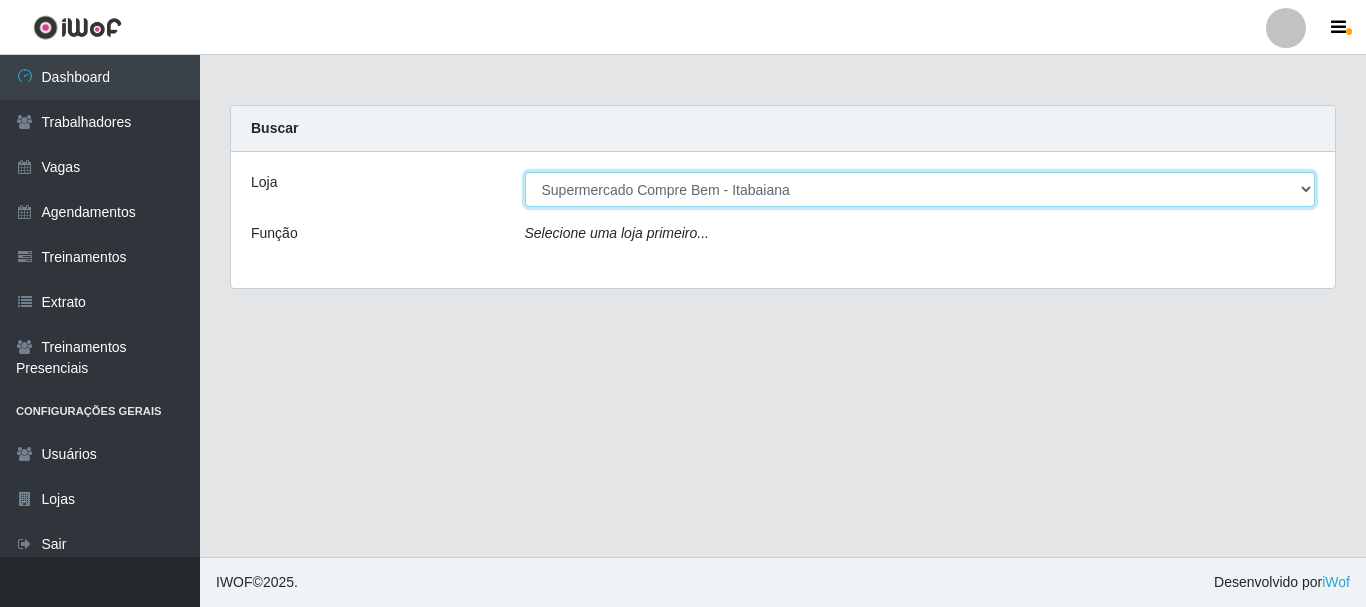 click on "[Selecione...] Supermercado Compre Bem - [CITY]" at bounding box center [920, 189] 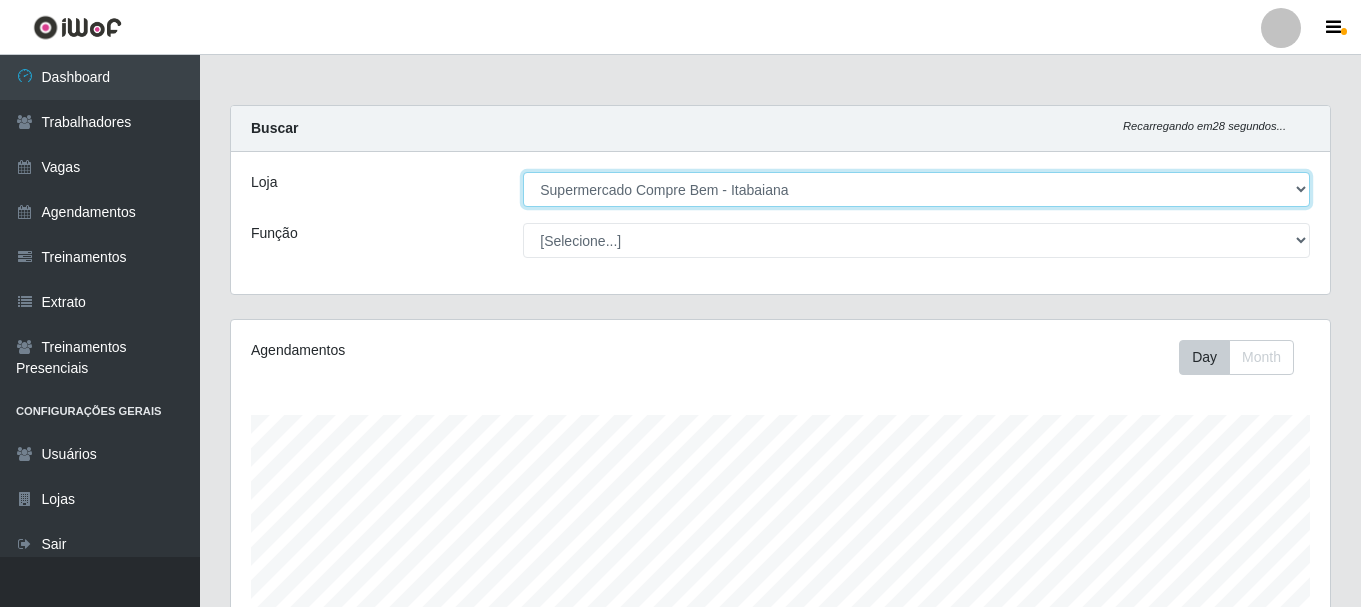 scroll, scrollTop: 999585, scrollLeft: 998901, axis: both 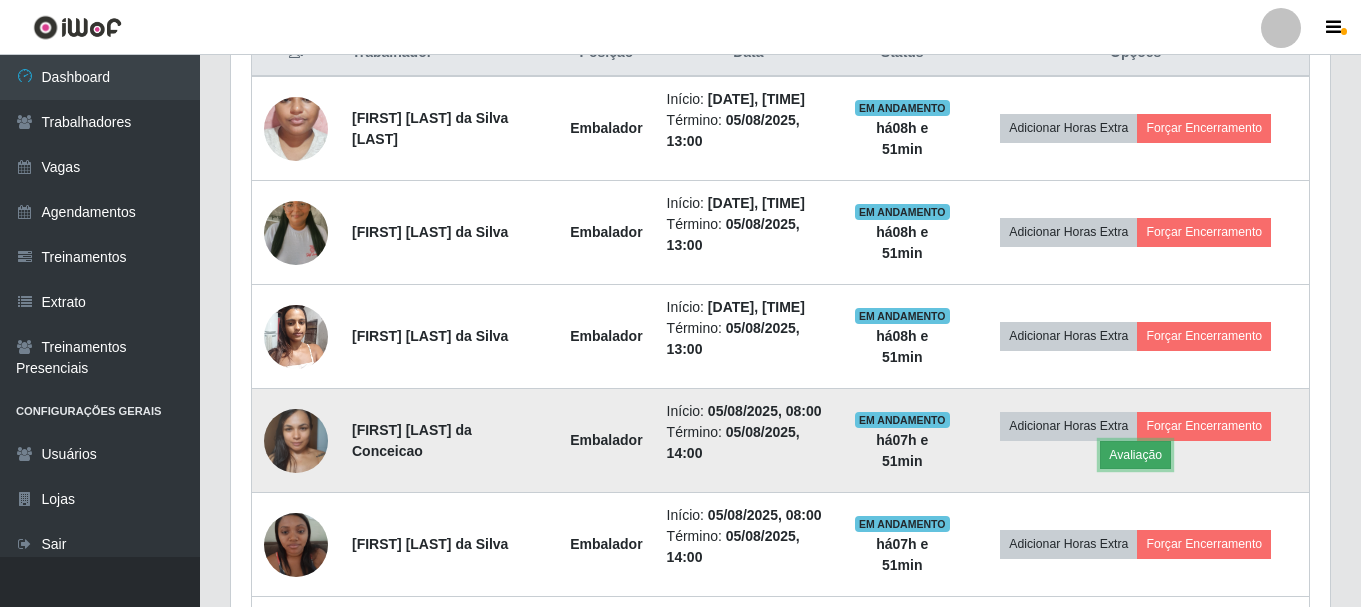 click on "Avaliação" at bounding box center [1135, 455] 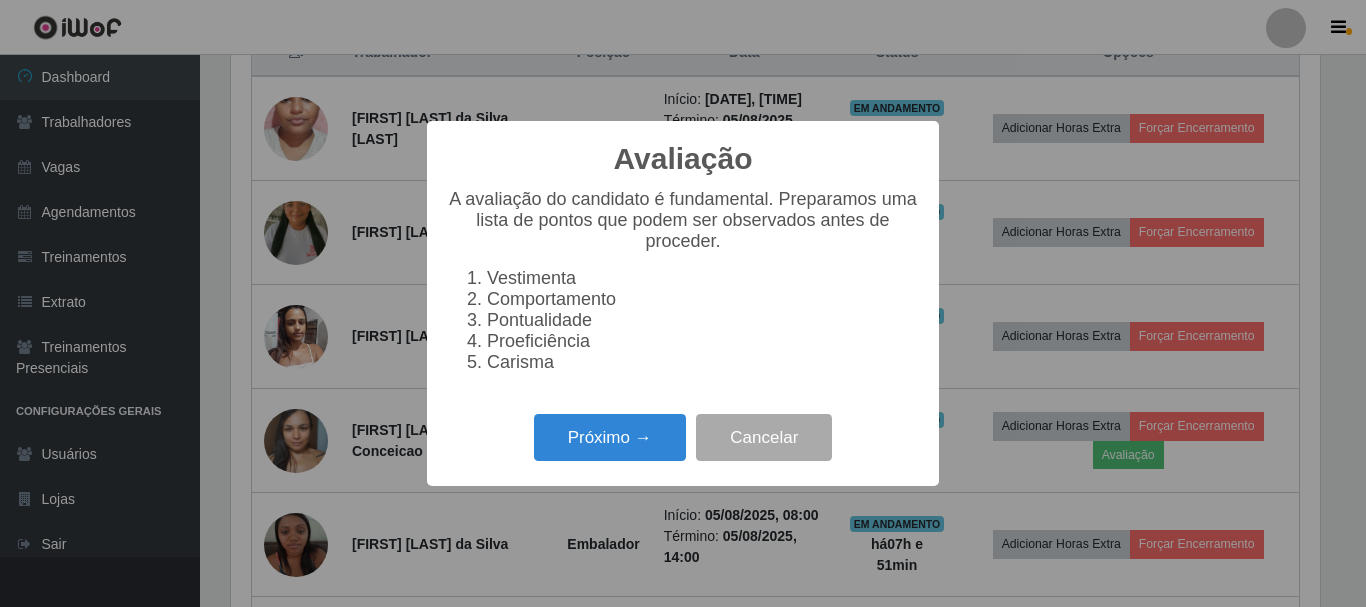 scroll, scrollTop: 999585, scrollLeft: 998911, axis: both 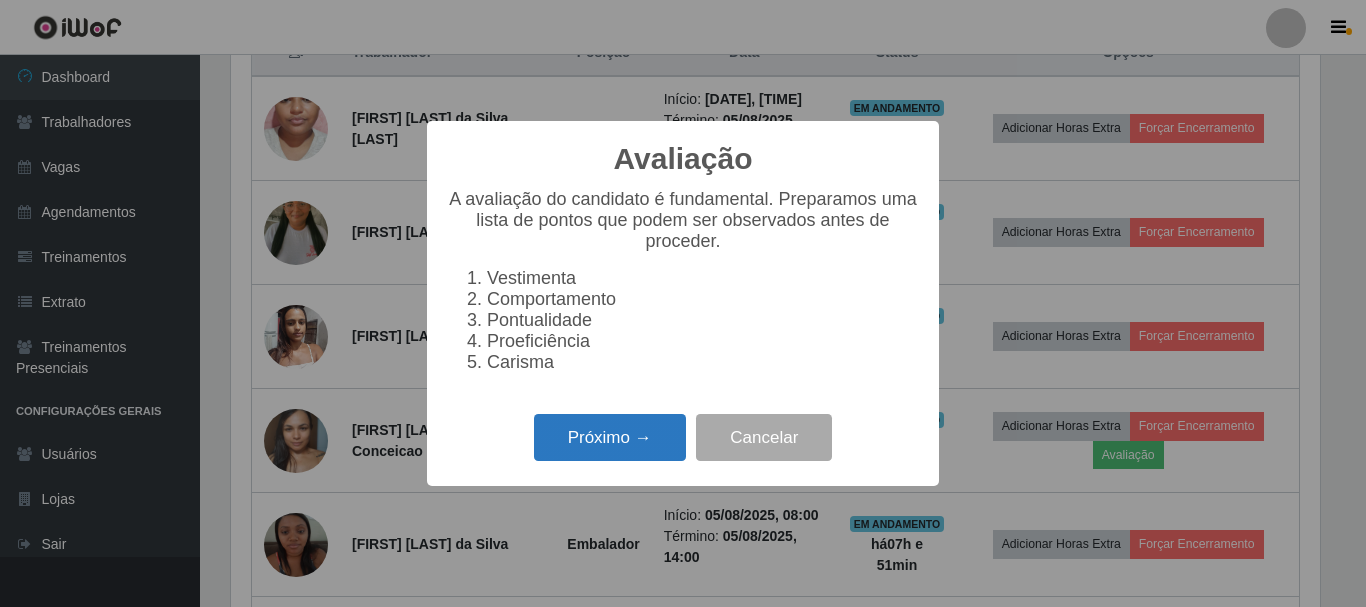 click on "Próximo →" at bounding box center (610, 437) 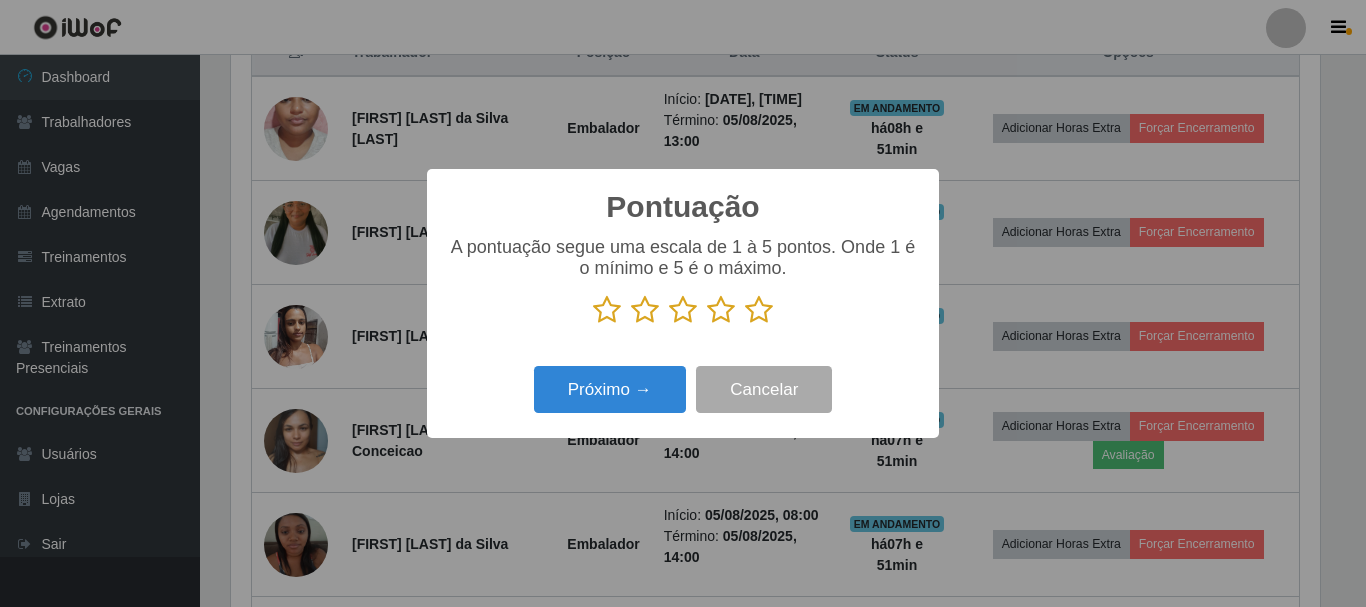 scroll, scrollTop: 999585, scrollLeft: 998911, axis: both 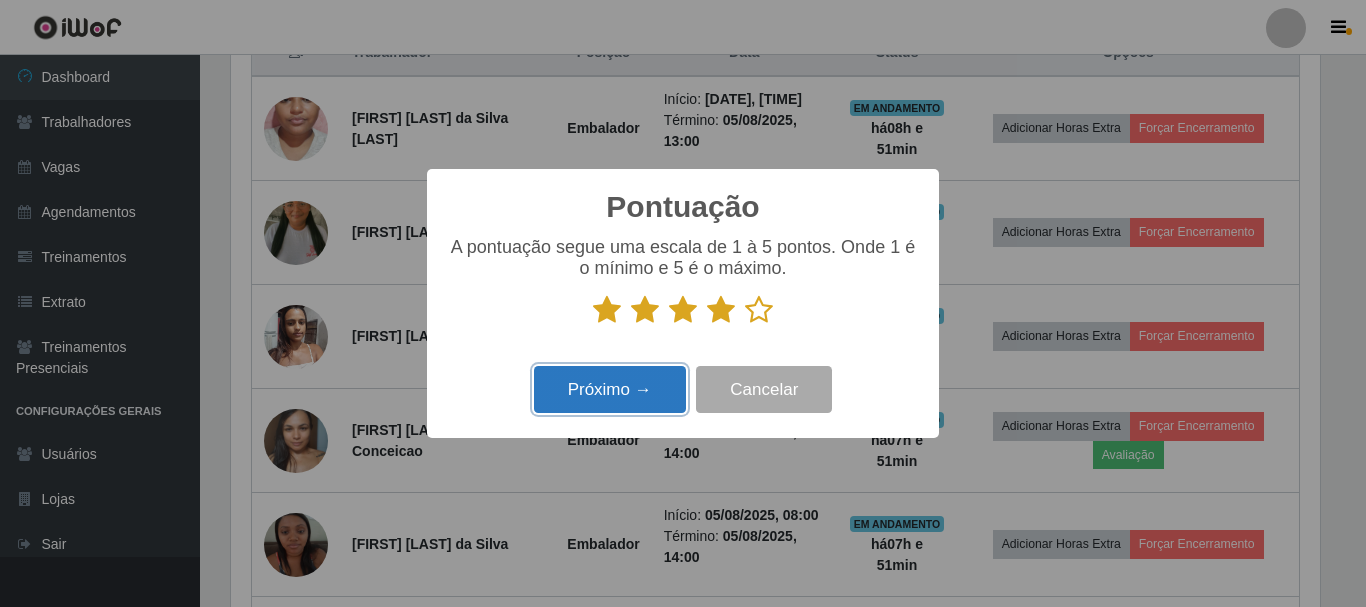 click on "Próximo →" at bounding box center (610, 389) 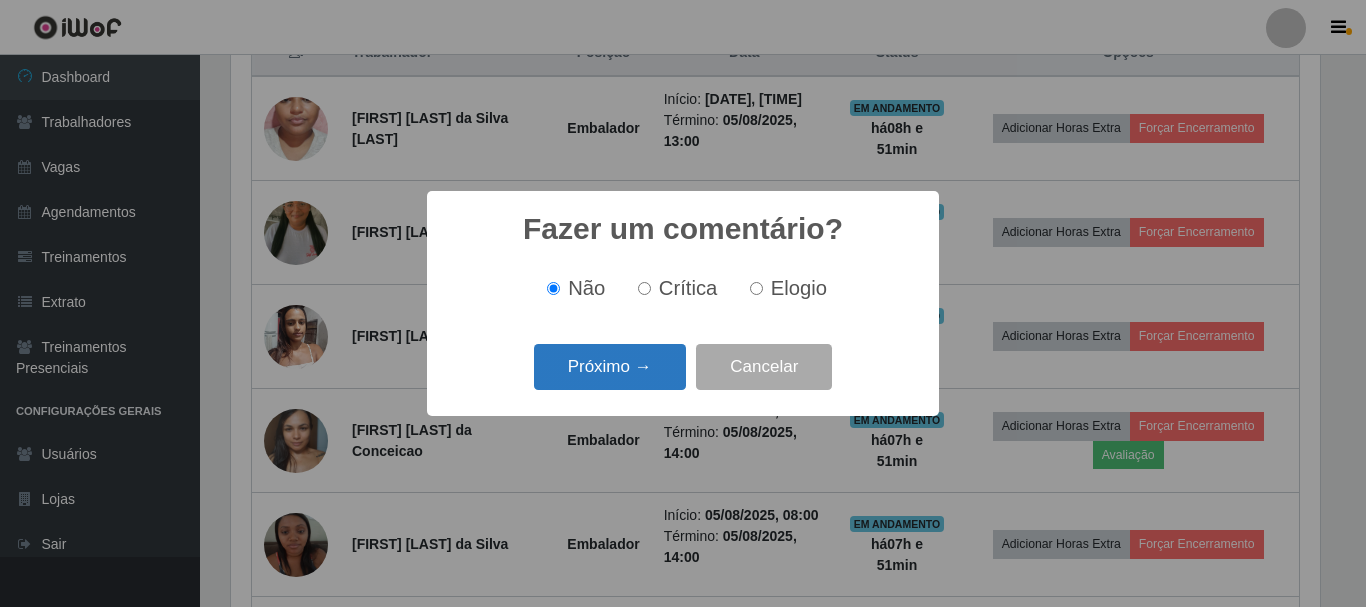 click on "Próximo →" at bounding box center [610, 367] 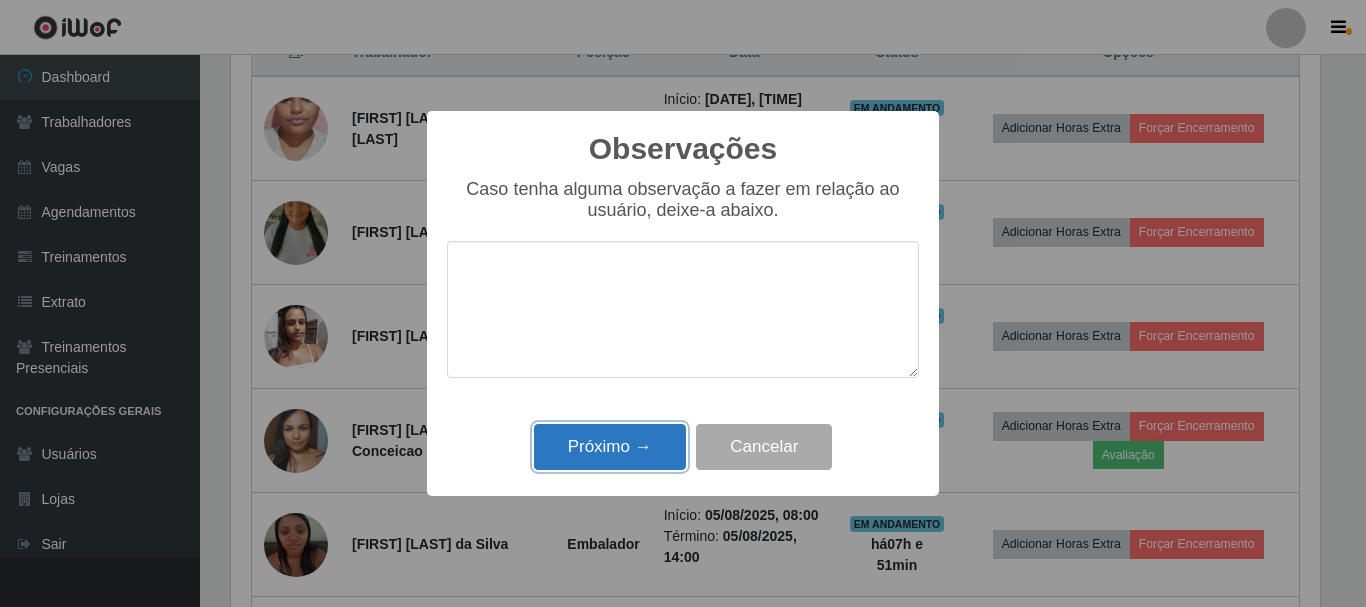 click on "Próximo →" at bounding box center (610, 447) 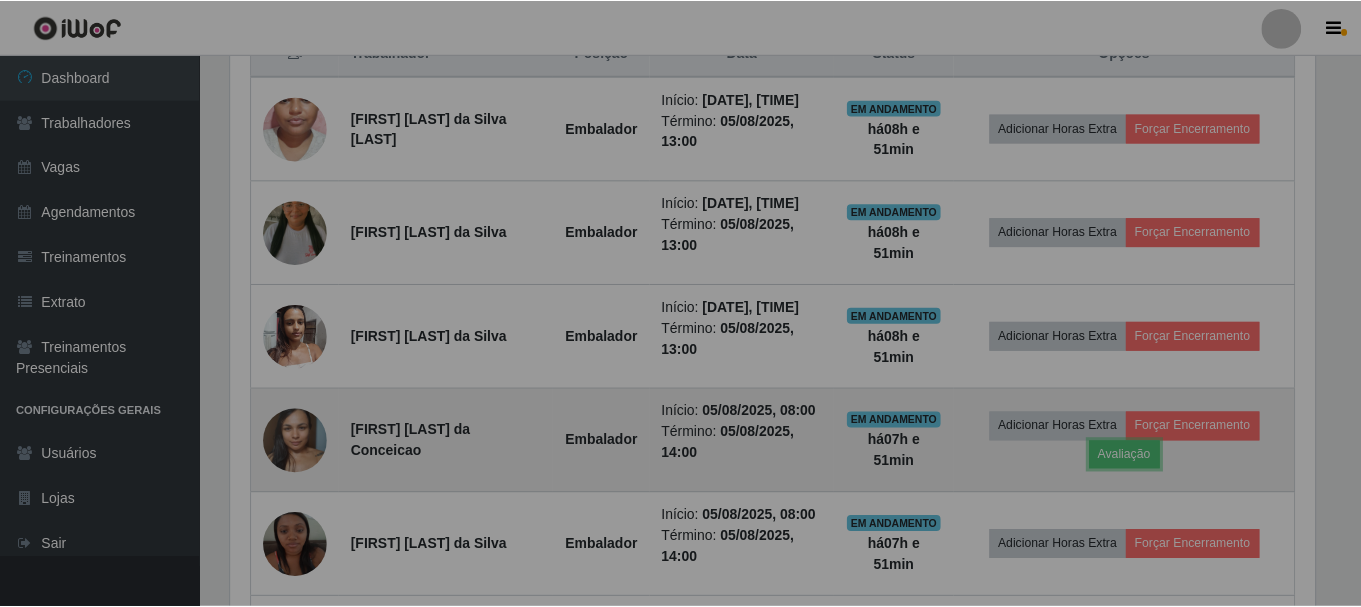 scroll, scrollTop: 999585, scrollLeft: 998901, axis: both 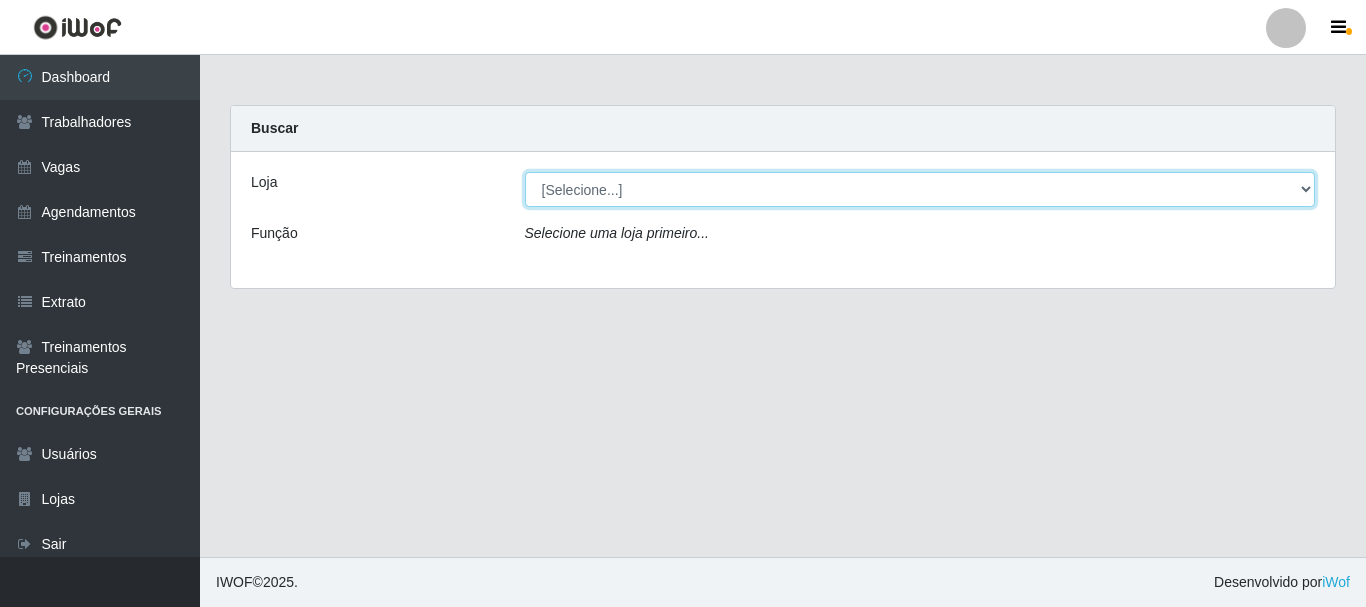 click on "[Selecione...] Supermercado Compre Bem - [CITY]" at bounding box center (920, 189) 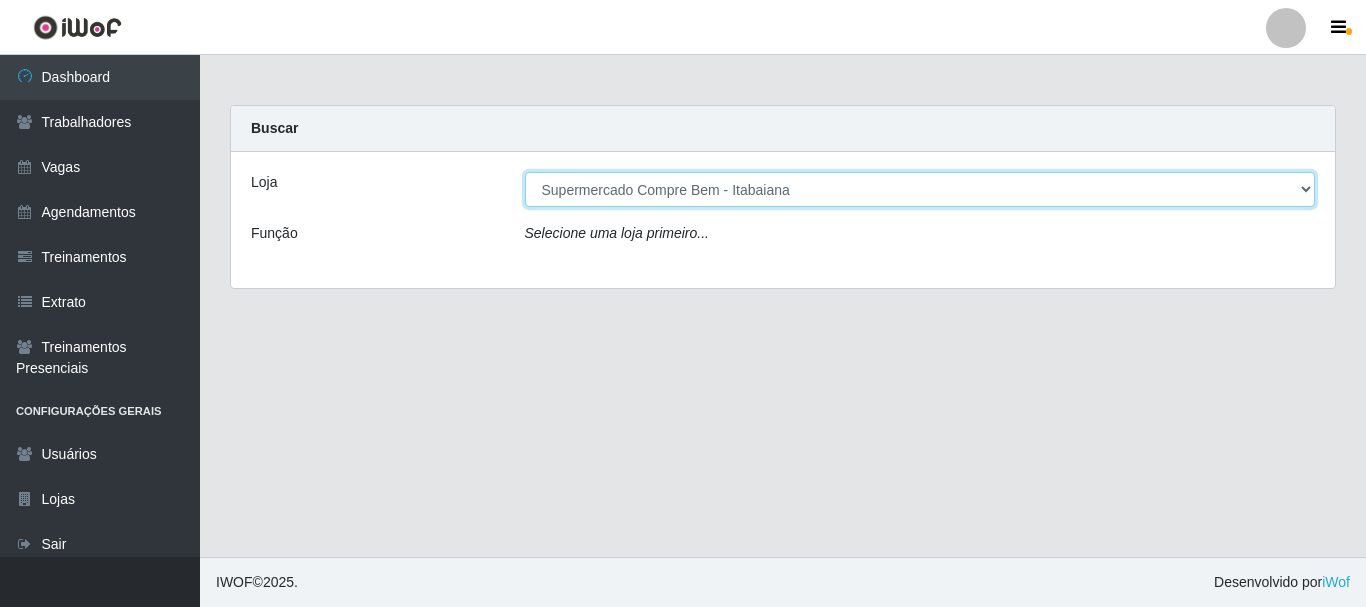 click on "[Selecione...] Supermercado Compre Bem - [CITY]" at bounding box center (920, 189) 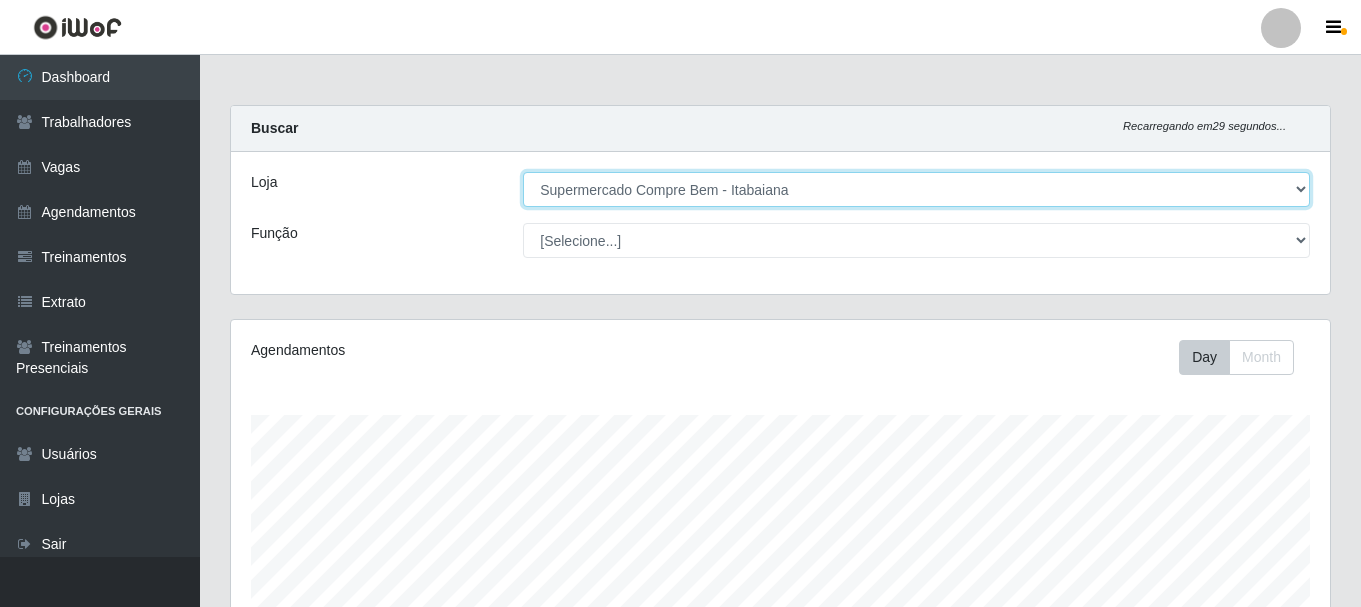 scroll, scrollTop: 999585, scrollLeft: 998901, axis: both 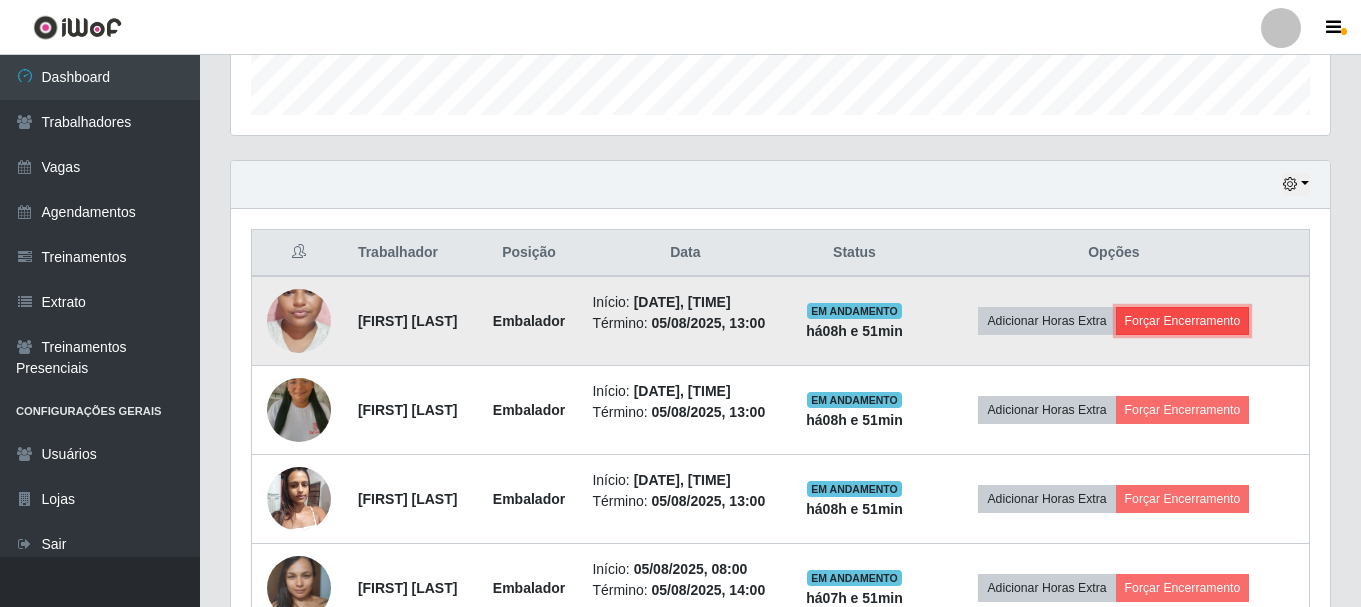 click on "Forçar Encerramento" at bounding box center (1183, 321) 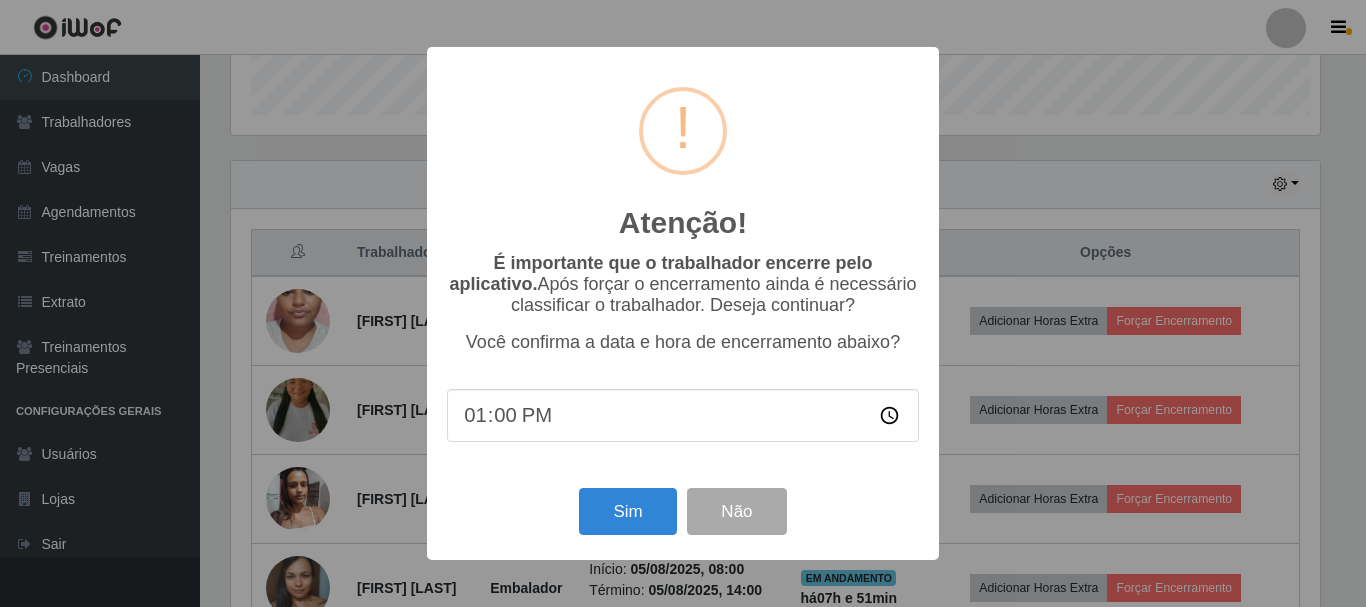 scroll, scrollTop: 999585, scrollLeft: 998911, axis: both 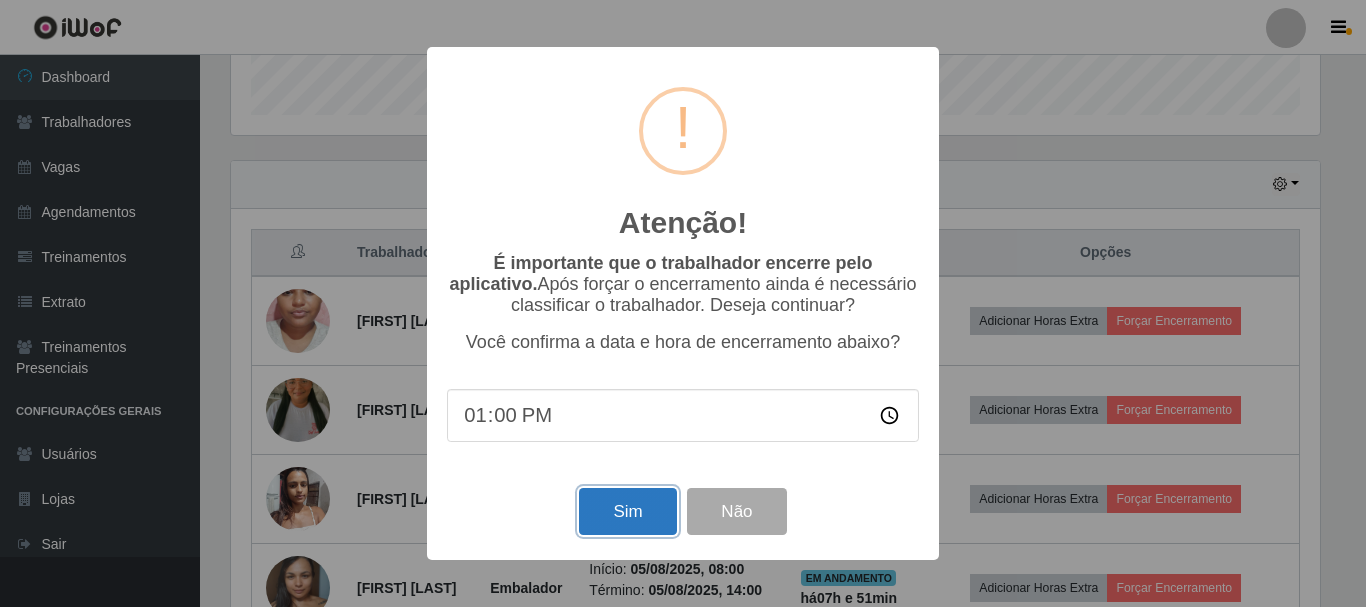 click on "Sim" at bounding box center [627, 511] 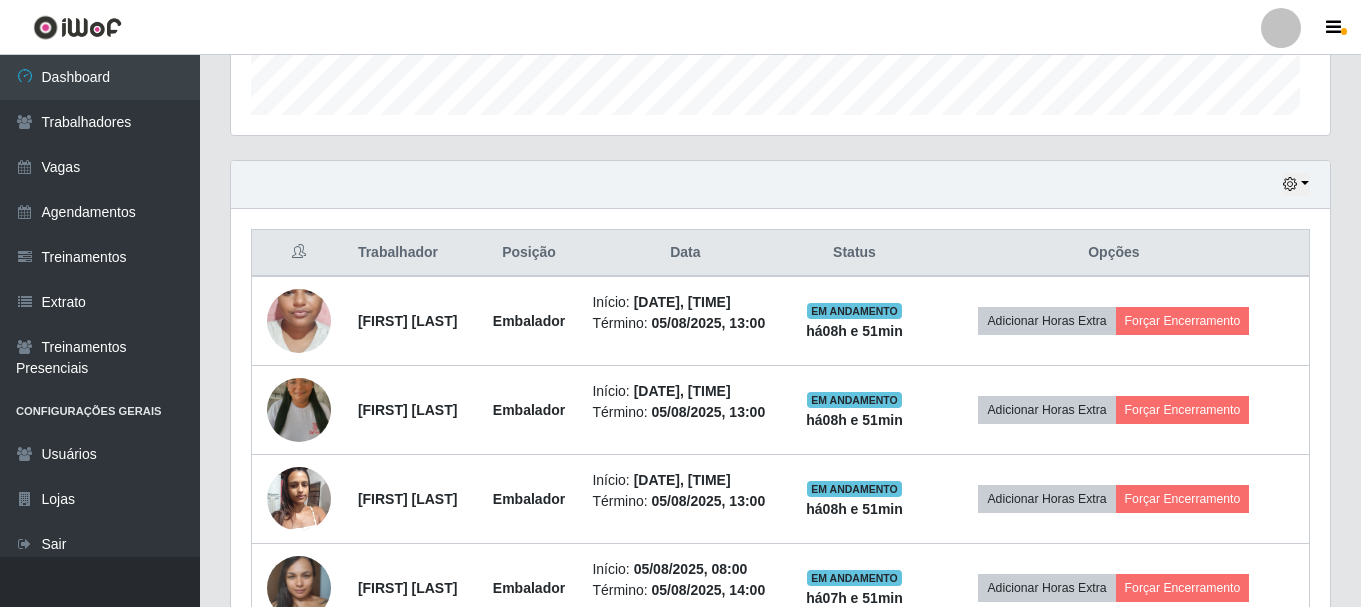 scroll, scrollTop: 999585, scrollLeft: 998901, axis: both 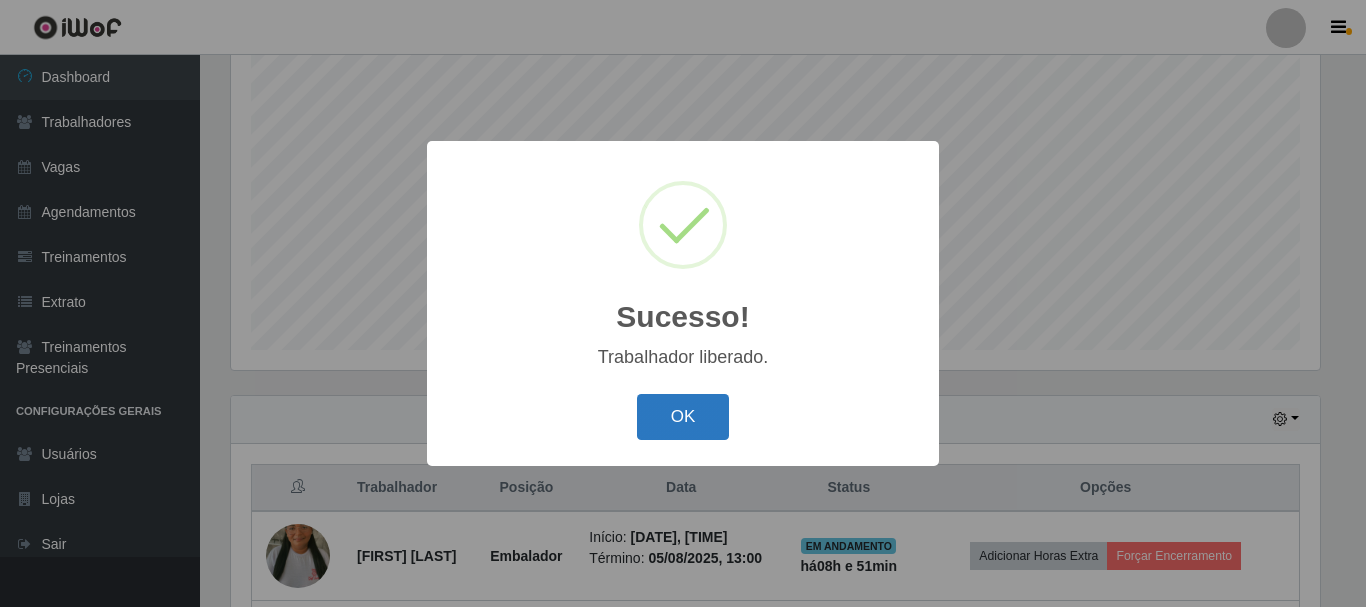click on "OK" at bounding box center [683, 417] 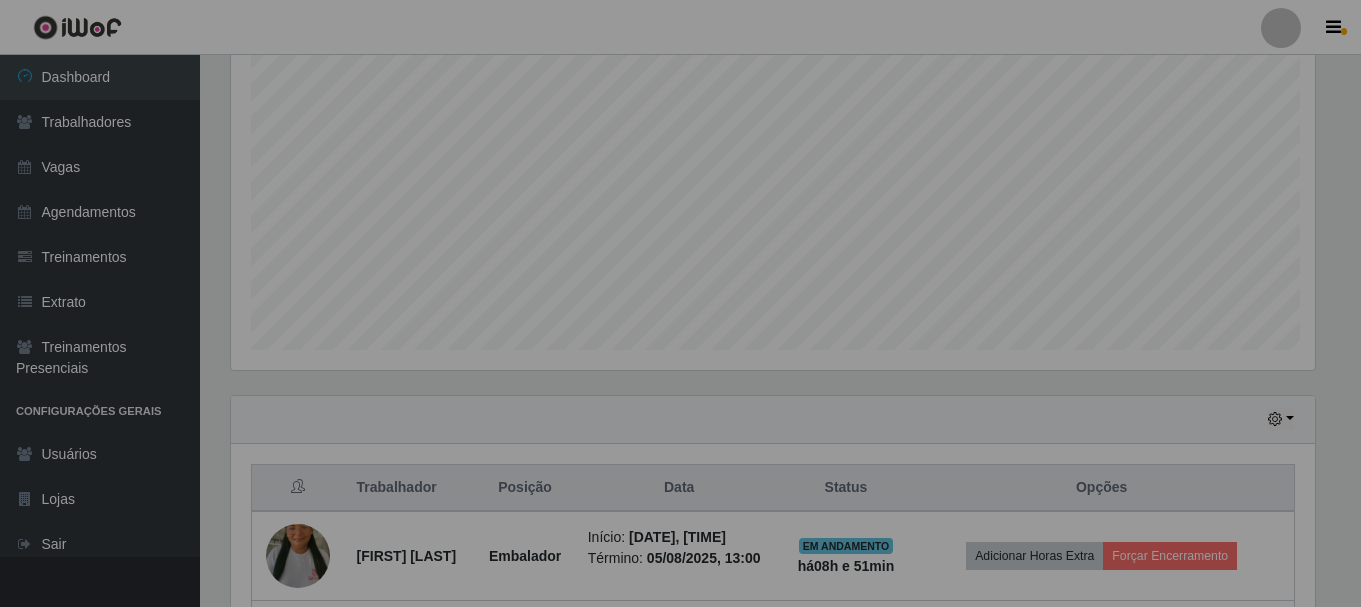 scroll, scrollTop: 999585, scrollLeft: 998901, axis: both 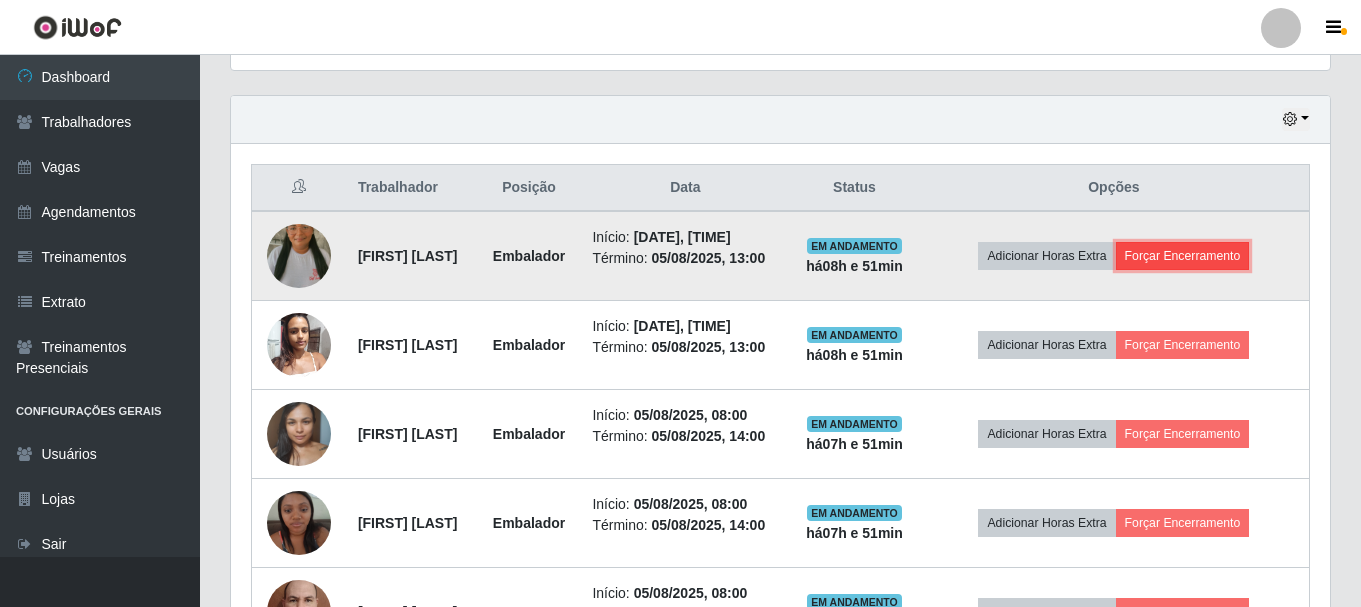 click on "Forçar Encerramento" at bounding box center [1183, 256] 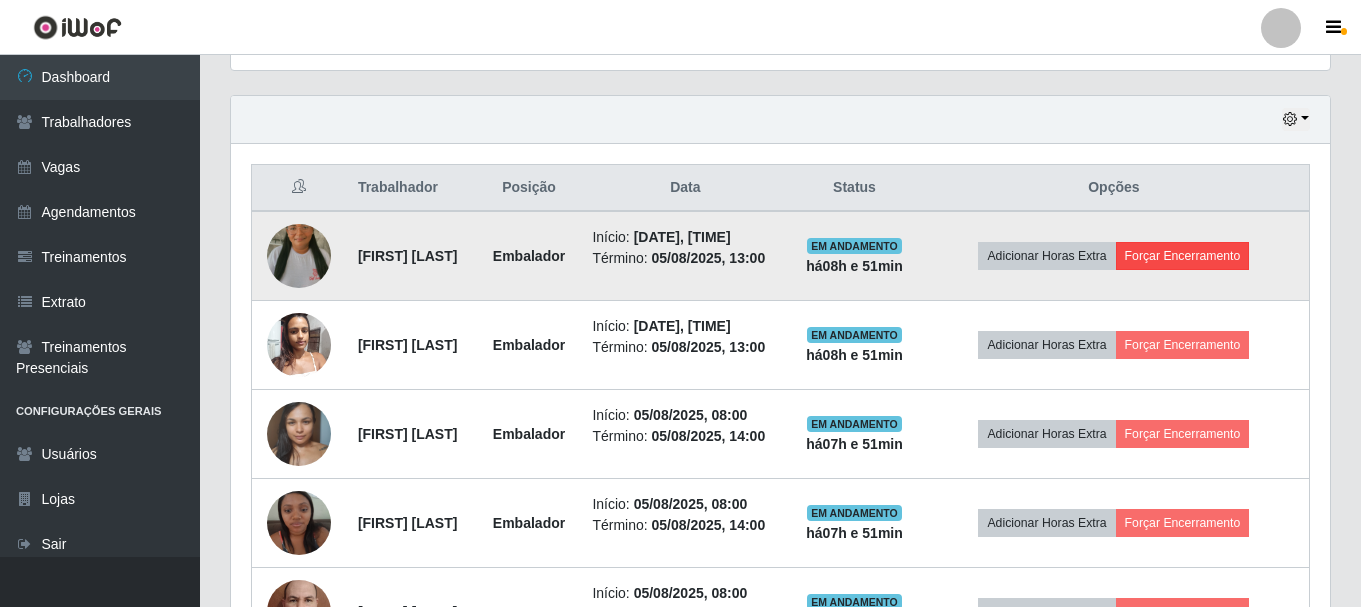 scroll, scrollTop: 999585, scrollLeft: 998911, axis: both 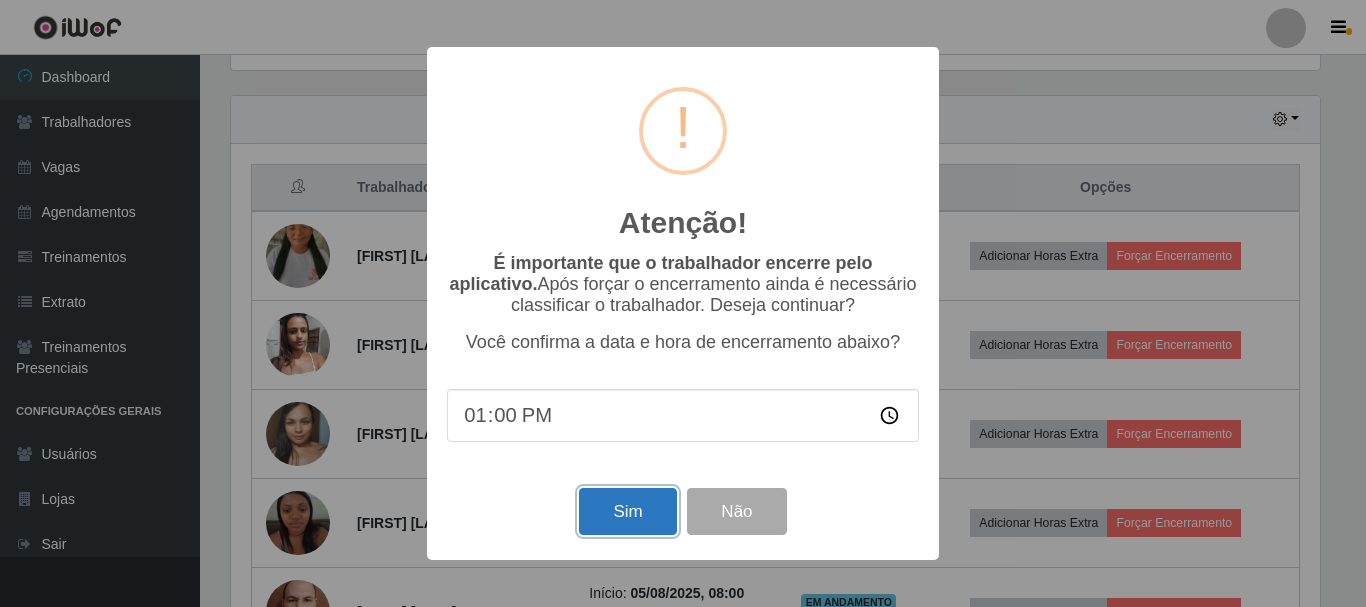 click on "Sim" at bounding box center [627, 511] 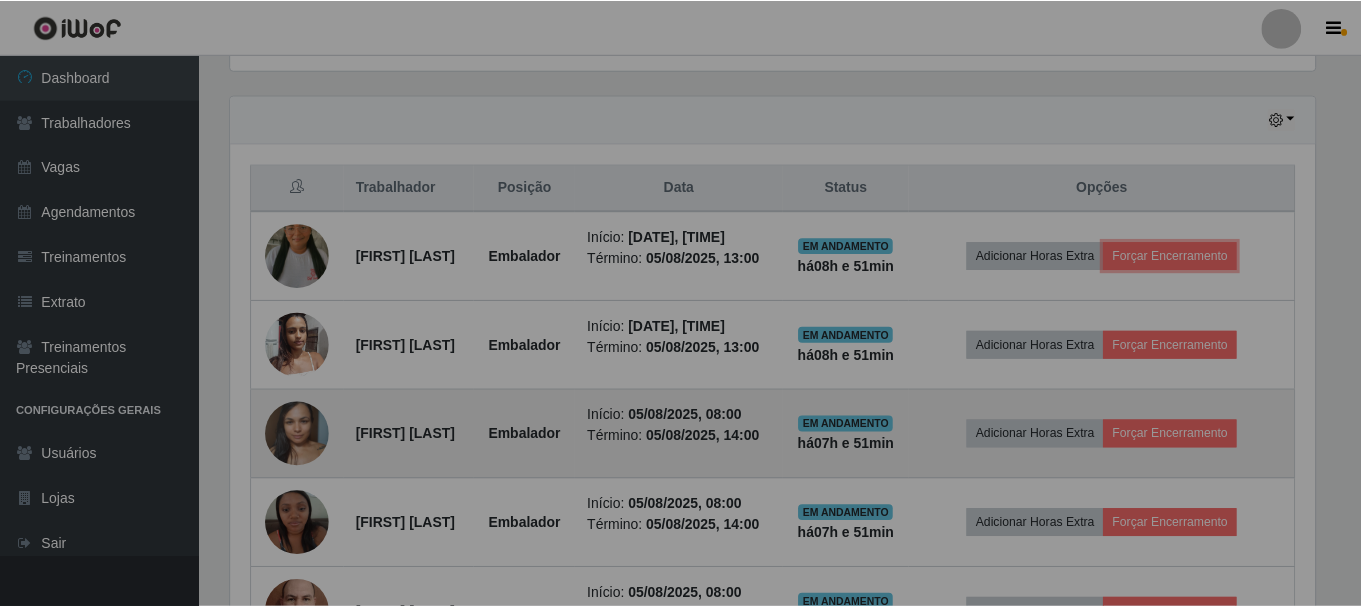 scroll, scrollTop: 999585, scrollLeft: 998901, axis: both 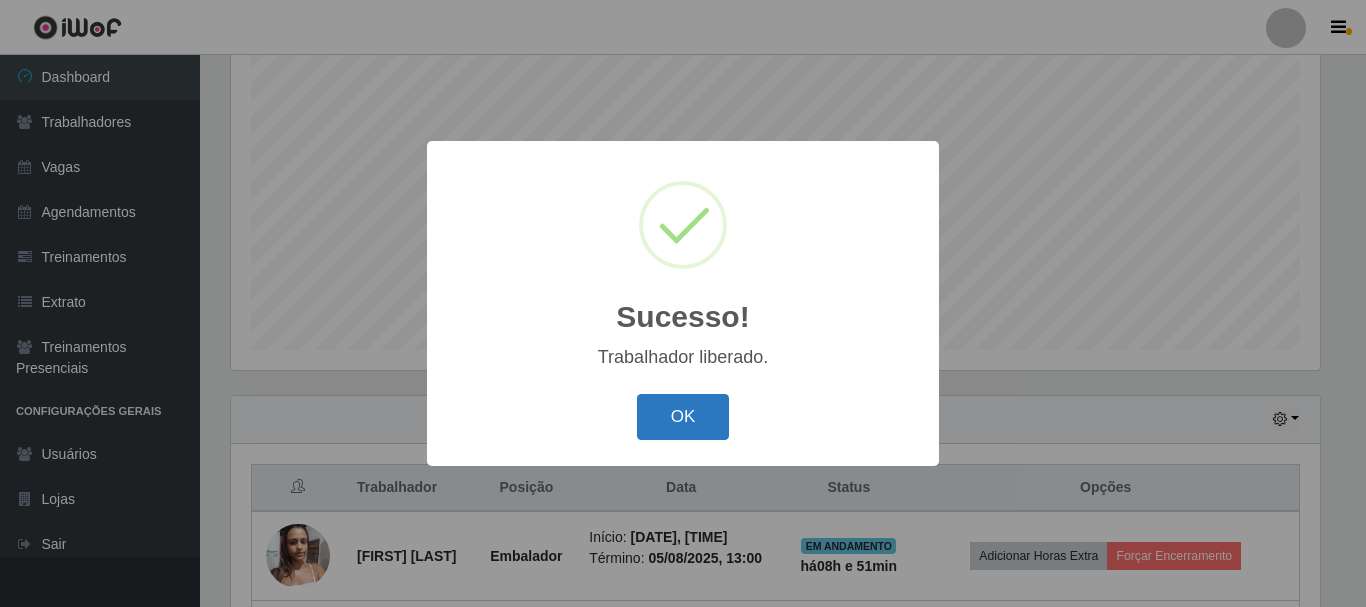 click on "OK" at bounding box center (683, 417) 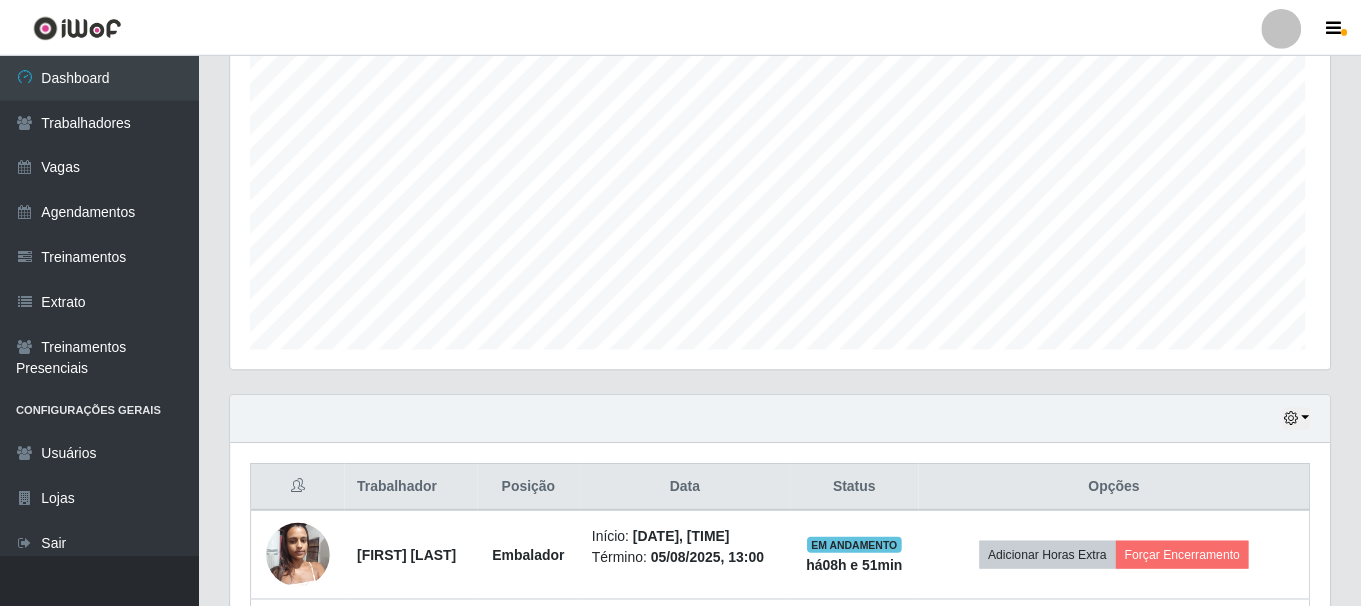 scroll, scrollTop: 999585, scrollLeft: 998901, axis: both 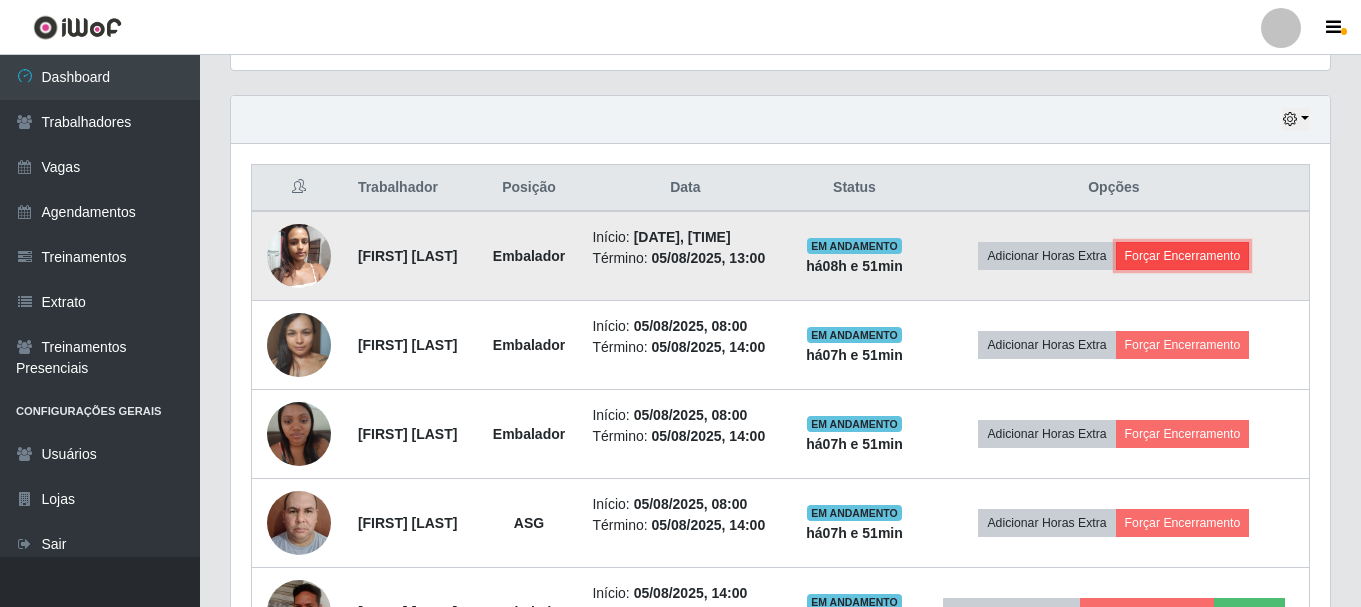 click on "Forçar Encerramento" at bounding box center [1183, 256] 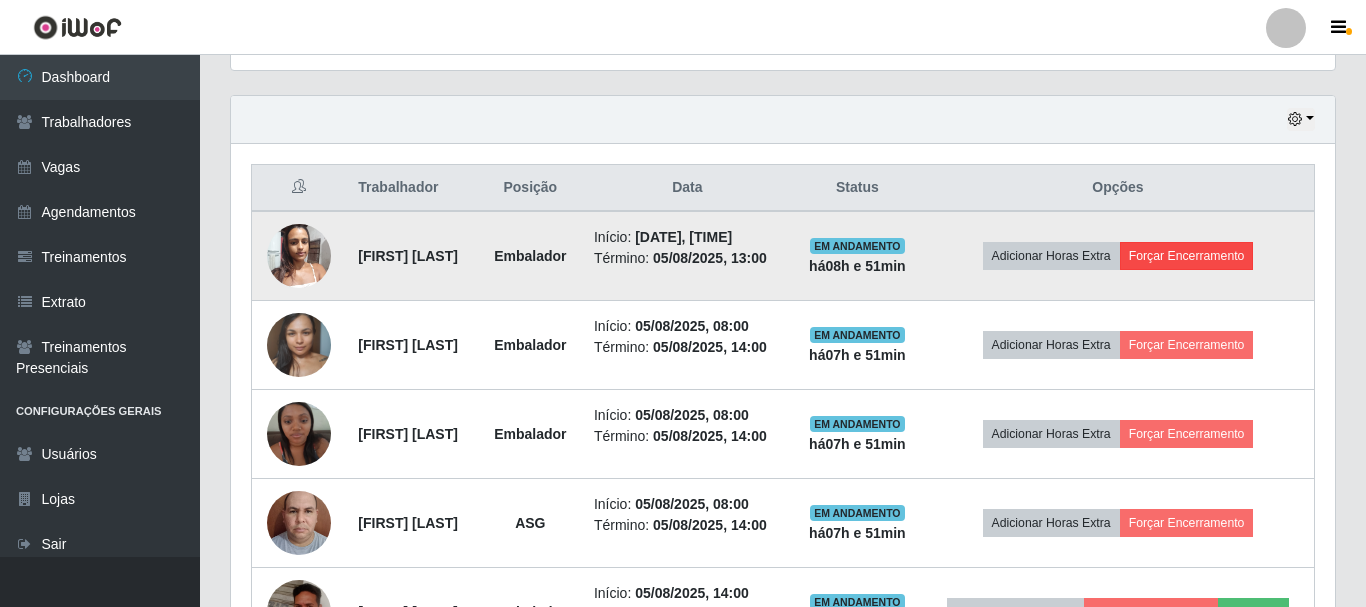 scroll, scrollTop: 999585, scrollLeft: 998911, axis: both 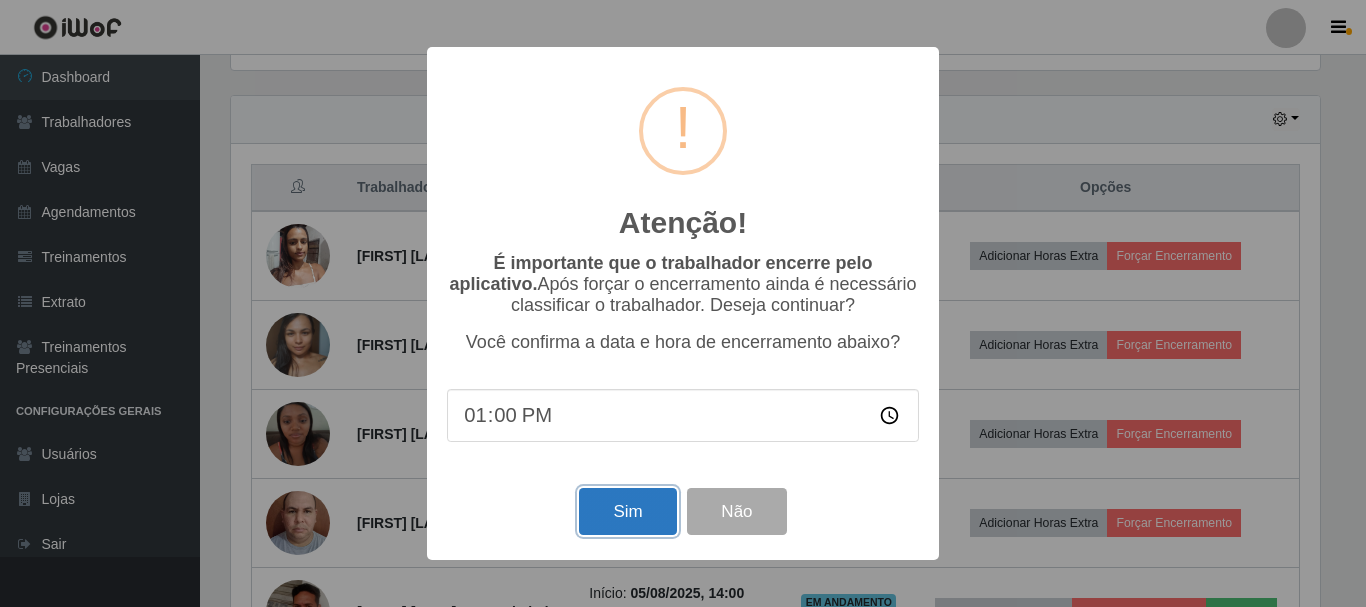 click on "Sim" at bounding box center [627, 511] 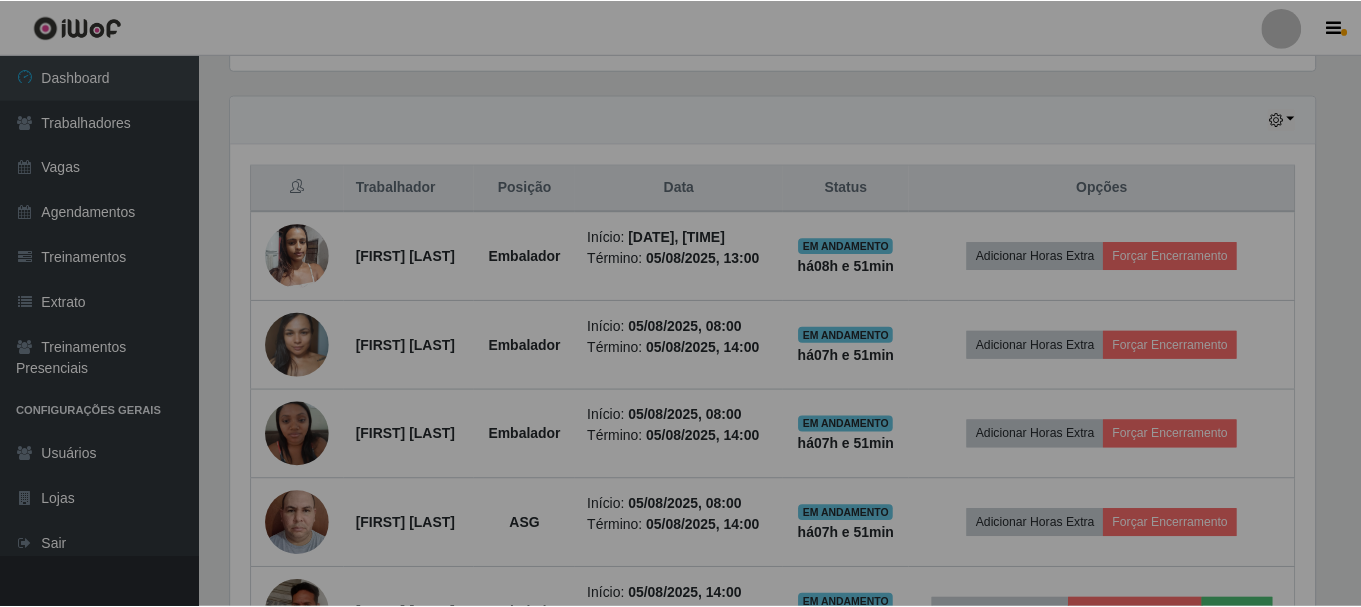 scroll, scrollTop: 999585, scrollLeft: 998901, axis: both 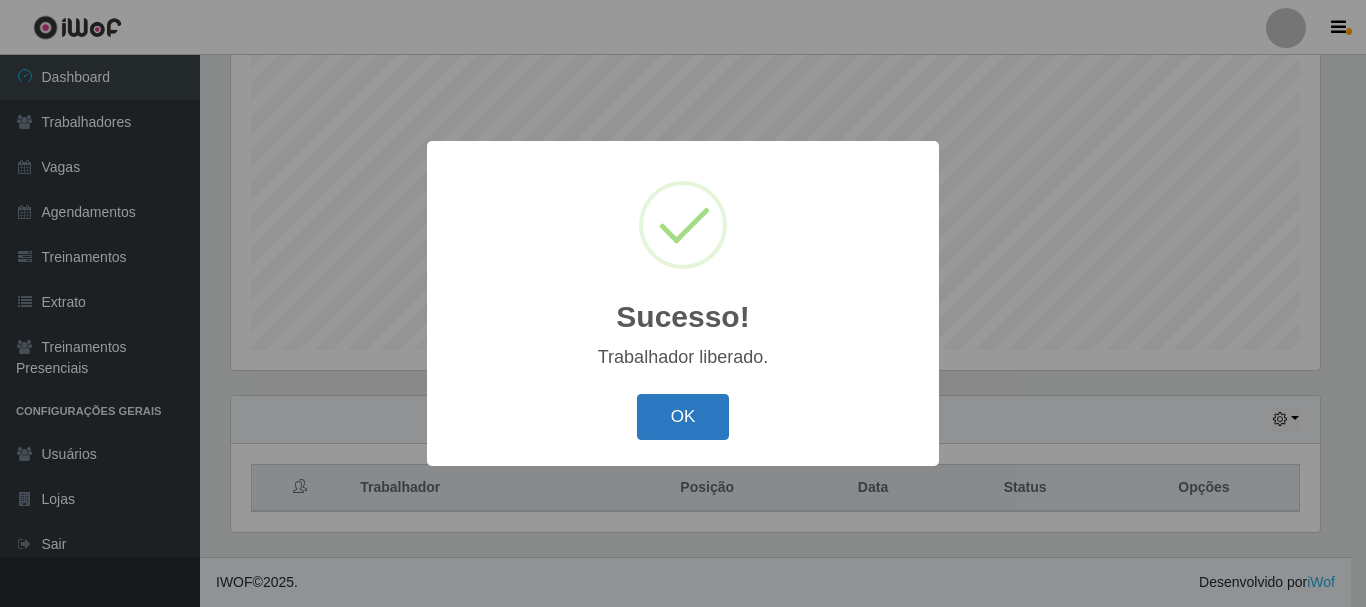 click on "OK" at bounding box center [683, 417] 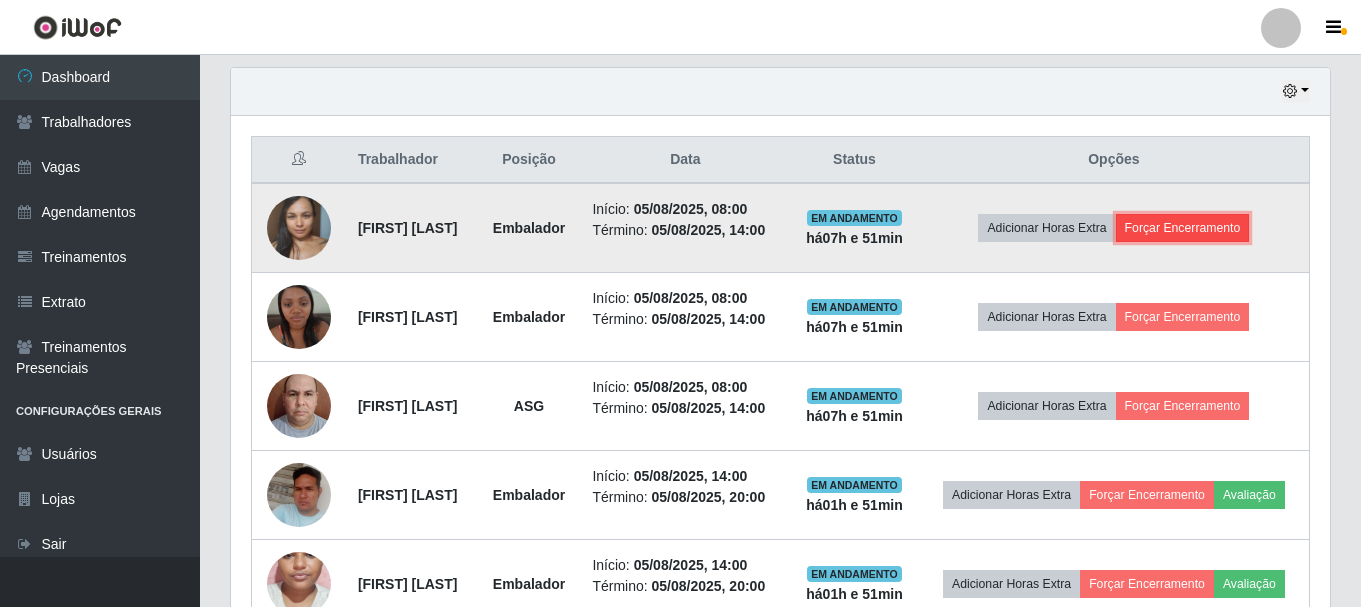 click on "Forçar Encerramento" at bounding box center [1183, 228] 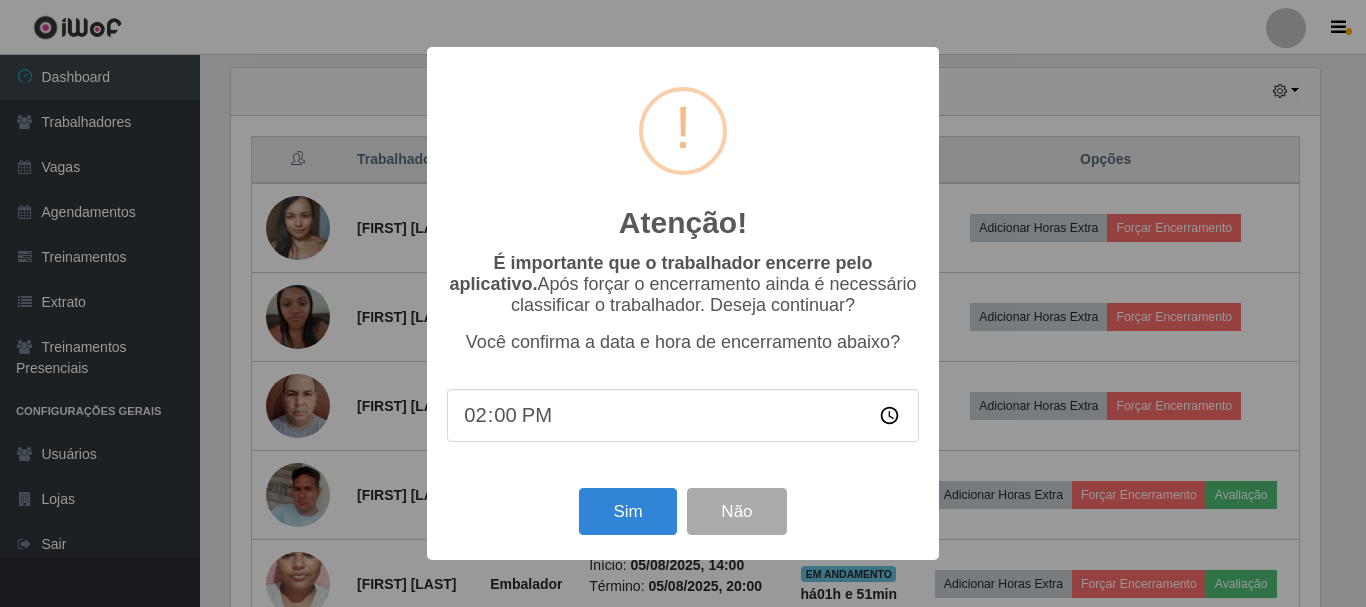 click on "14:00" at bounding box center (683, 415) 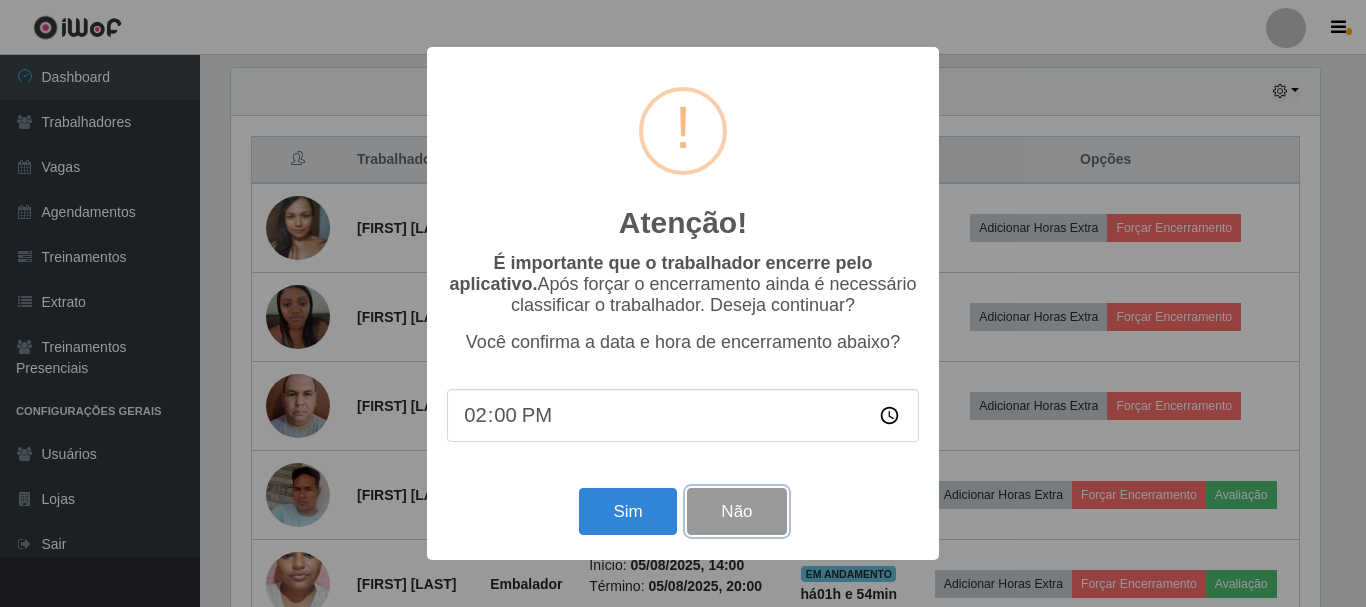click on "Não" at bounding box center [736, 511] 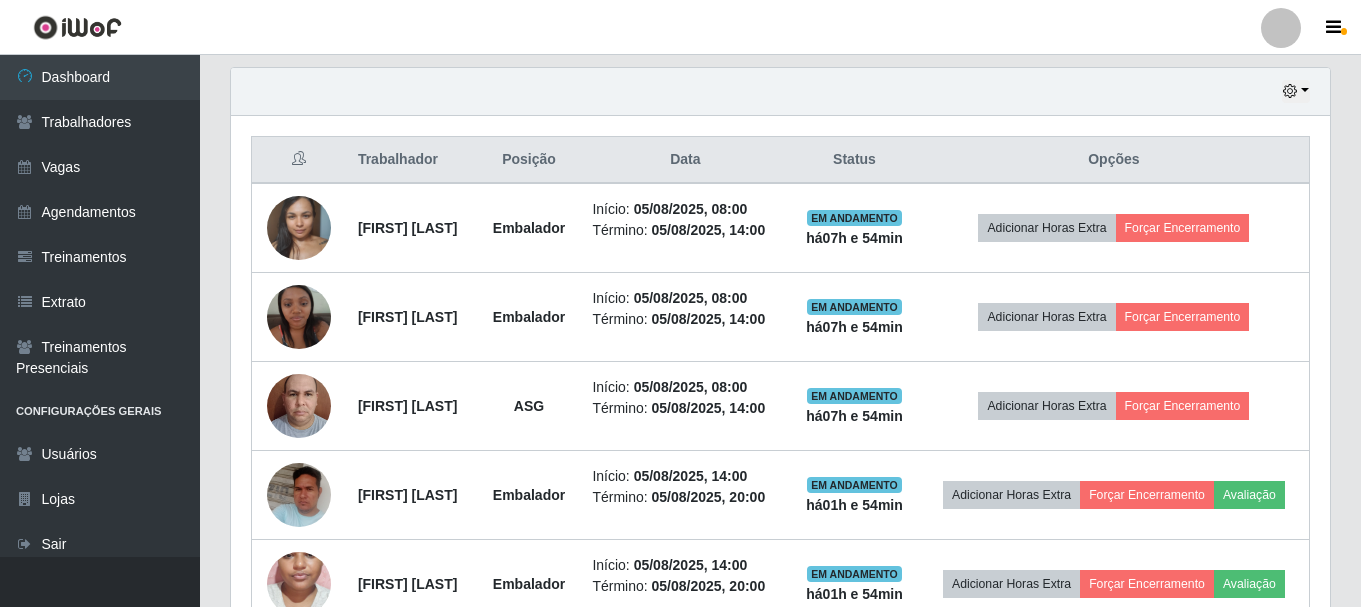 scroll, scrollTop: 999585, scrollLeft: 998901, axis: both 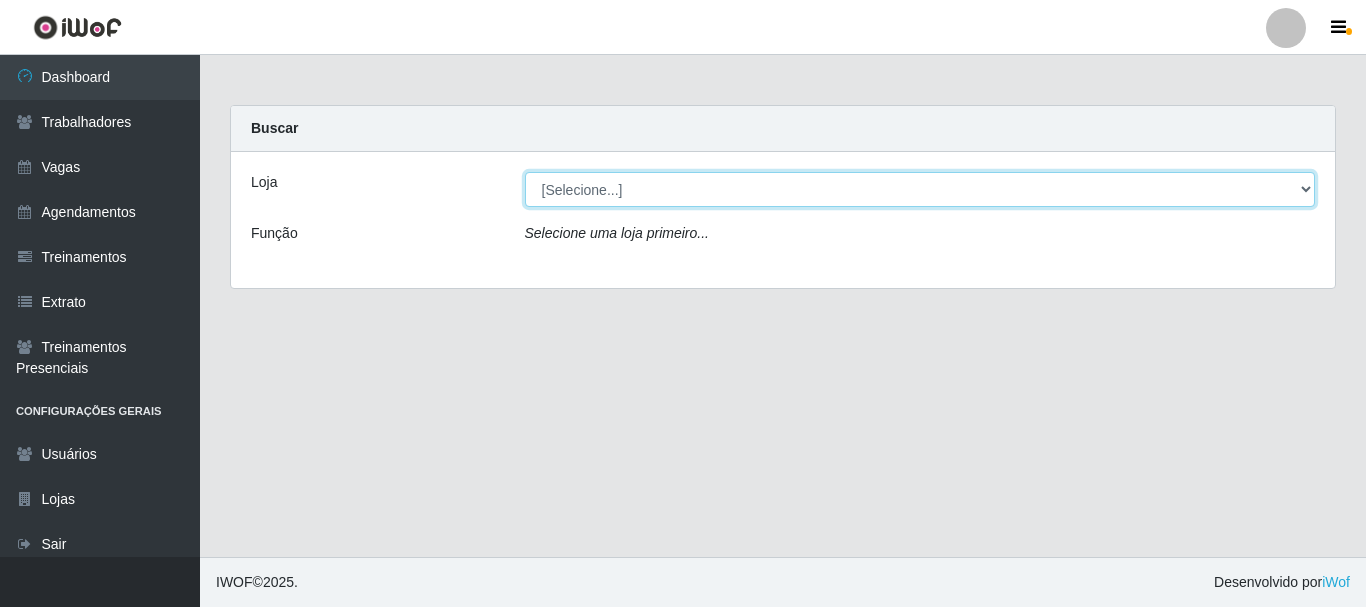 click on "[Selecione...] Supermercado Compre Bem - [CITY]" at bounding box center [920, 189] 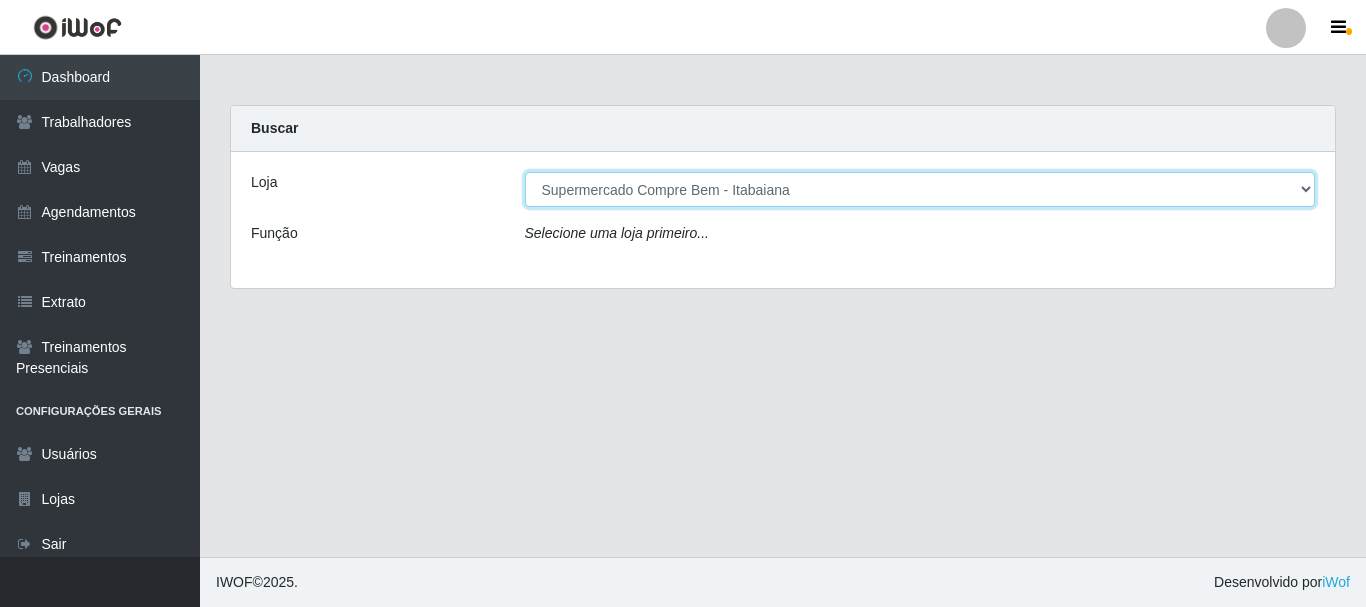 click on "[Selecione...] Supermercado Compre Bem - [CITY]" at bounding box center [920, 189] 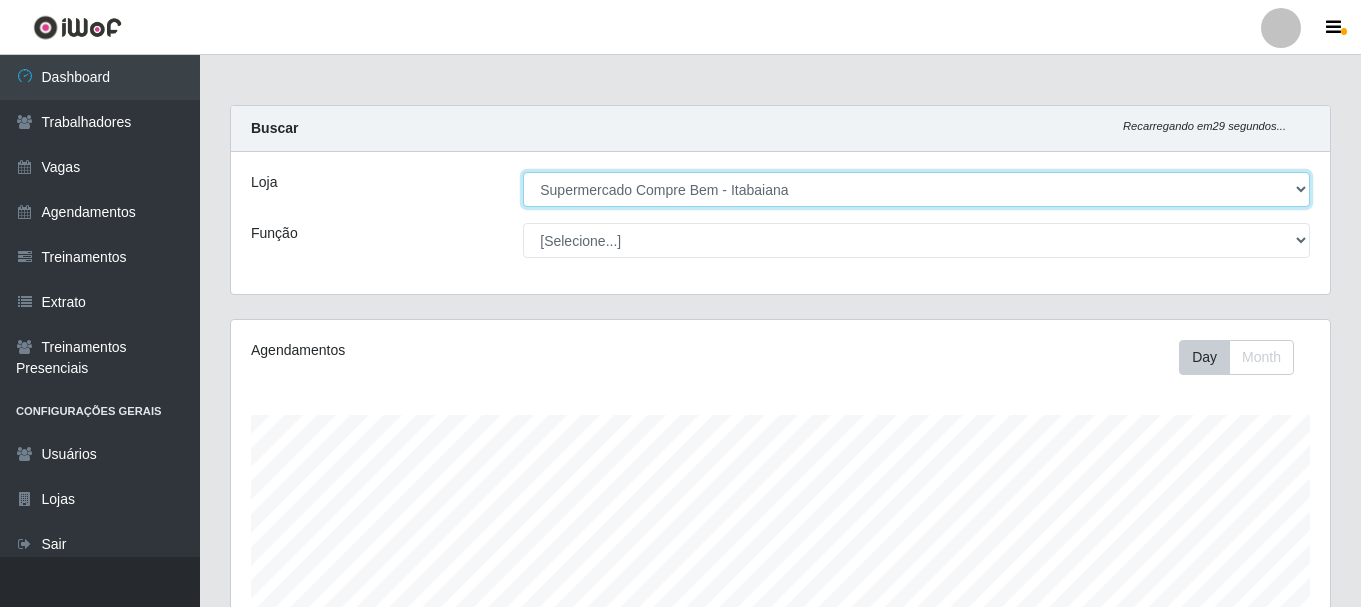 scroll, scrollTop: 999585, scrollLeft: 998901, axis: both 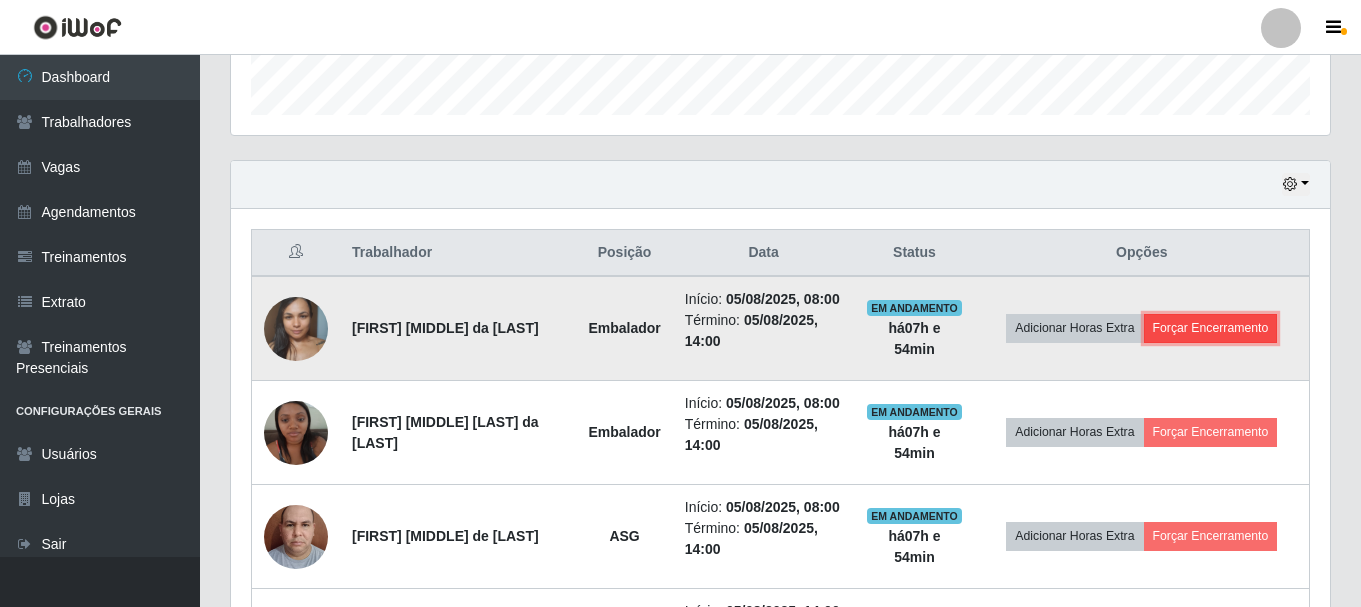 click on "Forçar Encerramento" at bounding box center (1211, 328) 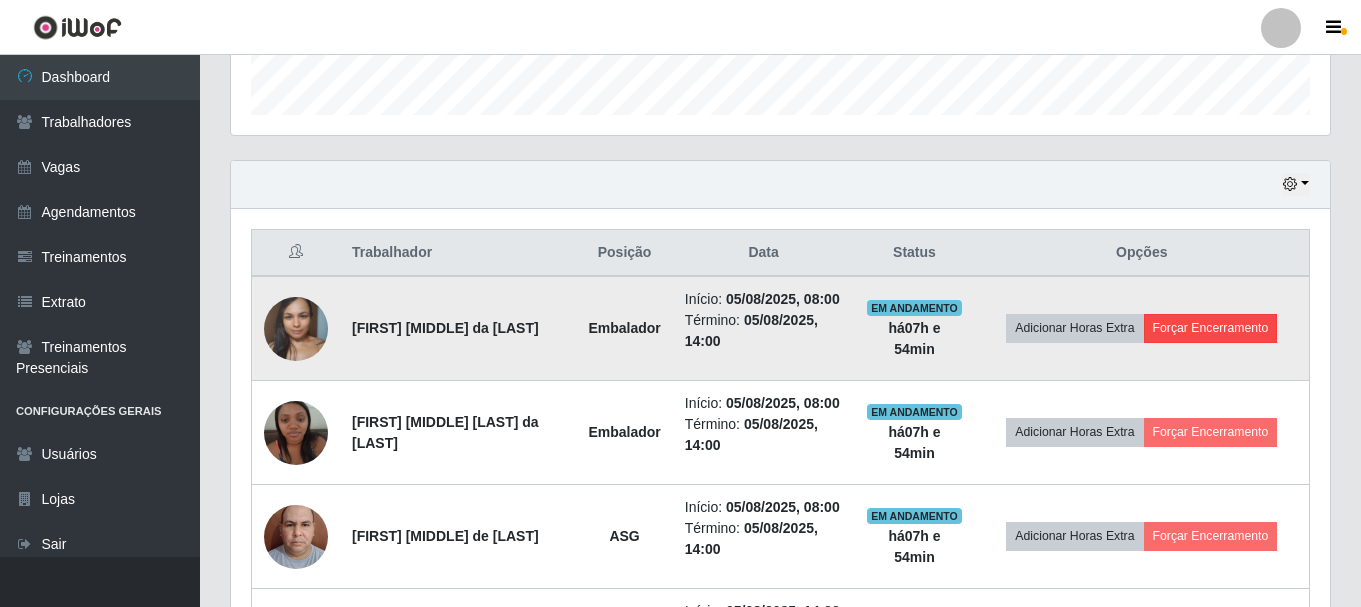scroll, scrollTop: 999585, scrollLeft: 998911, axis: both 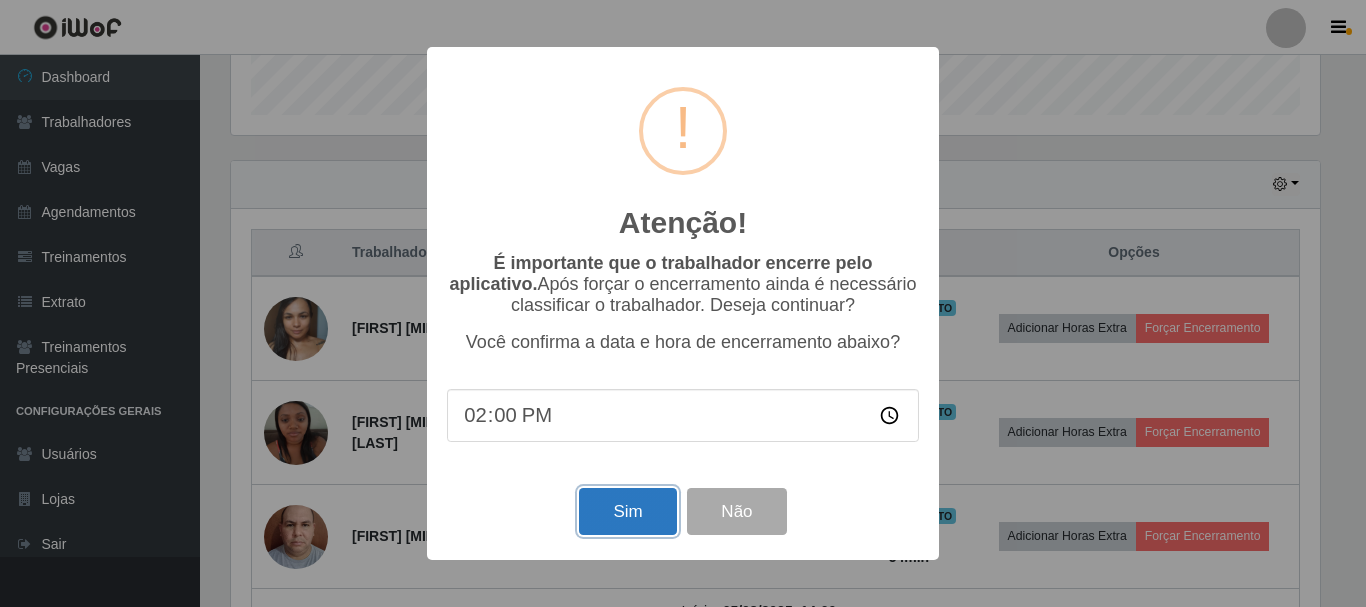 click on "Sim" at bounding box center (627, 511) 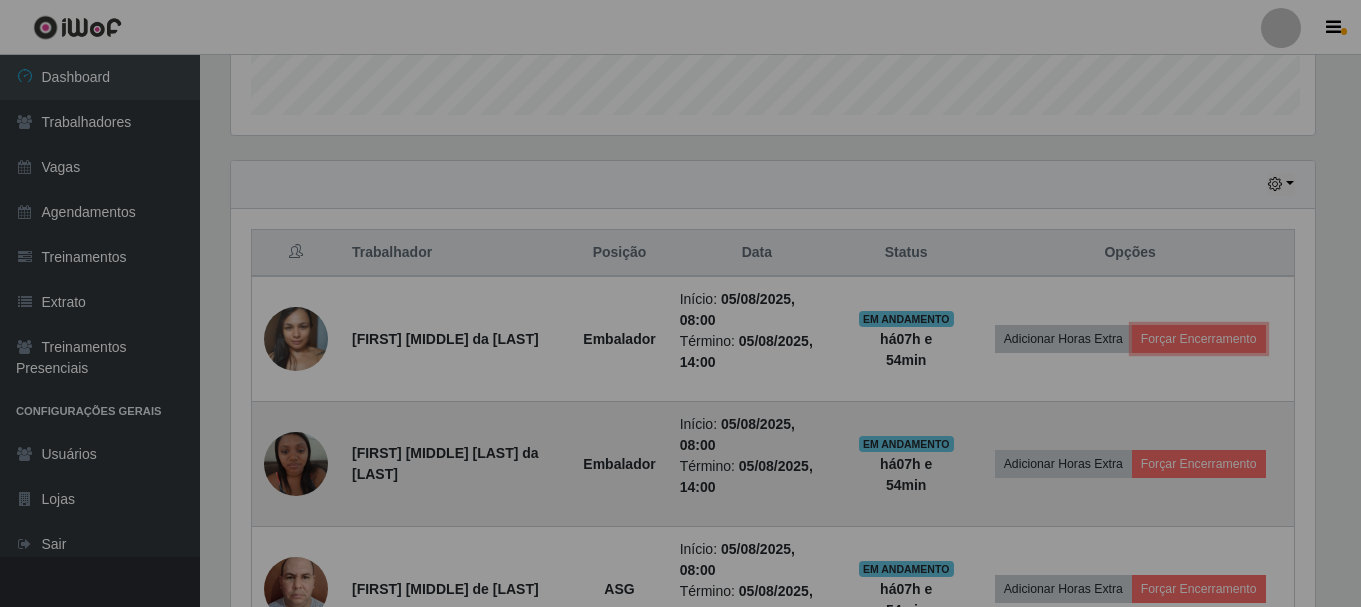 scroll, scrollTop: 999585, scrollLeft: 998901, axis: both 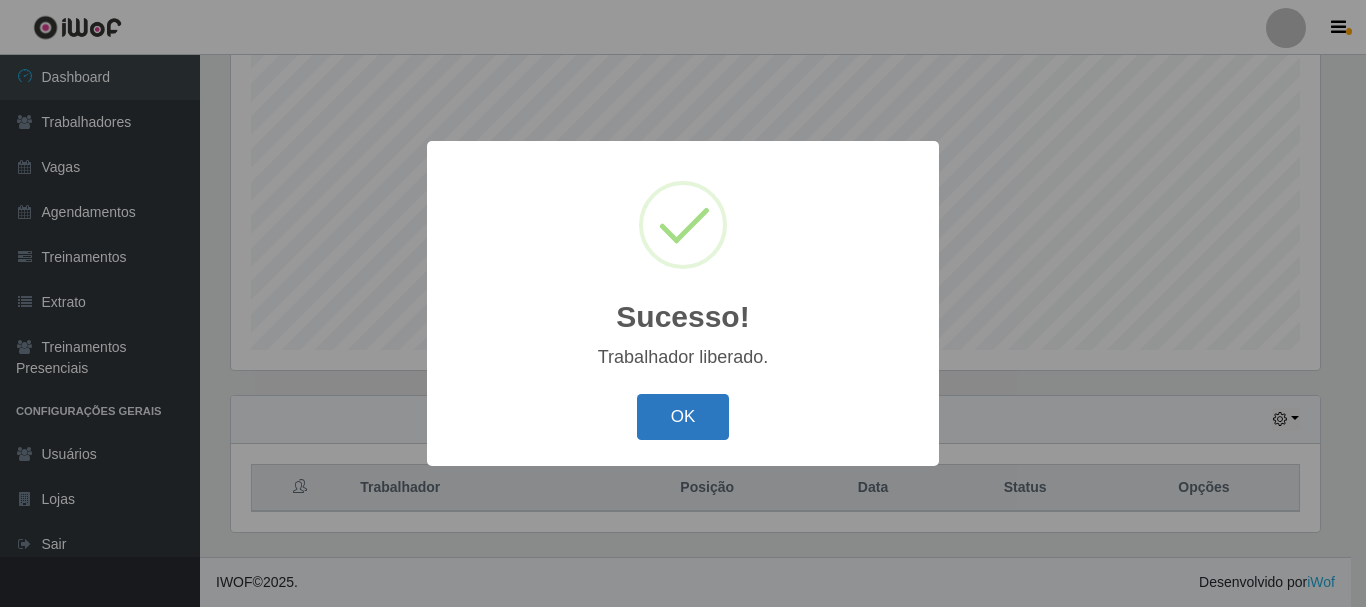 click on "OK" at bounding box center [683, 417] 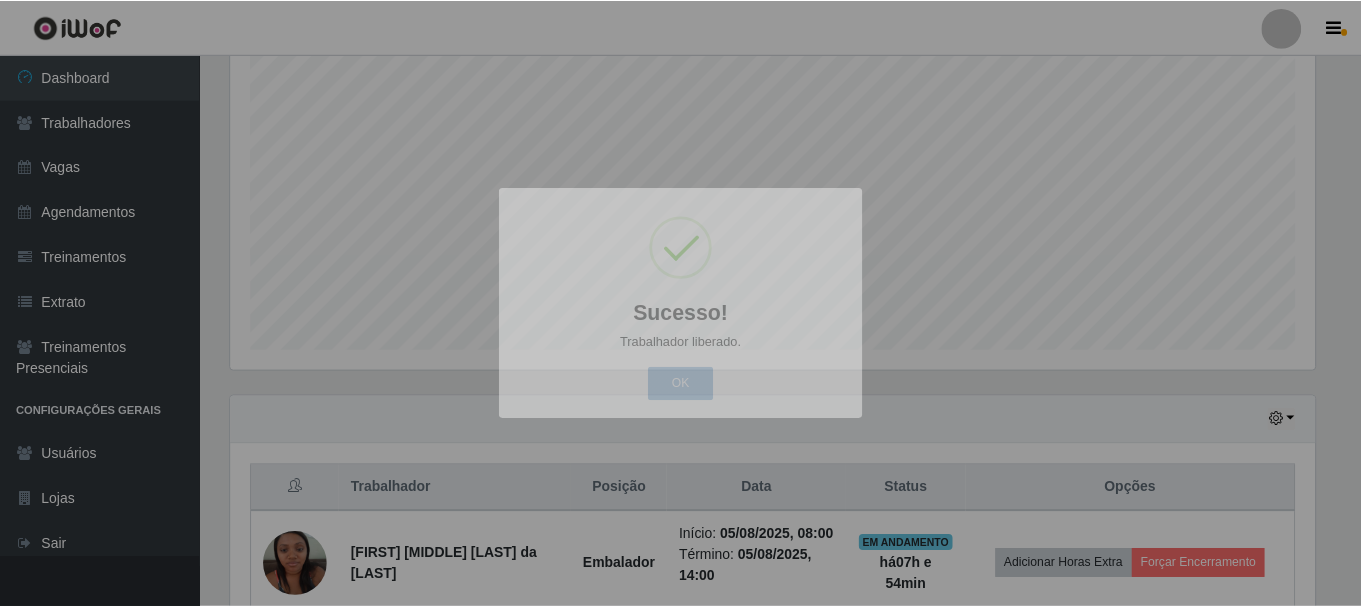 scroll, scrollTop: 999585, scrollLeft: 998901, axis: both 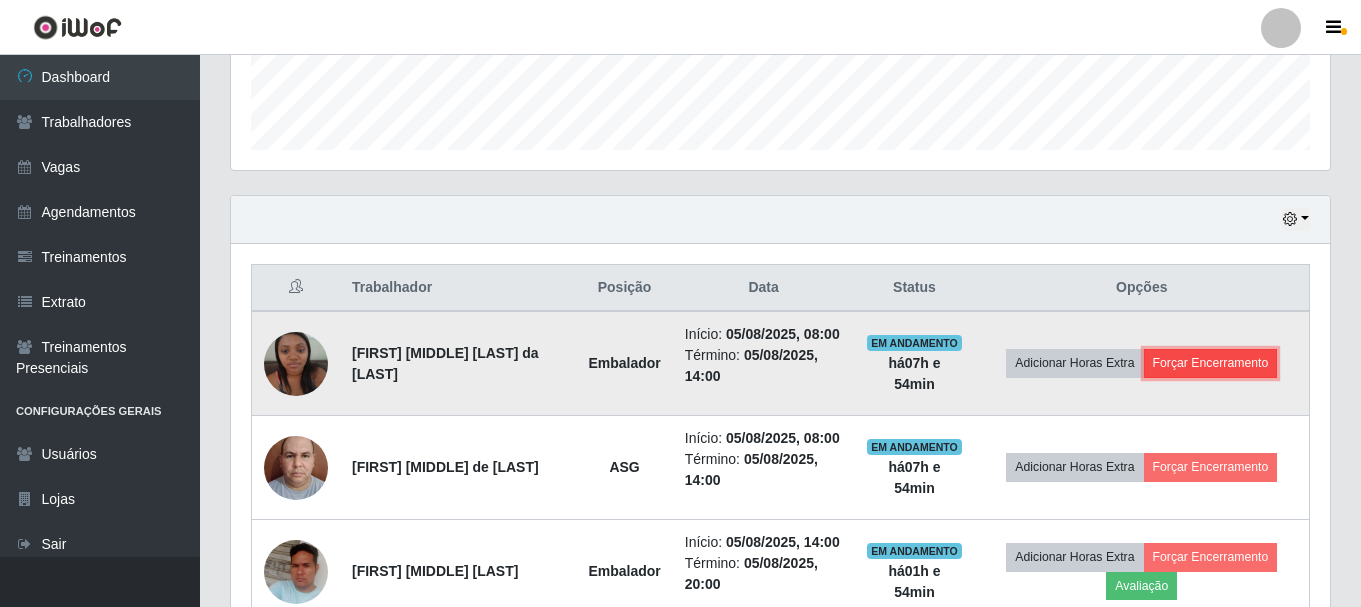 click on "Forçar Encerramento" at bounding box center [1211, 363] 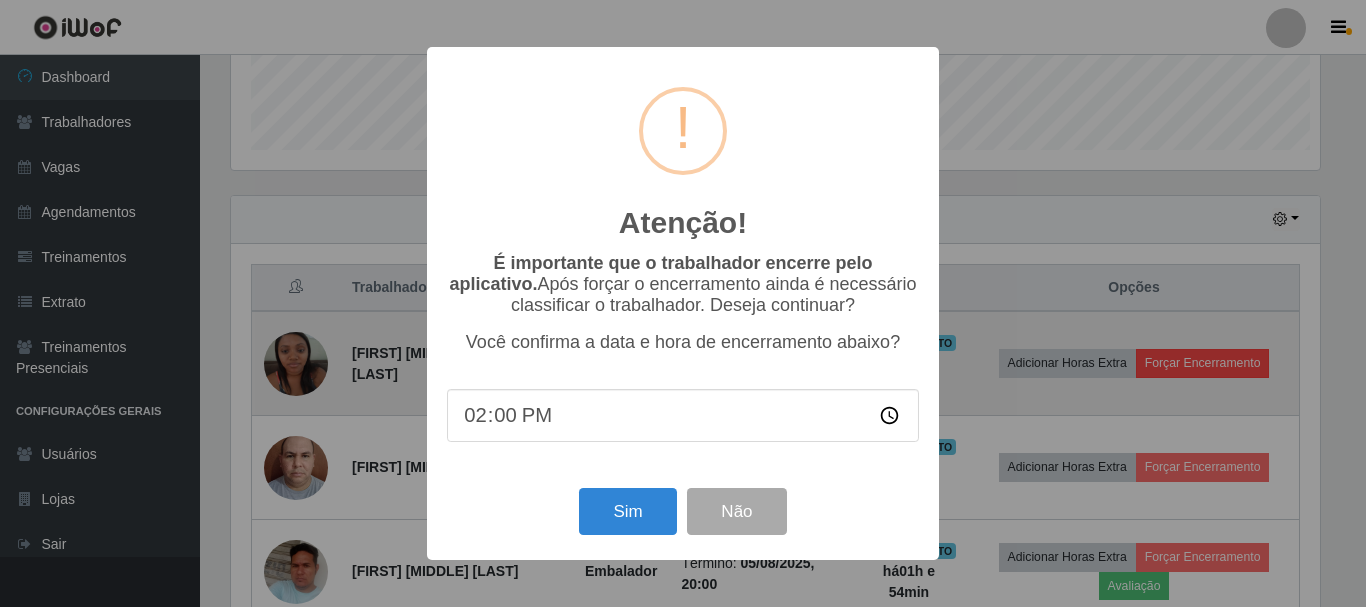 scroll, scrollTop: 999585, scrollLeft: 998911, axis: both 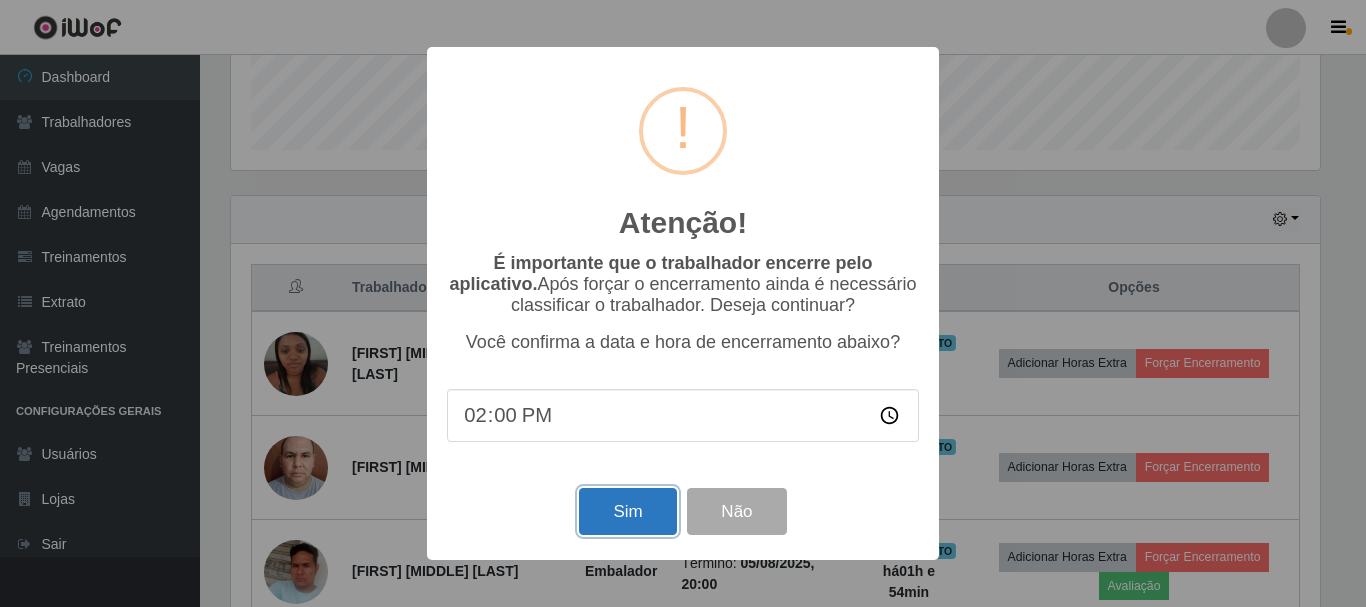 click on "Sim" at bounding box center (627, 511) 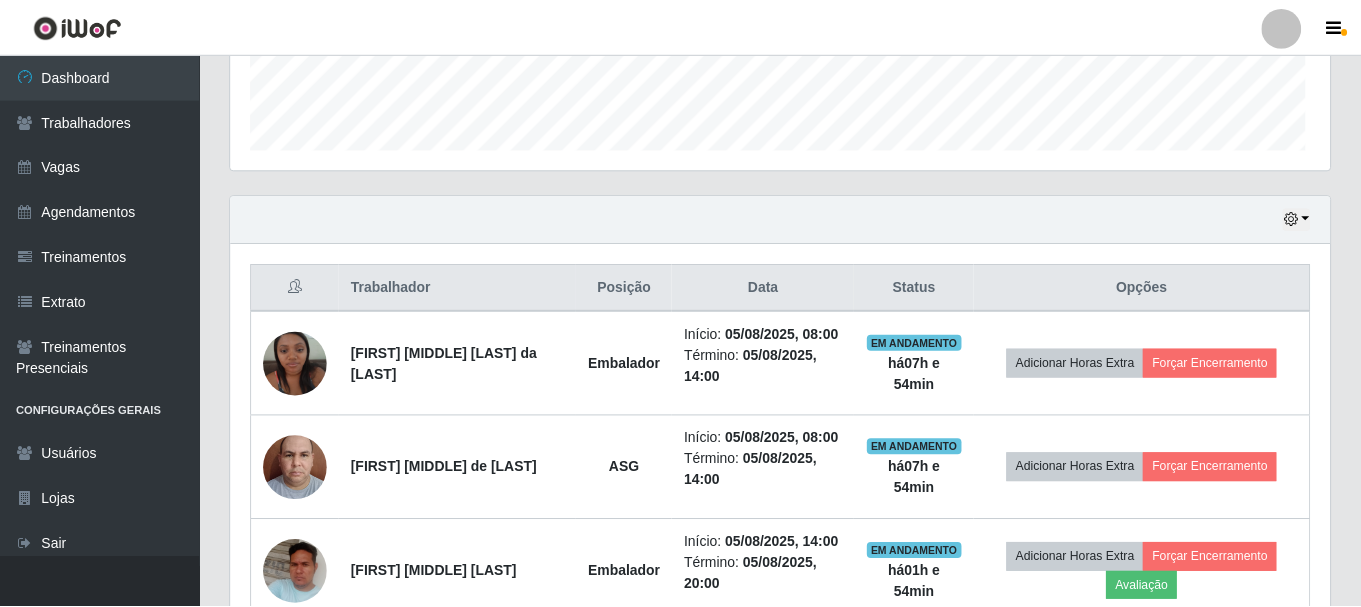 scroll, scrollTop: 999585, scrollLeft: 998901, axis: both 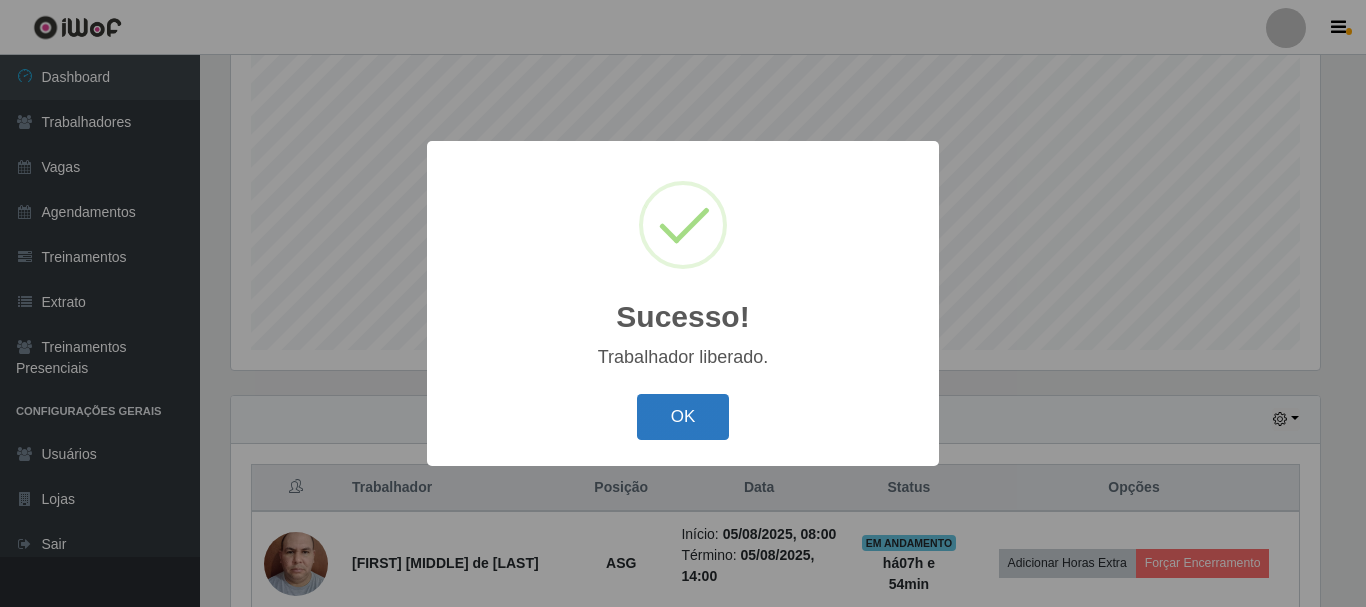 click on "OK" at bounding box center [683, 417] 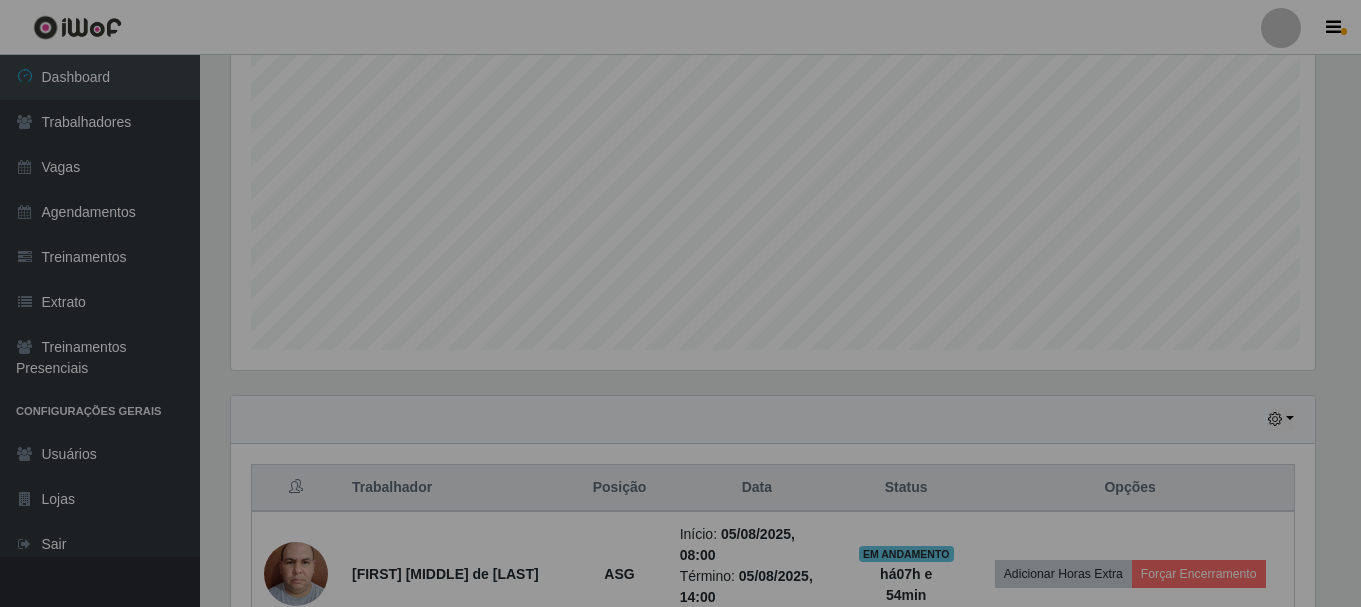 scroll, scrollTop: 999585, scrollLeft: 998901, axis: both 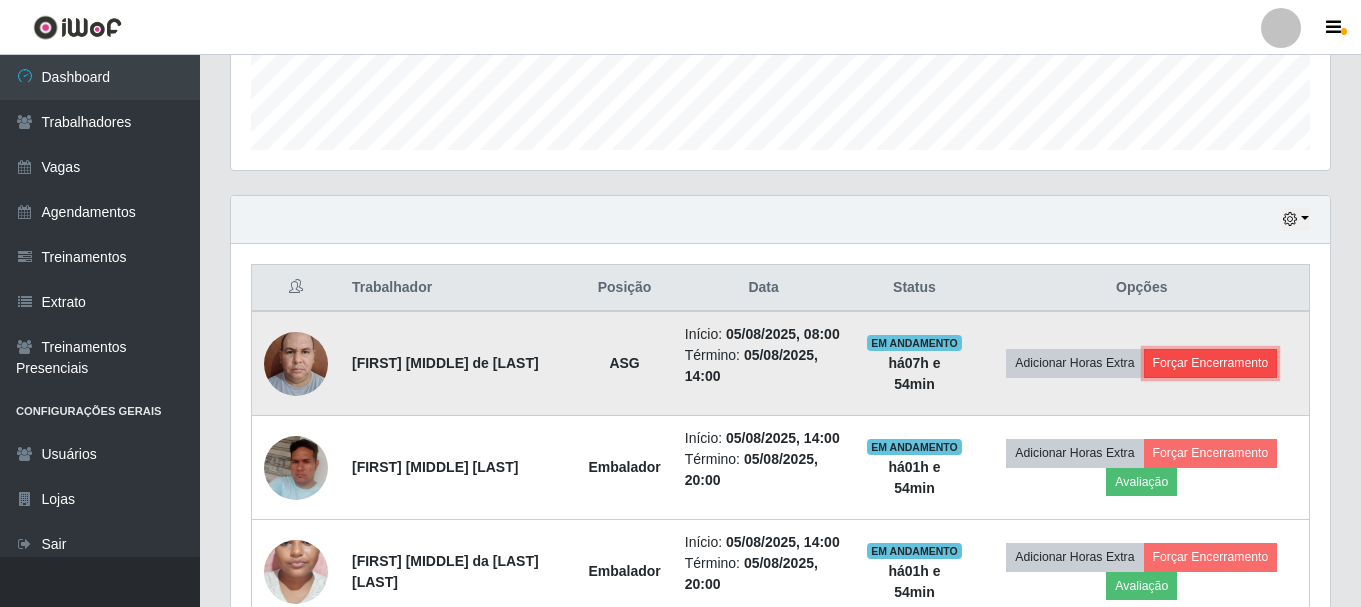 click on "Forçar Encerramento" at bounding box center (1211, 363) 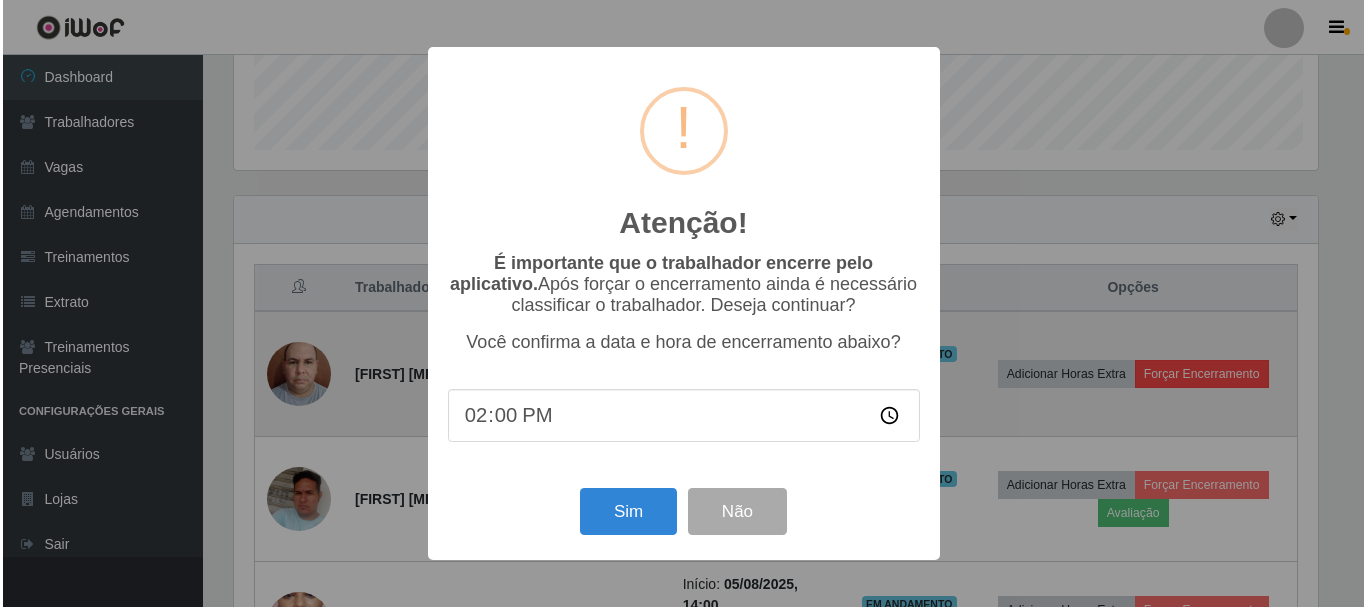 scroll, scrollTop: 999585, scrollLeft: 998911, axis: both 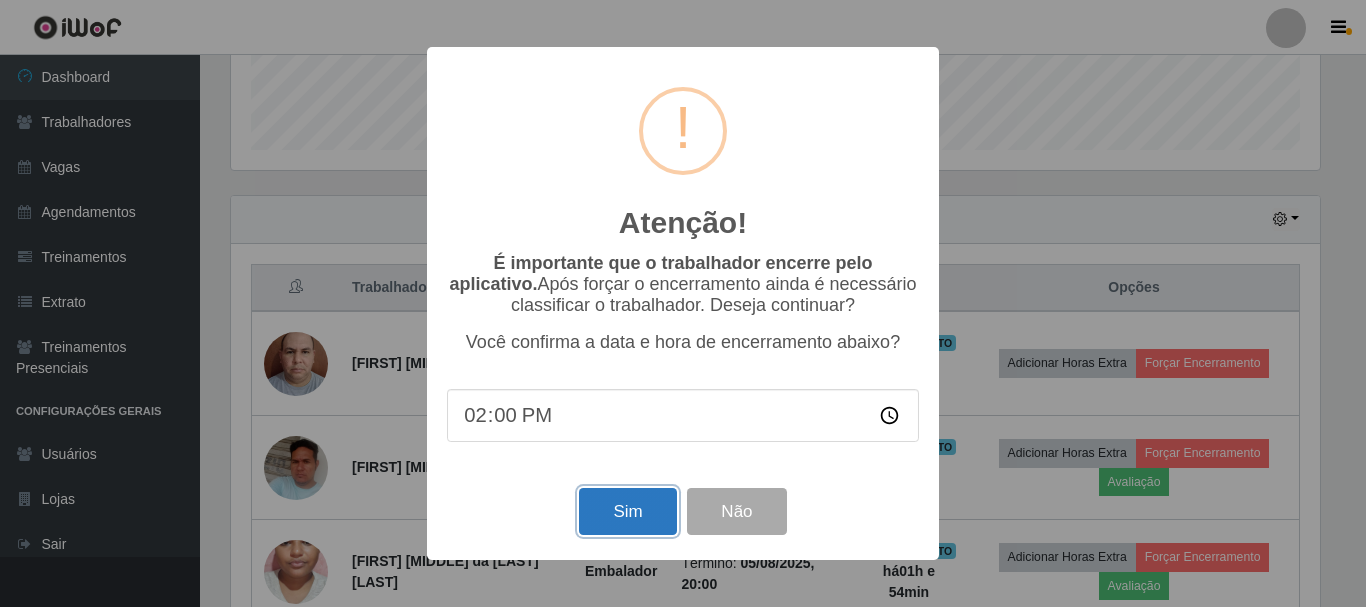 click on "Sim" at bounding box center [627, 511] 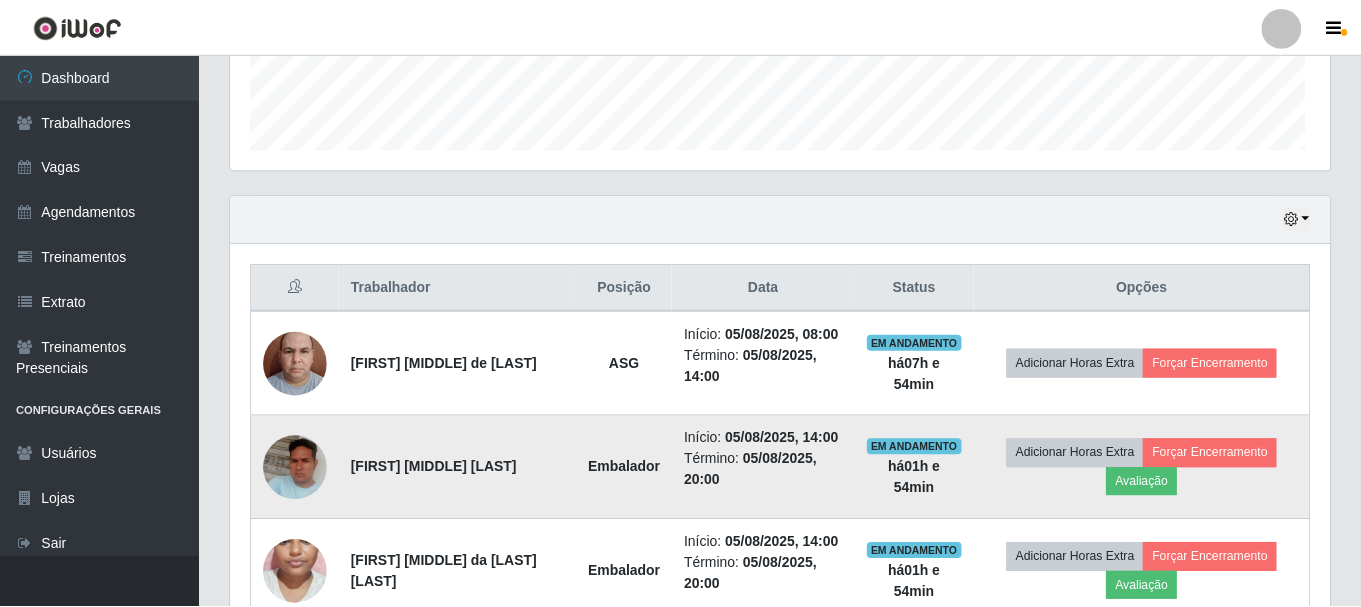 scroll, scrollTop: 999585, scrollLeft: 998901, axis: both 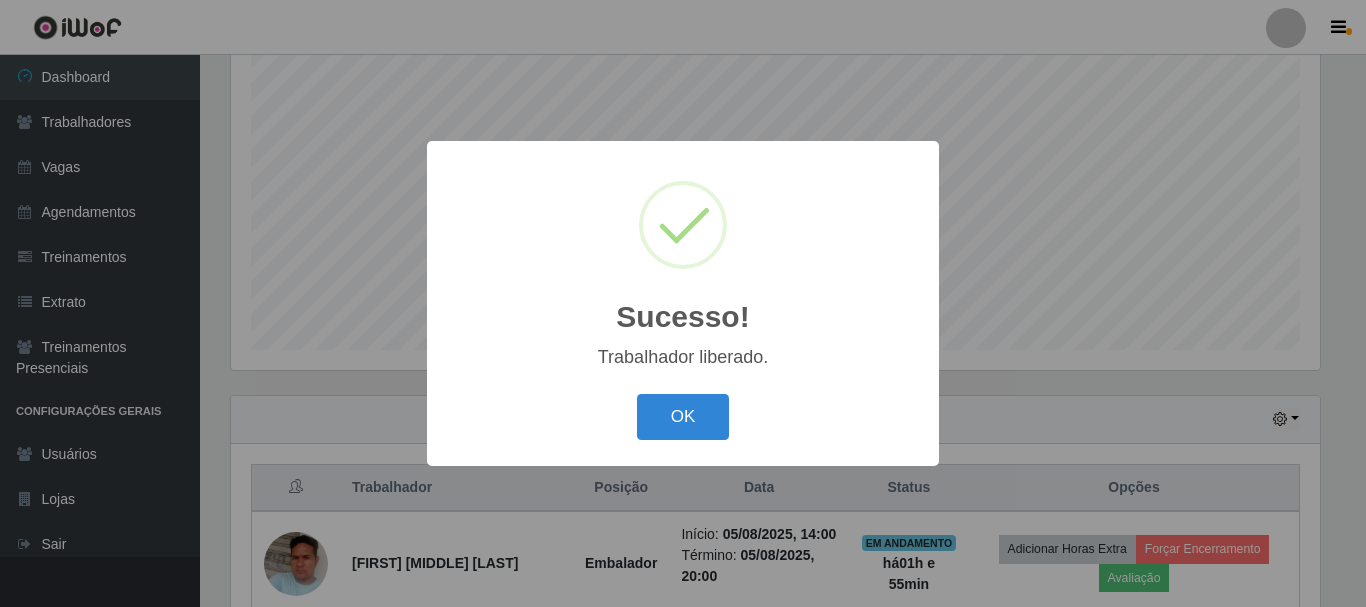click on "OK Cancel" at bounding box center [683, 416] 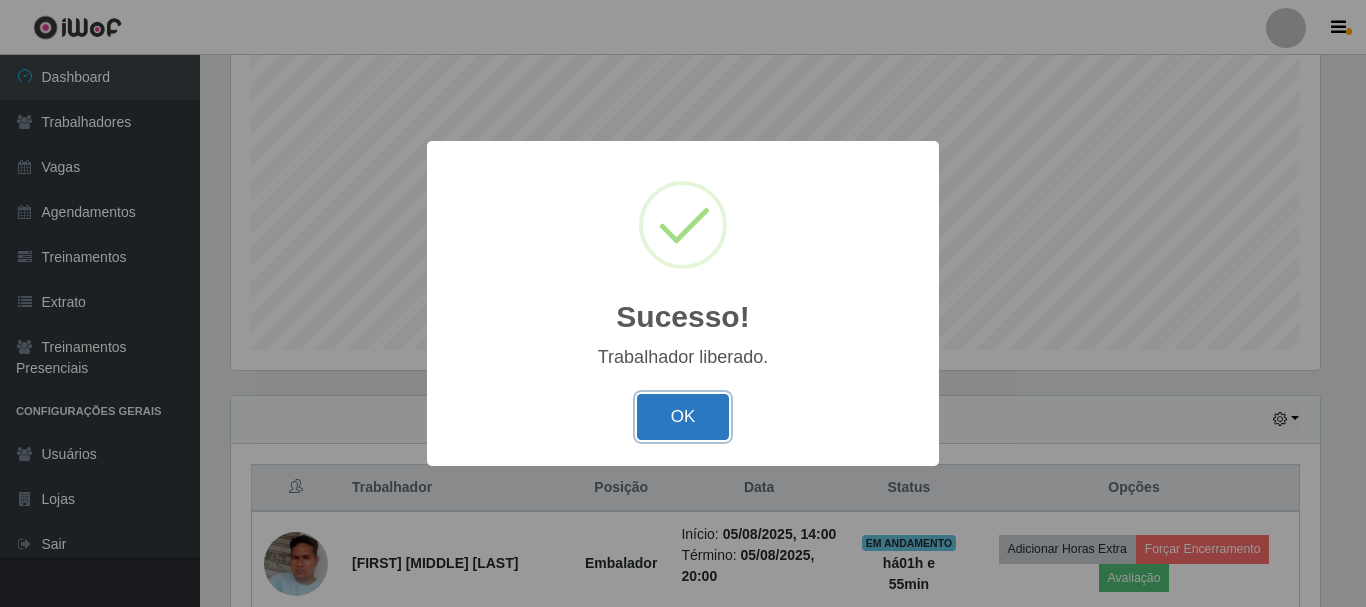 click on "OK" at bounding box center [683, 417] 